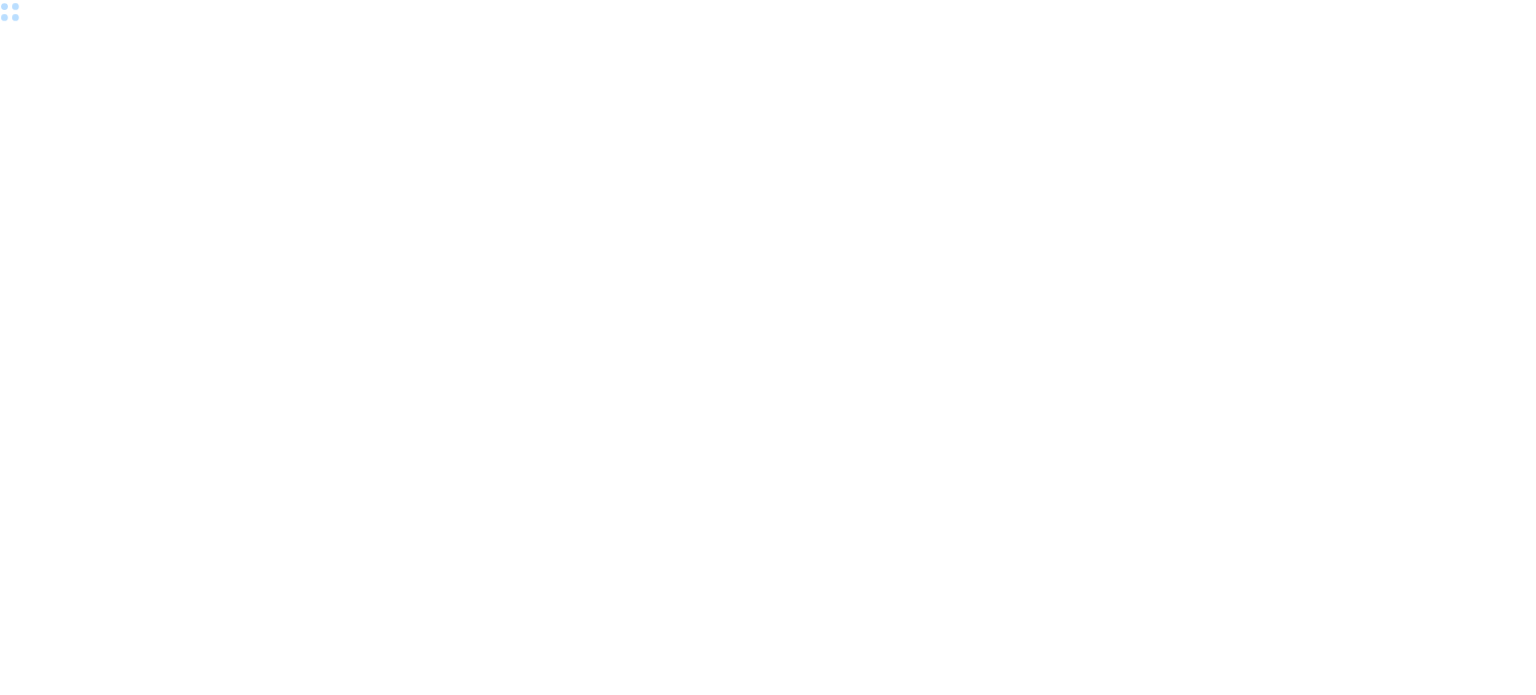 scroll, scrollTop: 0, scrollLeft: 0, axis: both 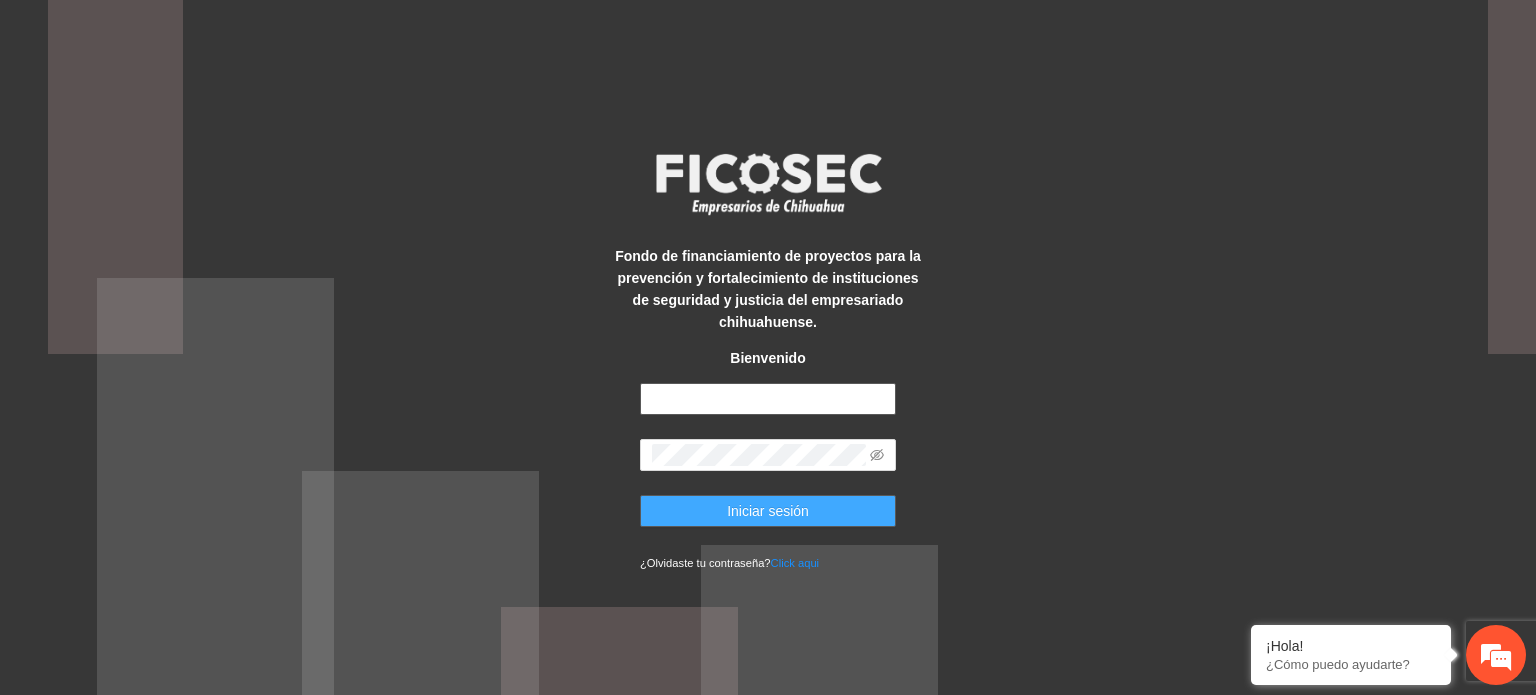 type on "**********" 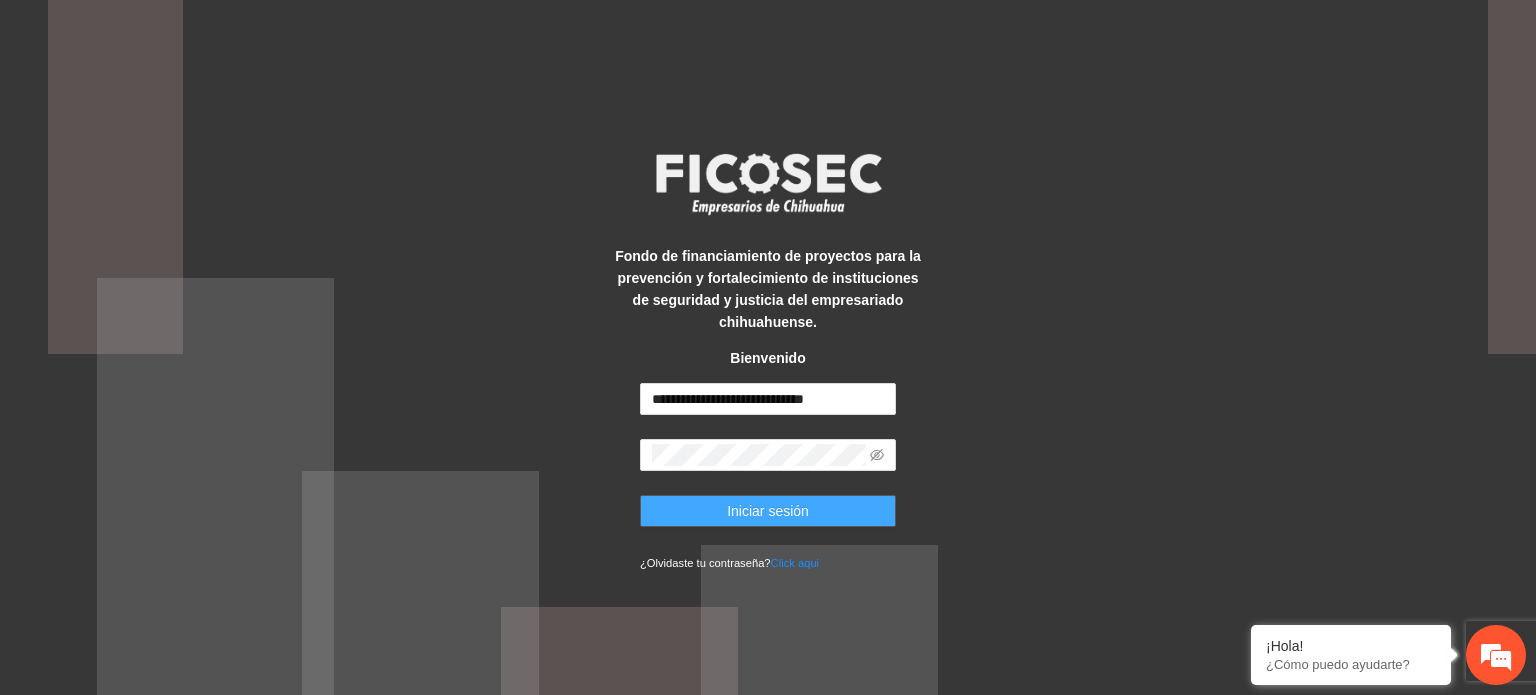 click on "Iniciar sesión" at bounding box center [768, 511] 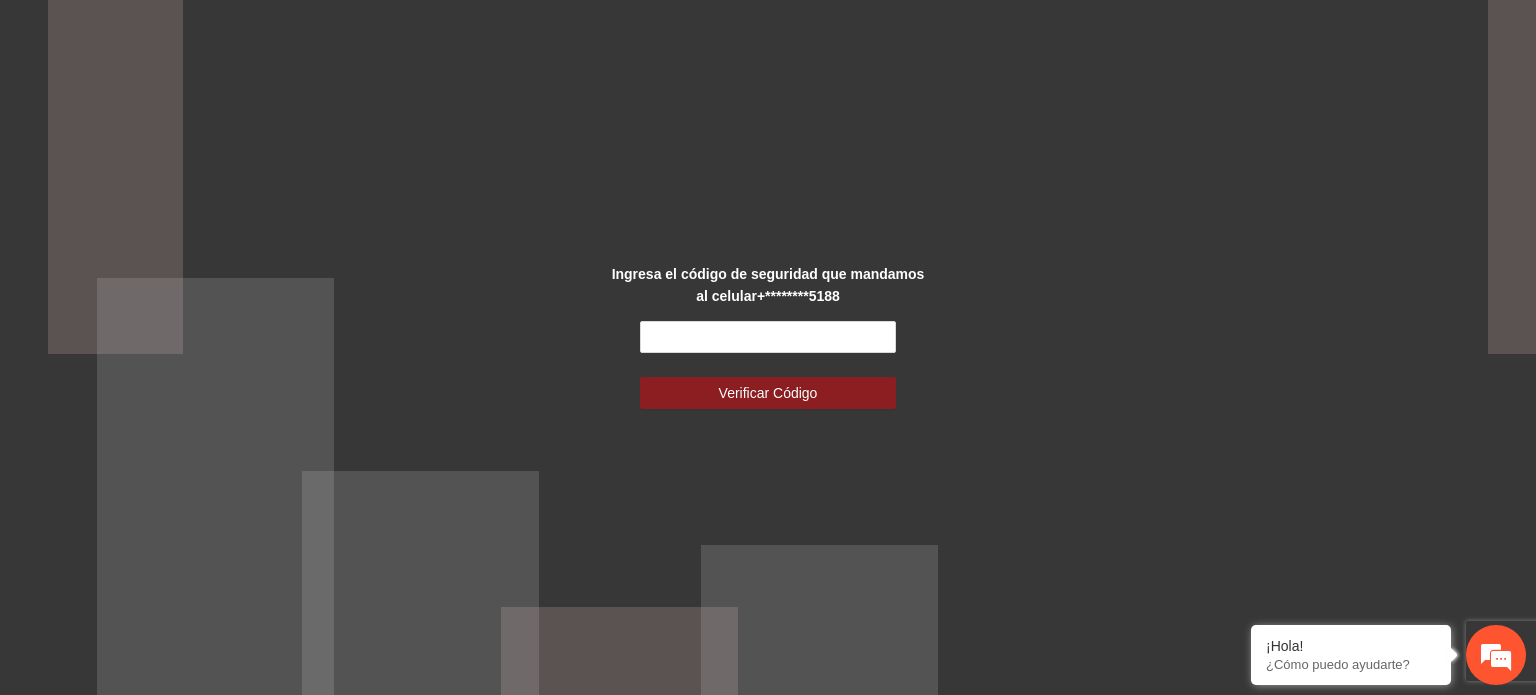 scroll, scrollTop: 0, scrollLeft: 0, axis: both 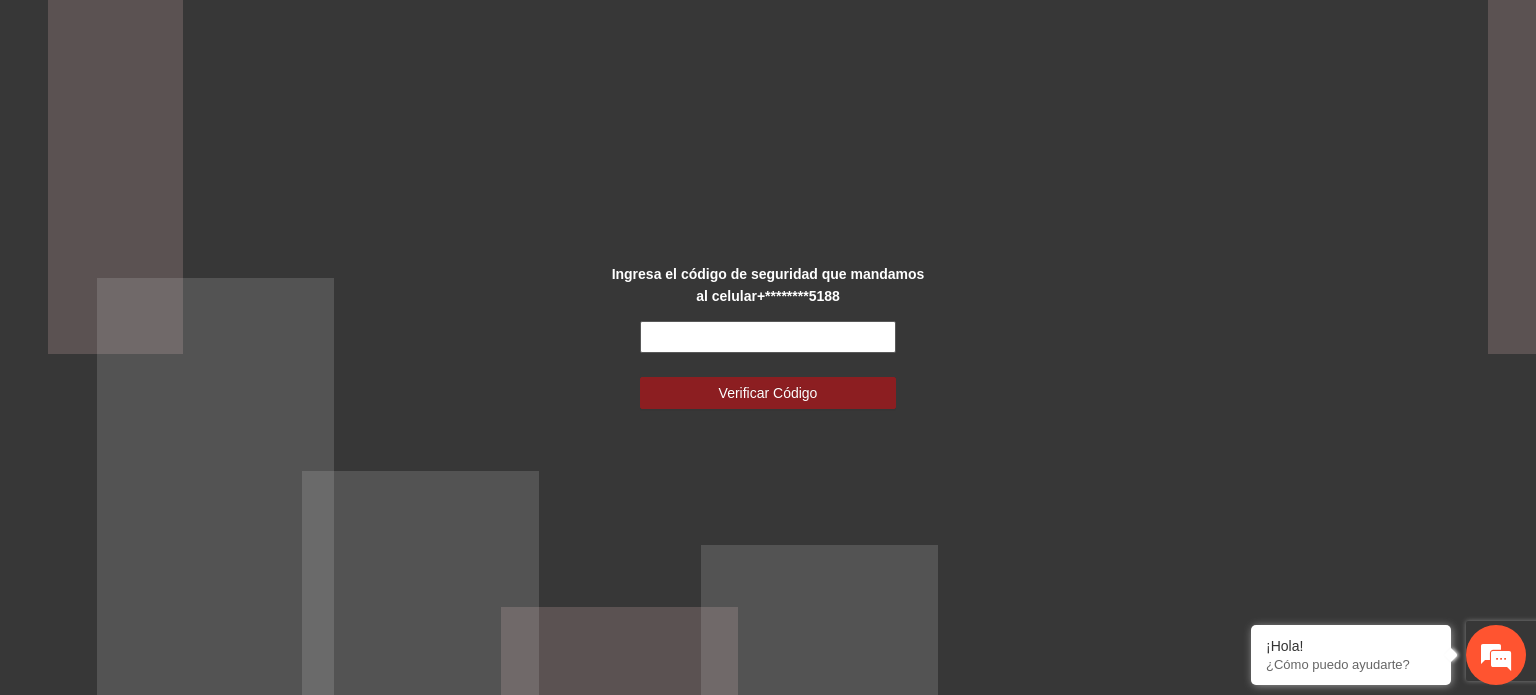click at bounding box center [768, 337] 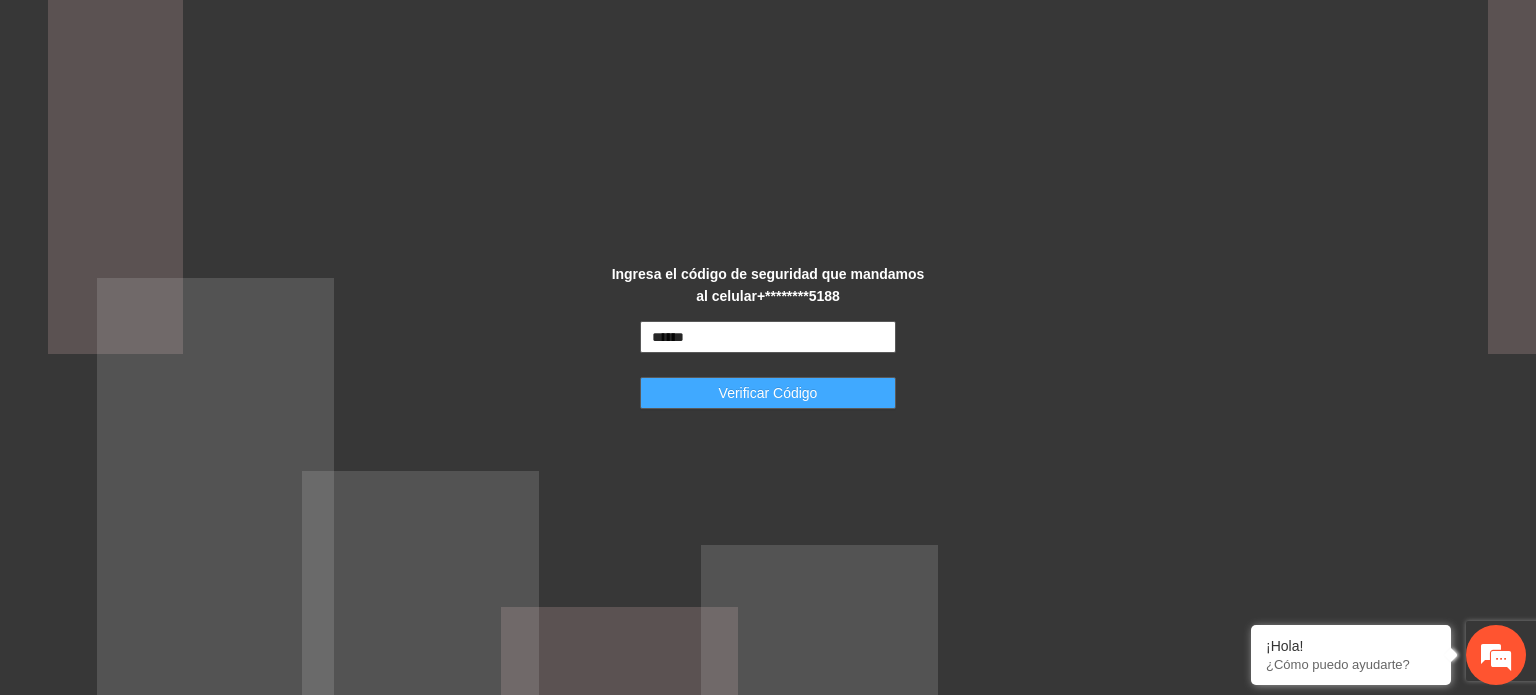 type on "******" 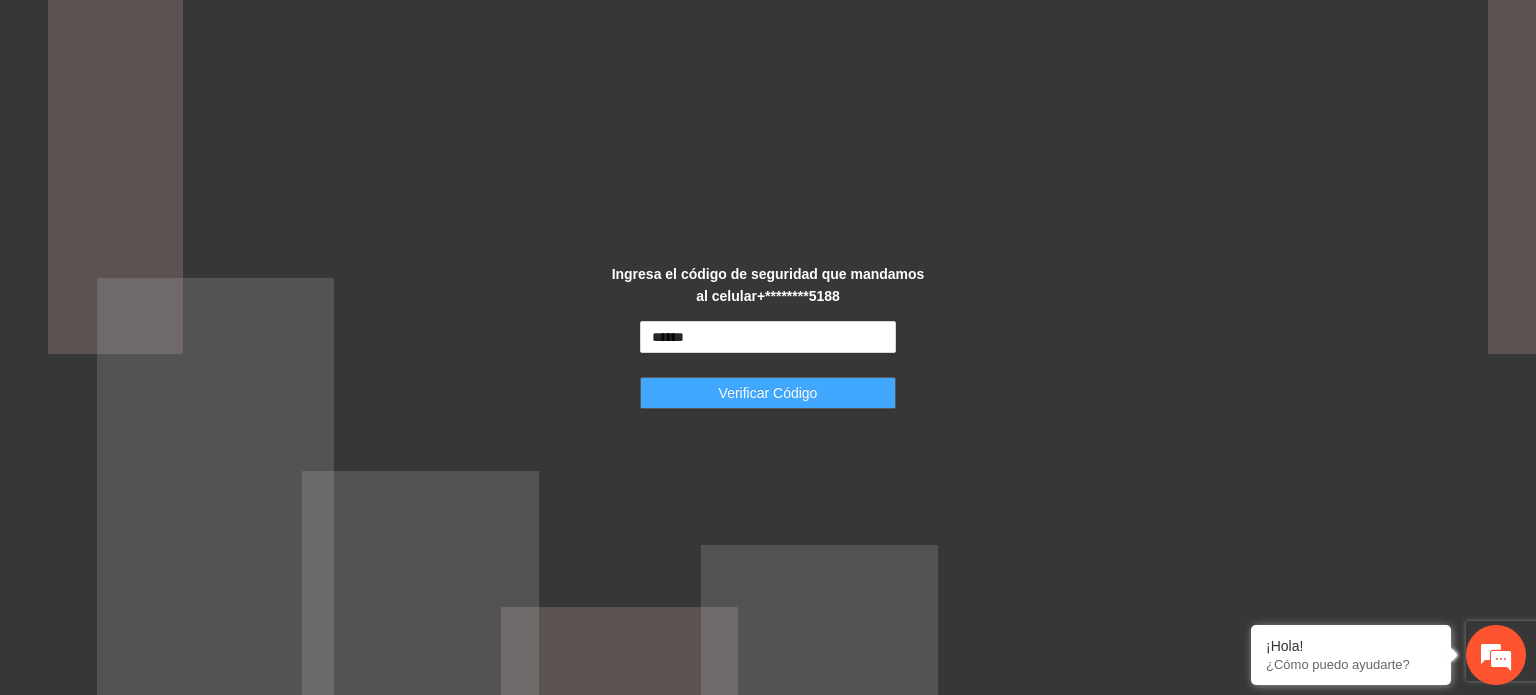 click on "Verificar Código" at bounding box center [768, 393] 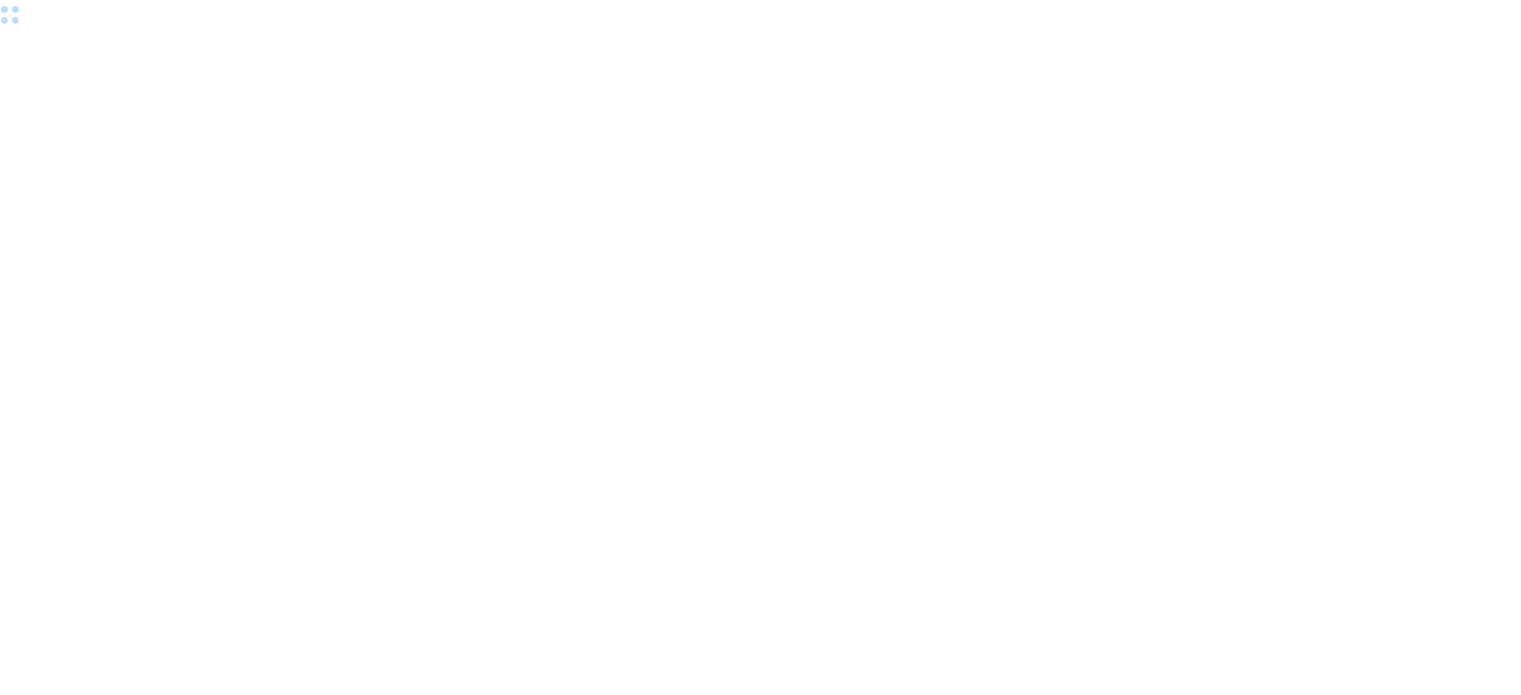 scroll, scrollTop: 0, scrollLeft: 0, axis: both 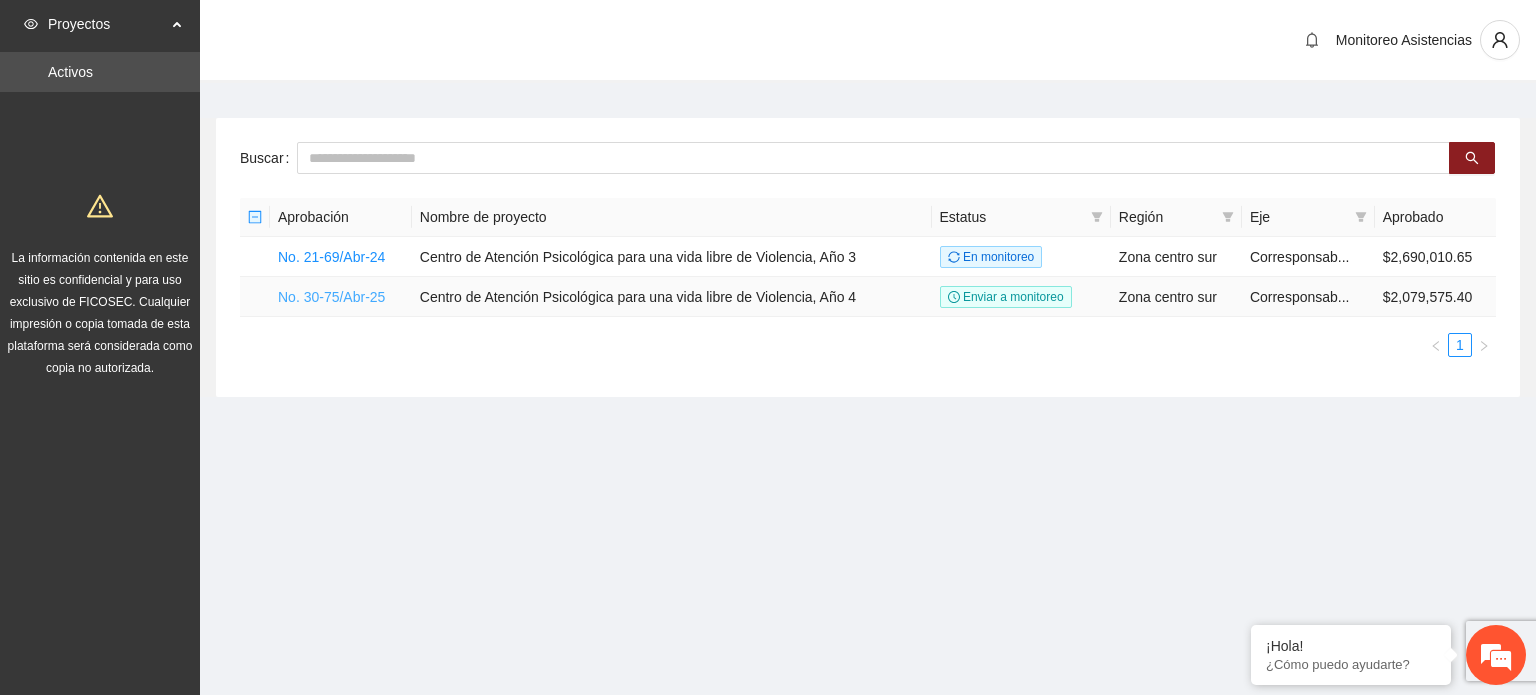 click on "No. 30-75/Abr-25" at bounding box center [331, 297] 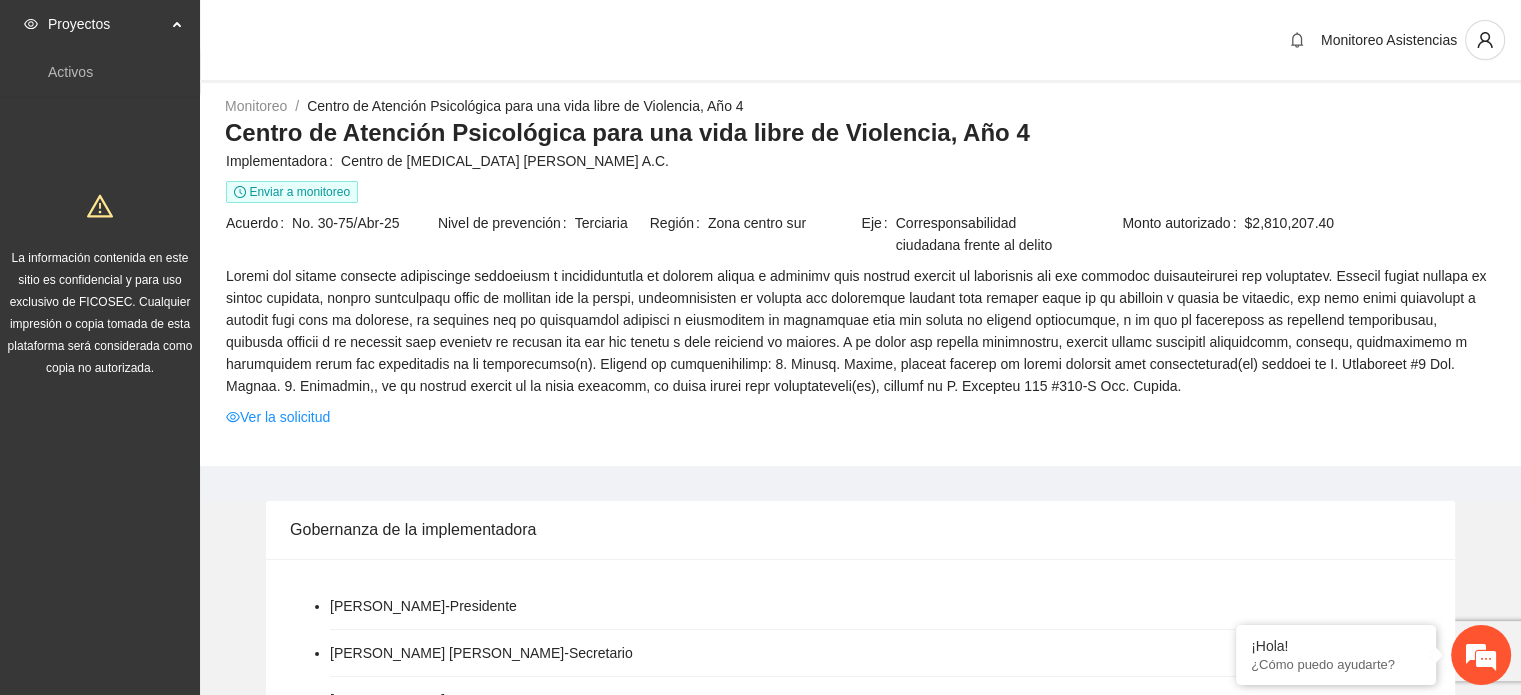 scroll, scrollTop: 0, scrollLeft: 0, axis: both 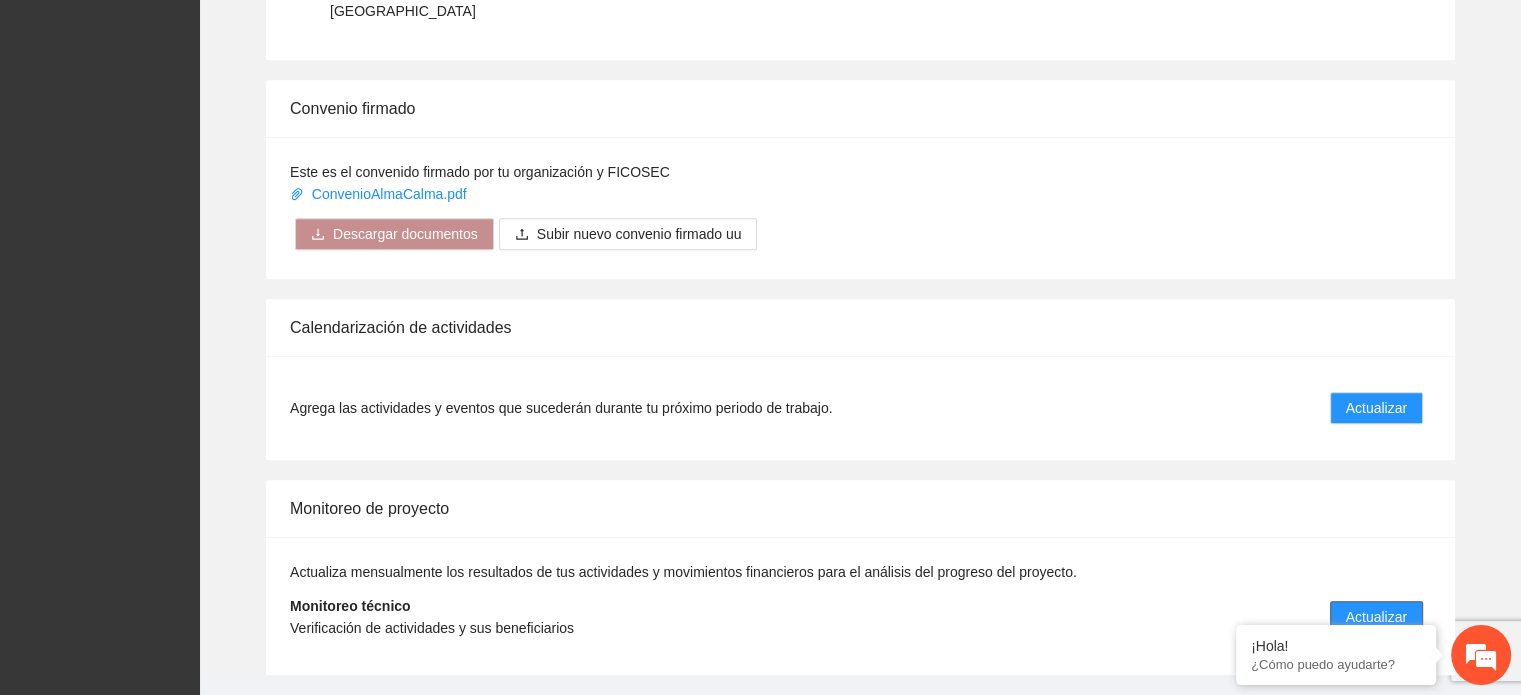 click on "Actualizar" at bounding box center (1376, 617) 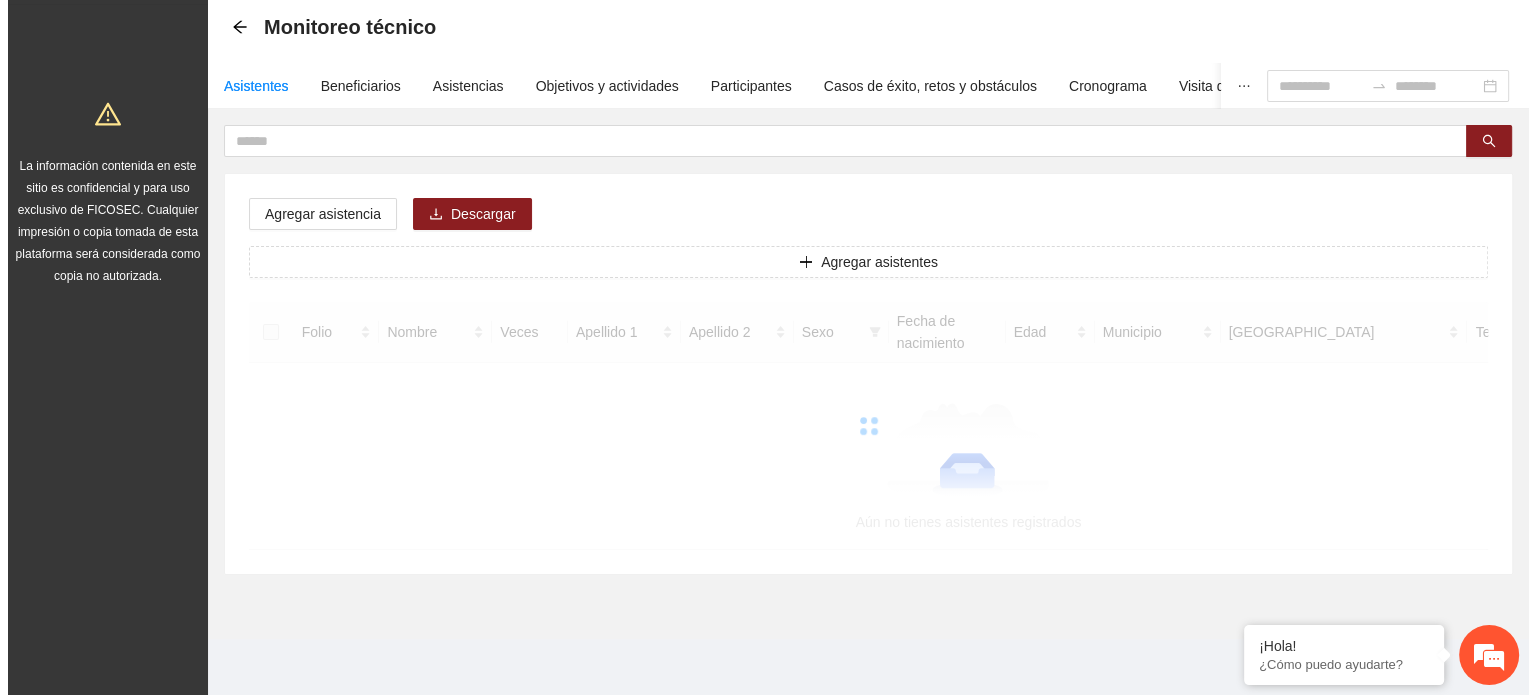 scroll, scrollTop: 0, scrollLeft: 0, axis: both 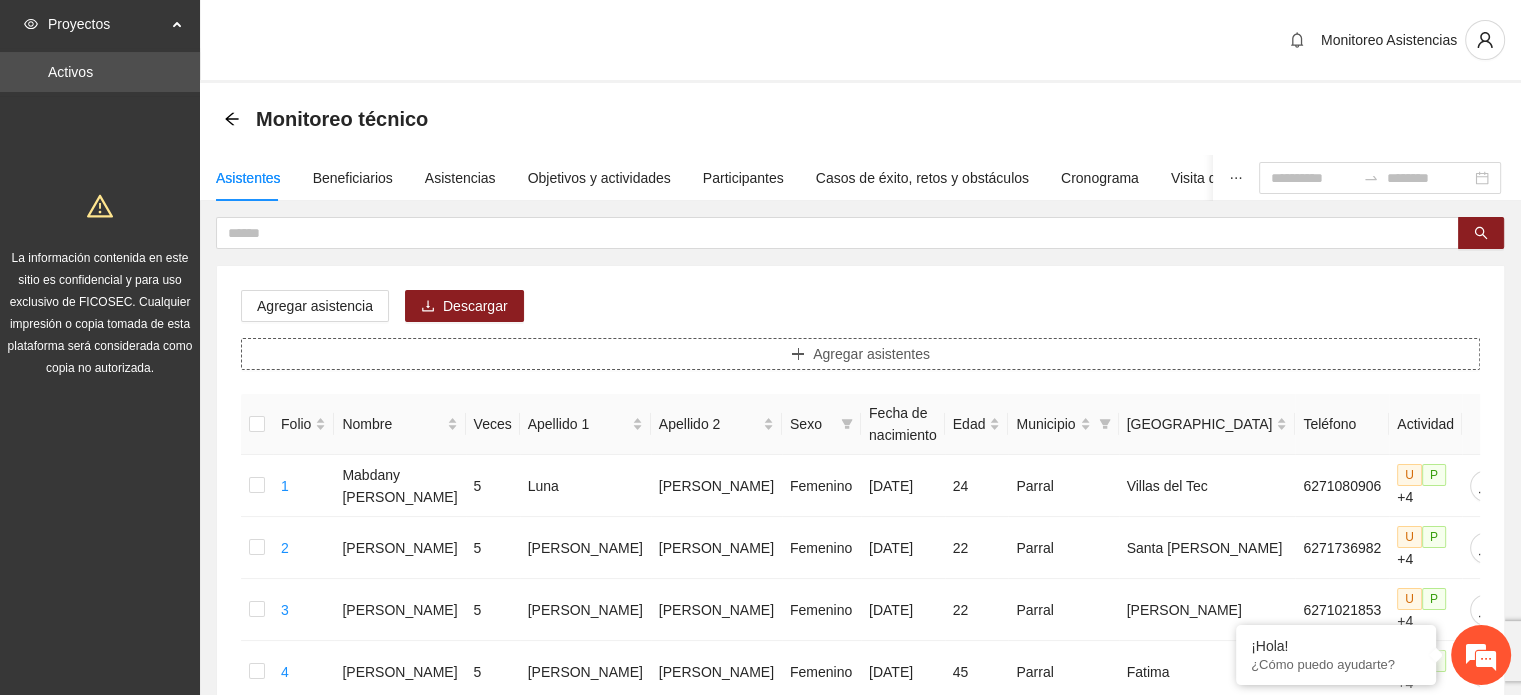 click on "Agregar asistentes" at bounding box center (871, 354) 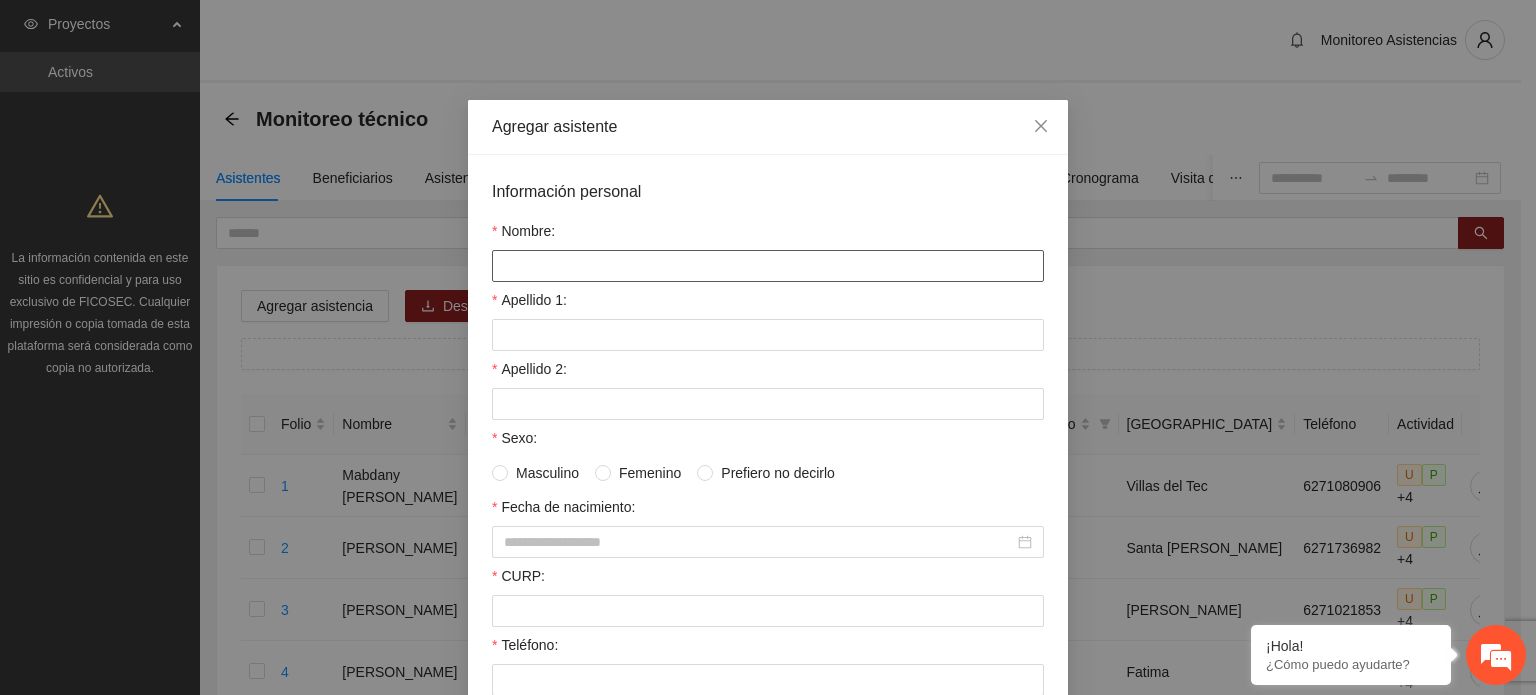 click on "Nombre:" at bounding box center [768, 266] 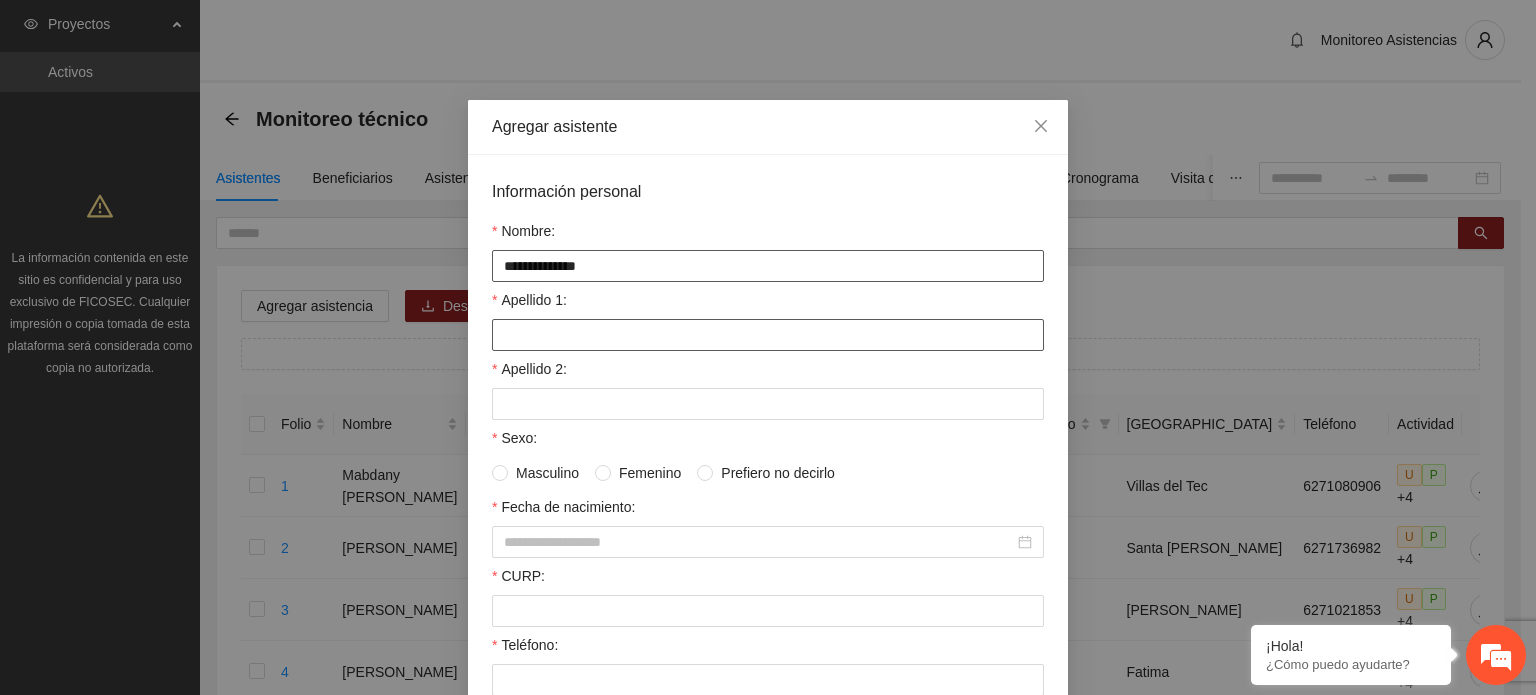 type on "**********" 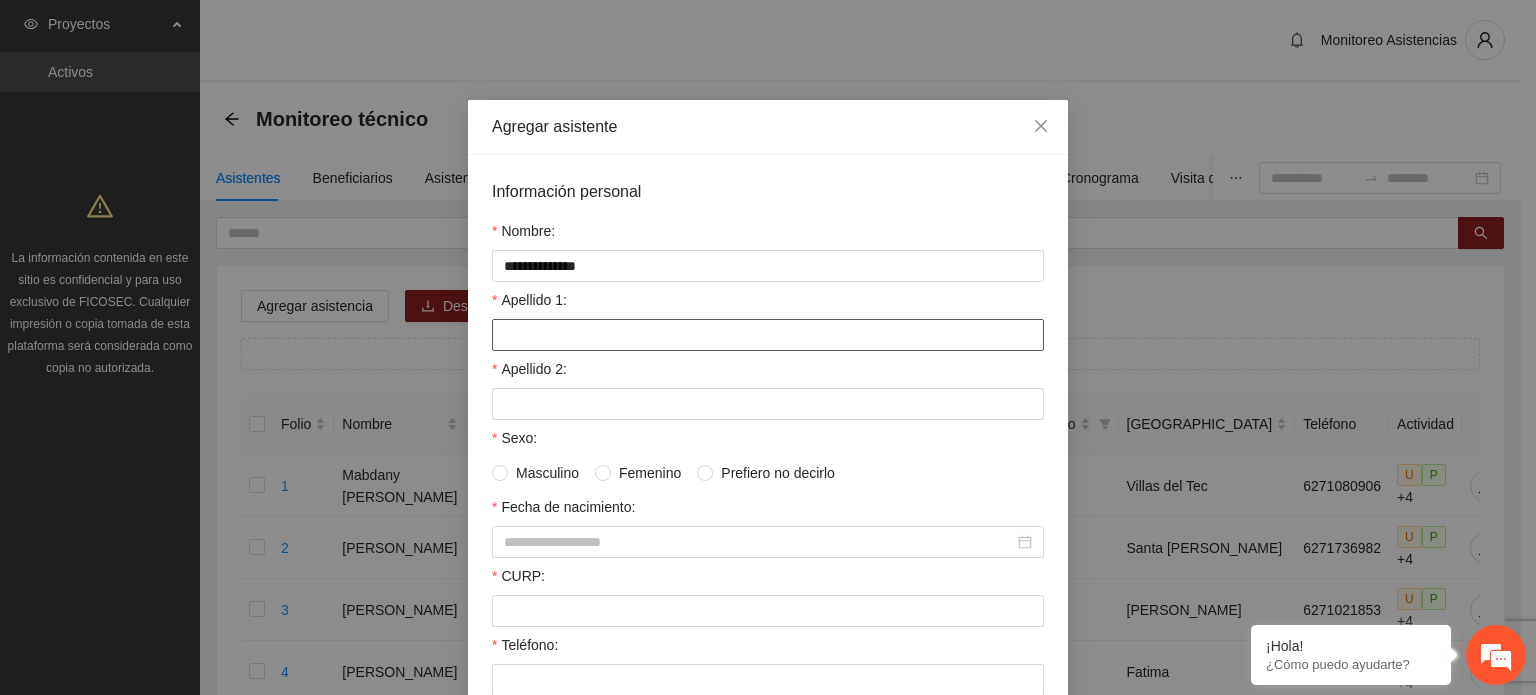 click on "Apellido 1:" at bounding box center [768, 335] 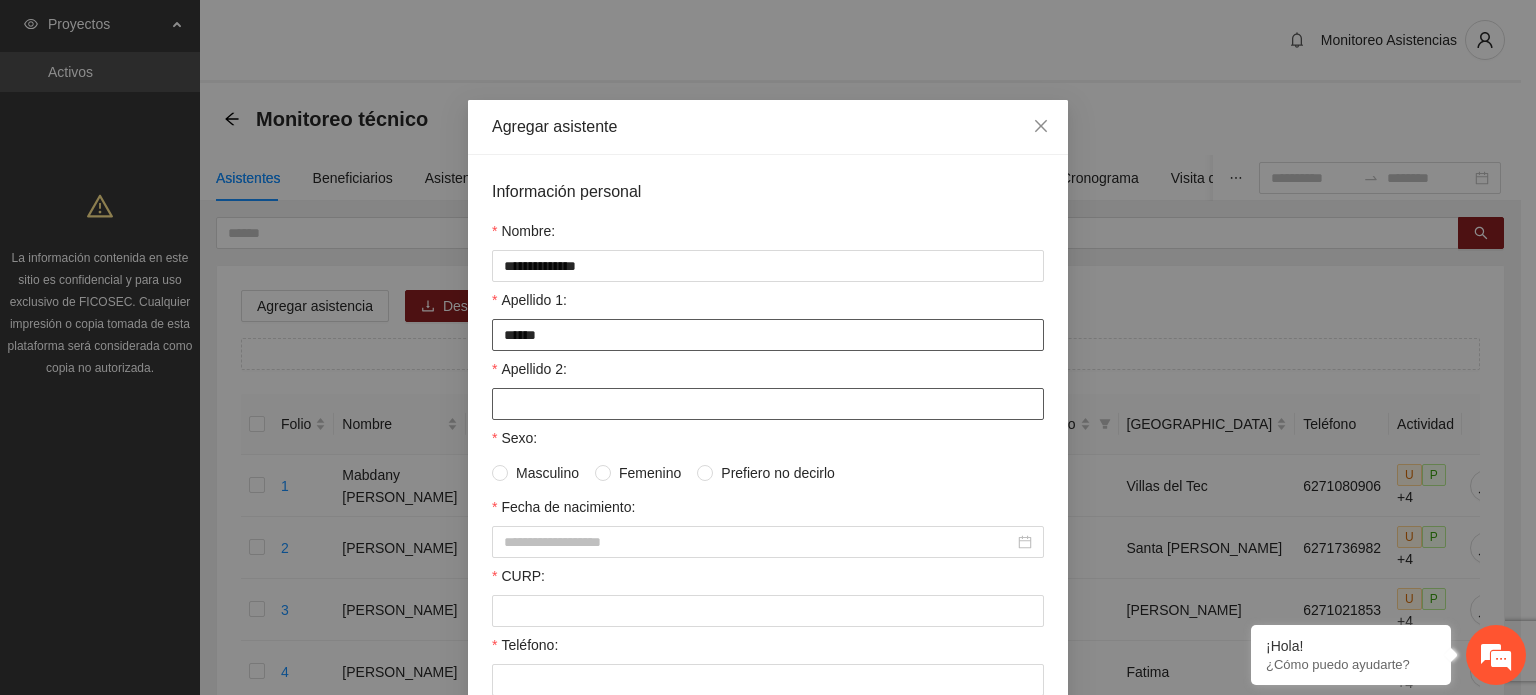 type on "******" 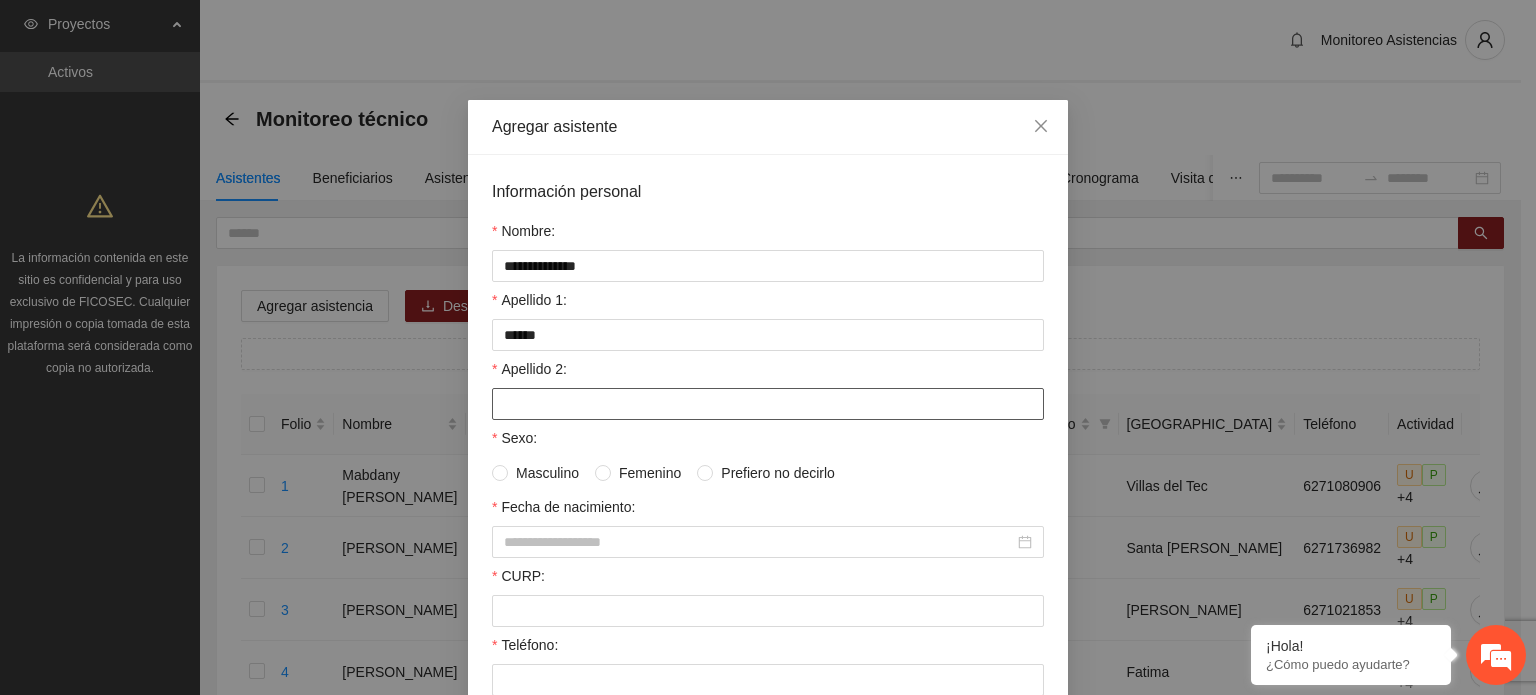 click on "Apellido 2:" at bounding box center [768, 404] 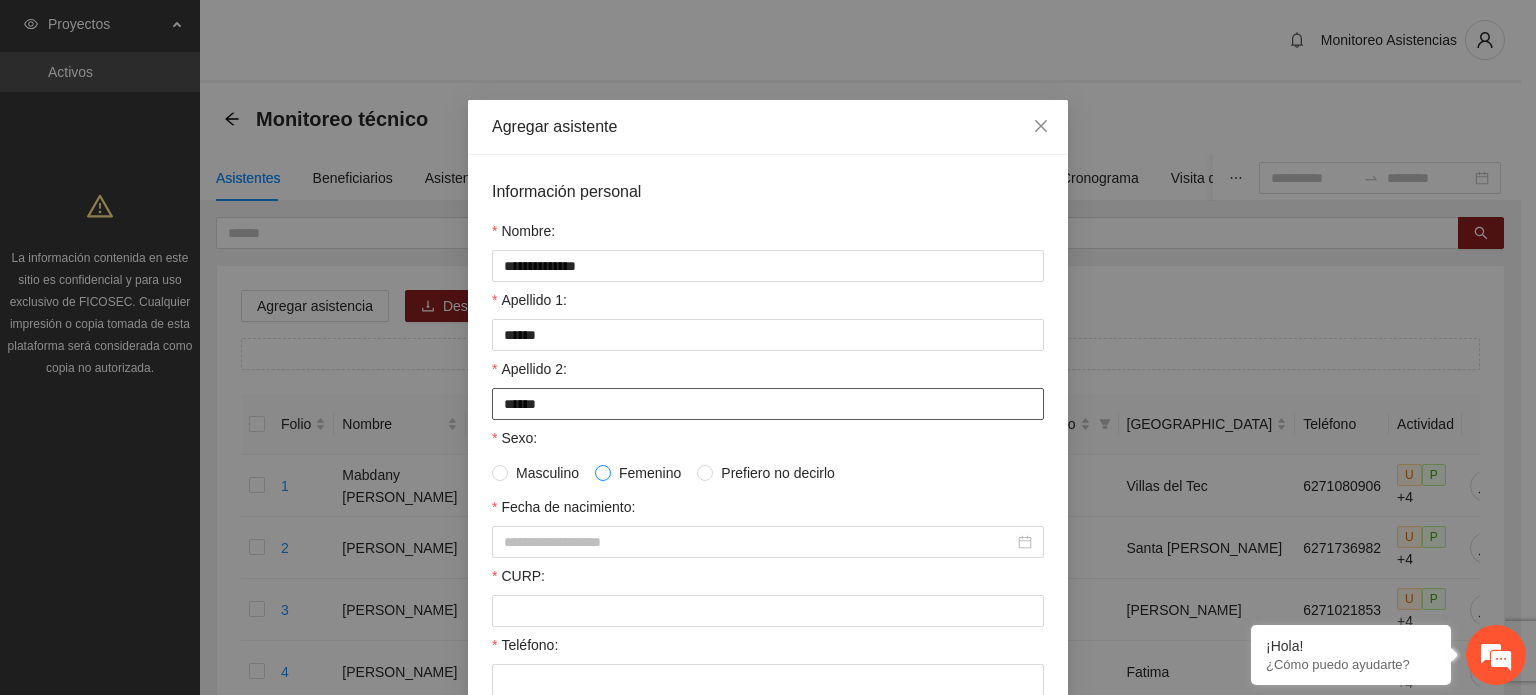 type on "******" 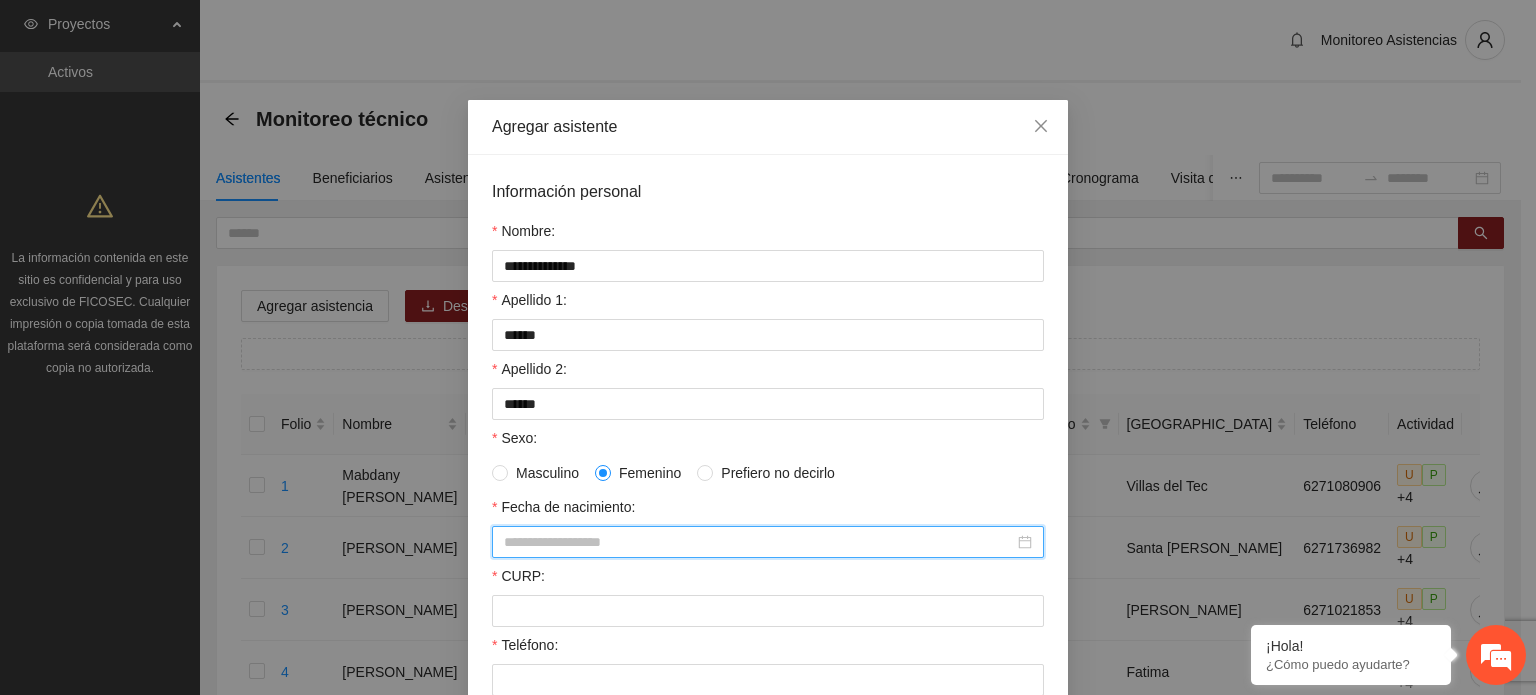 click on "Fecha de nacimiento:" at bounding box center [759, 542] 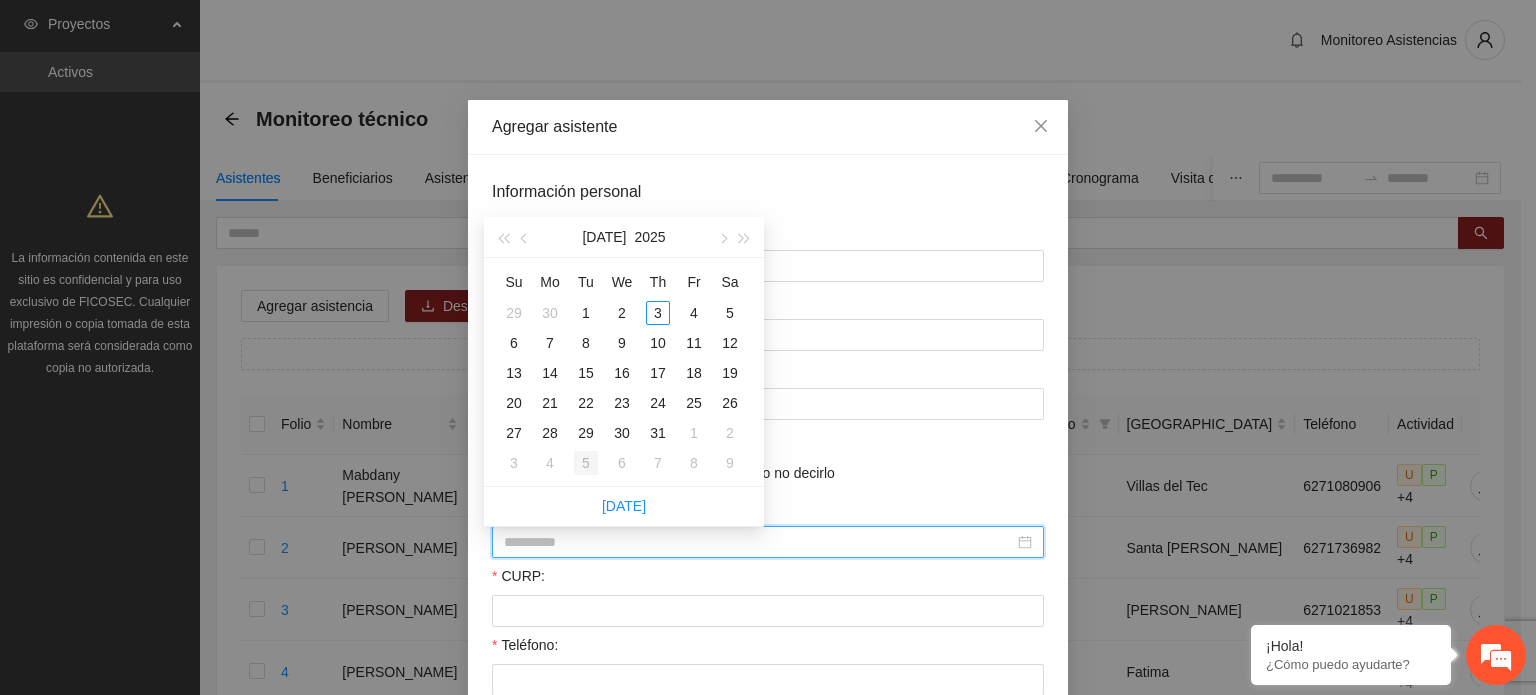 type on "**********" 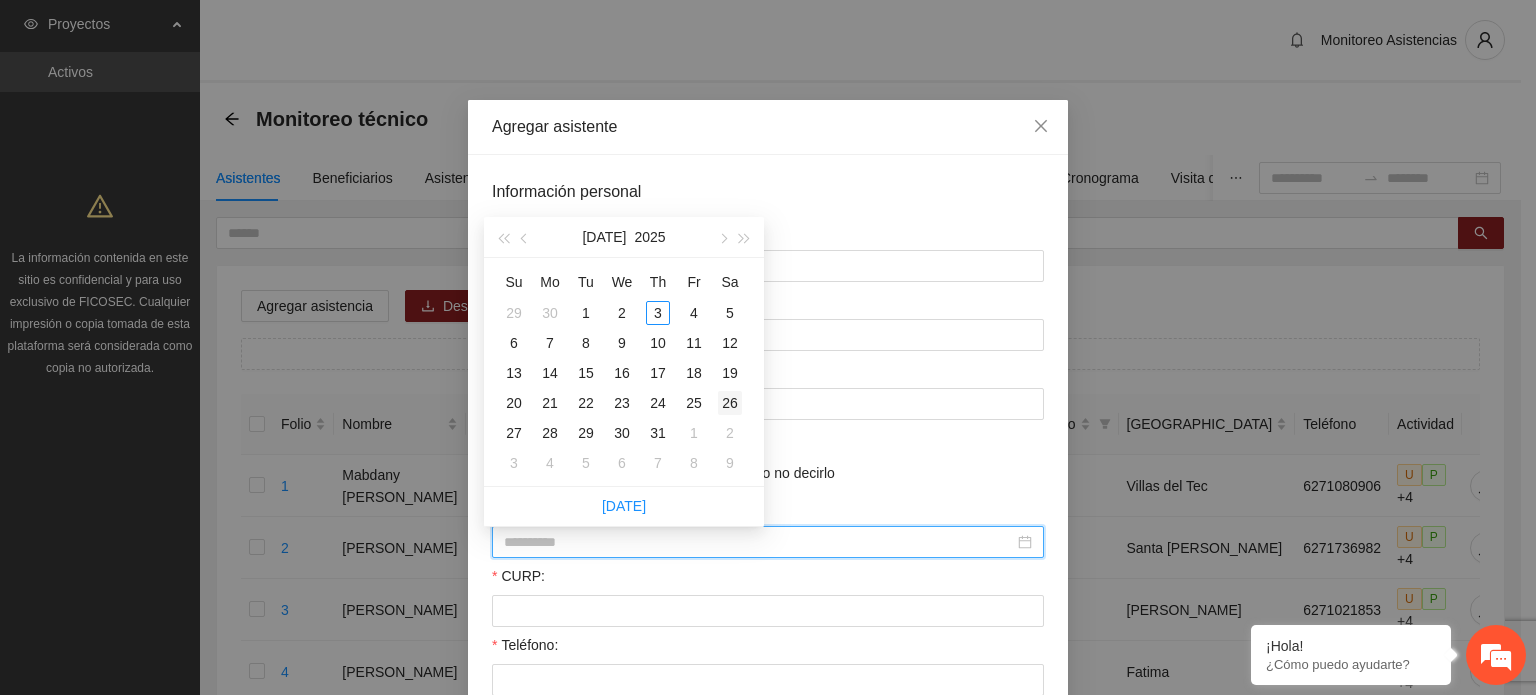 type on "**********" 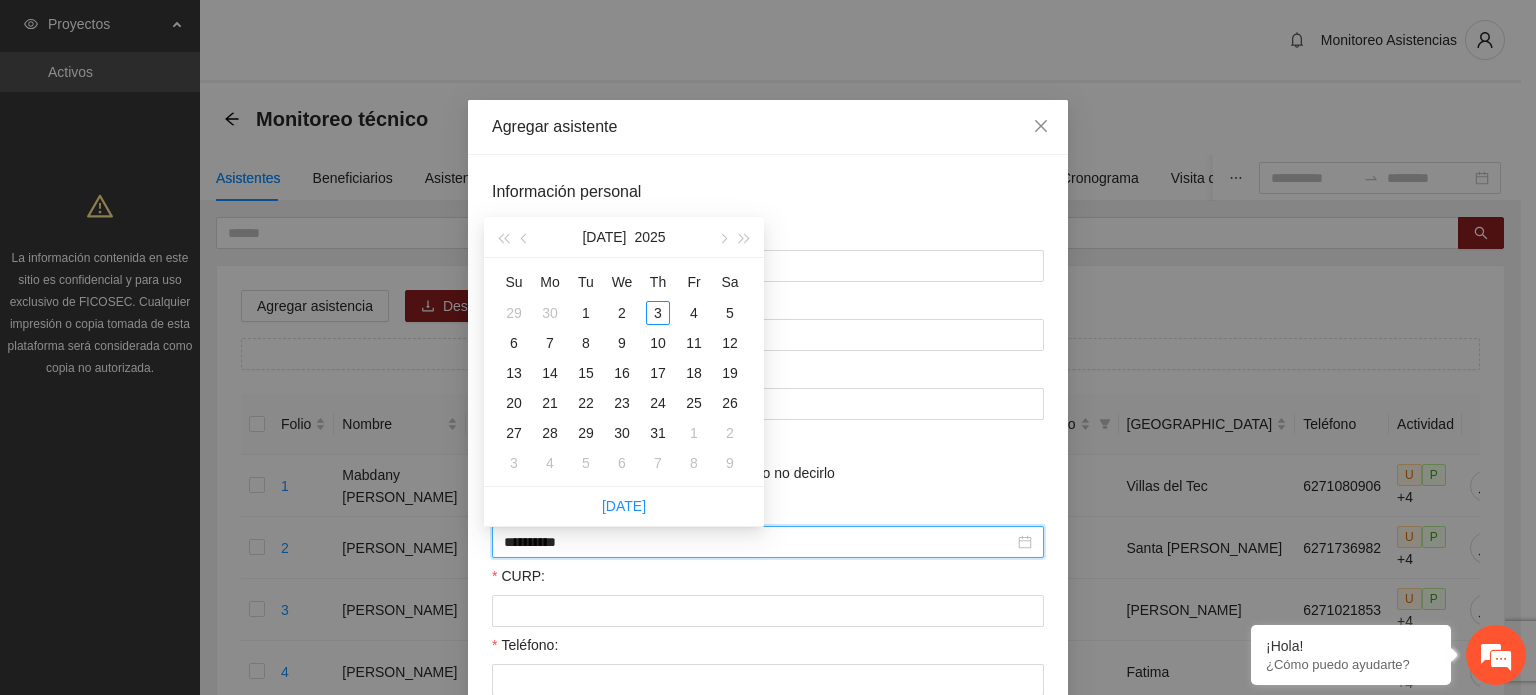 type on "**********" 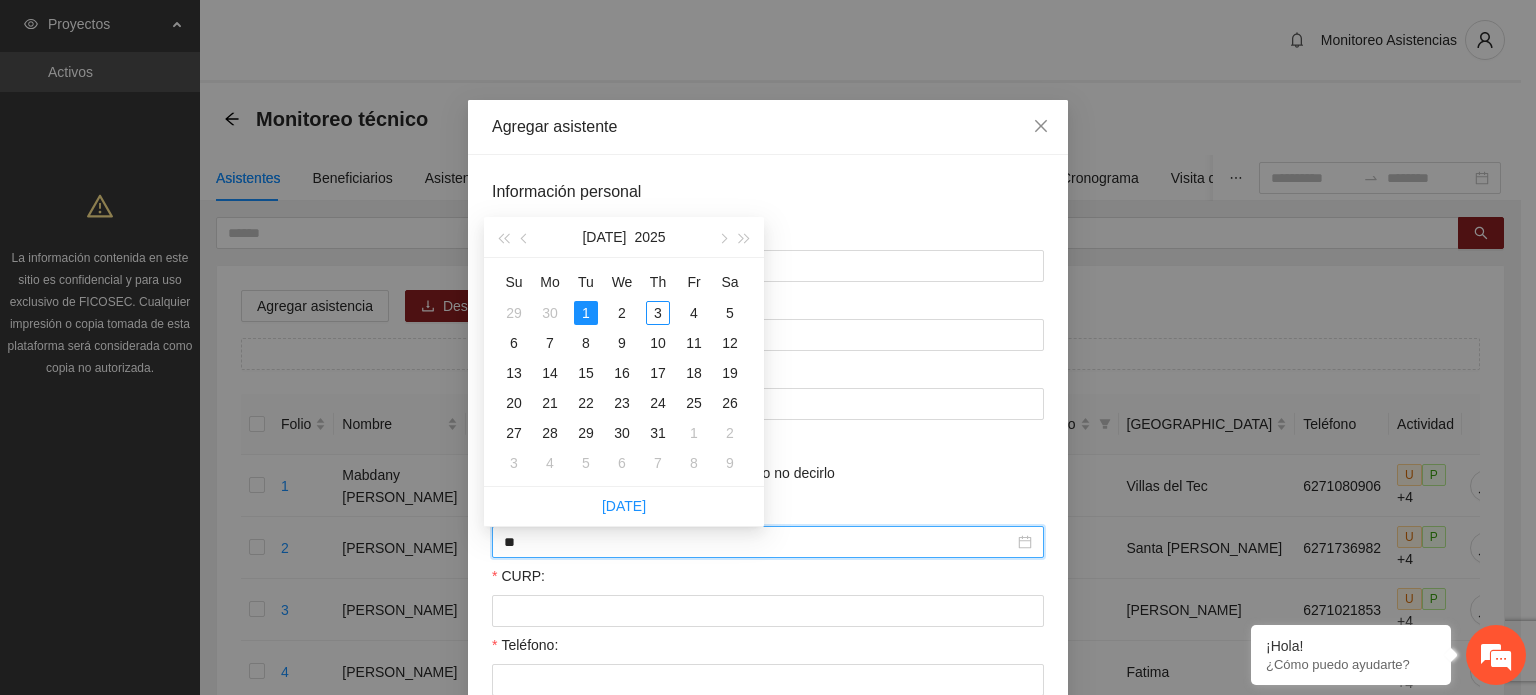 type on "*" 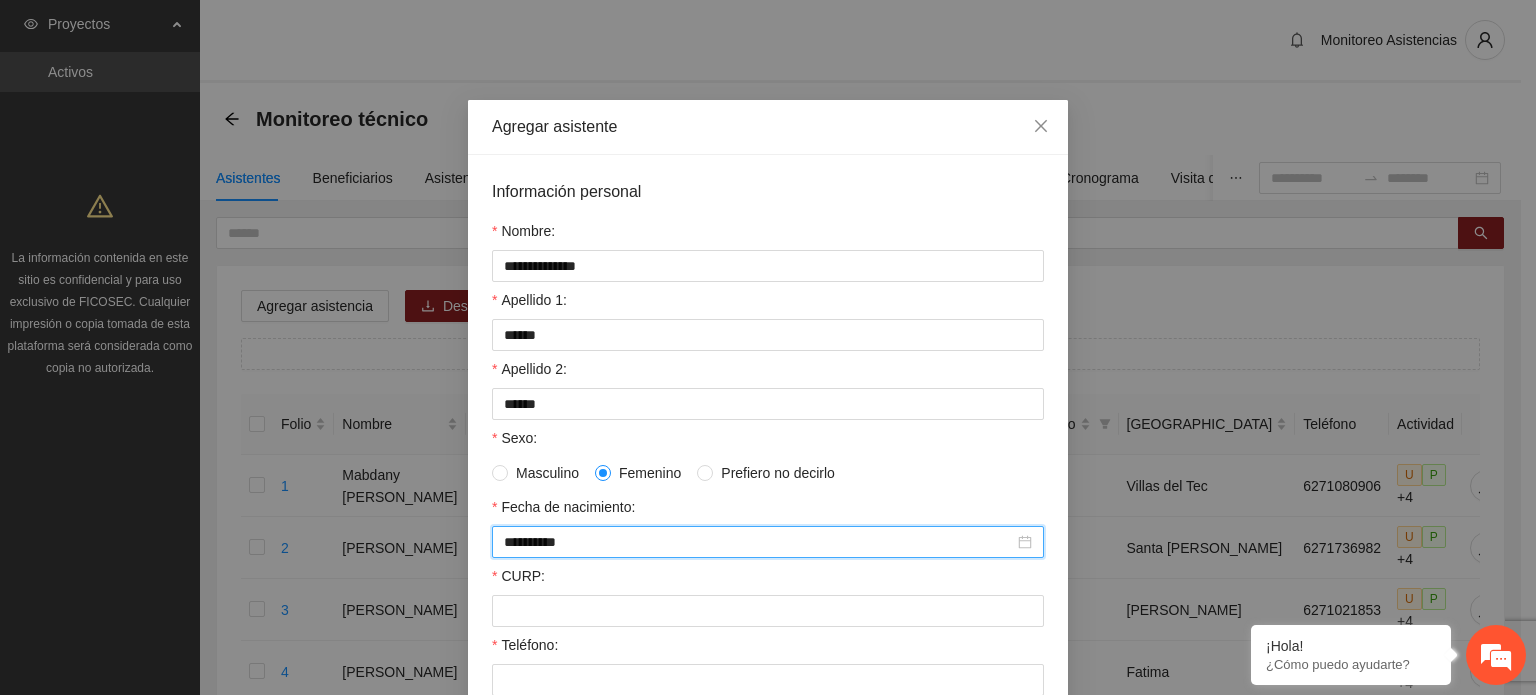 type on "**********" 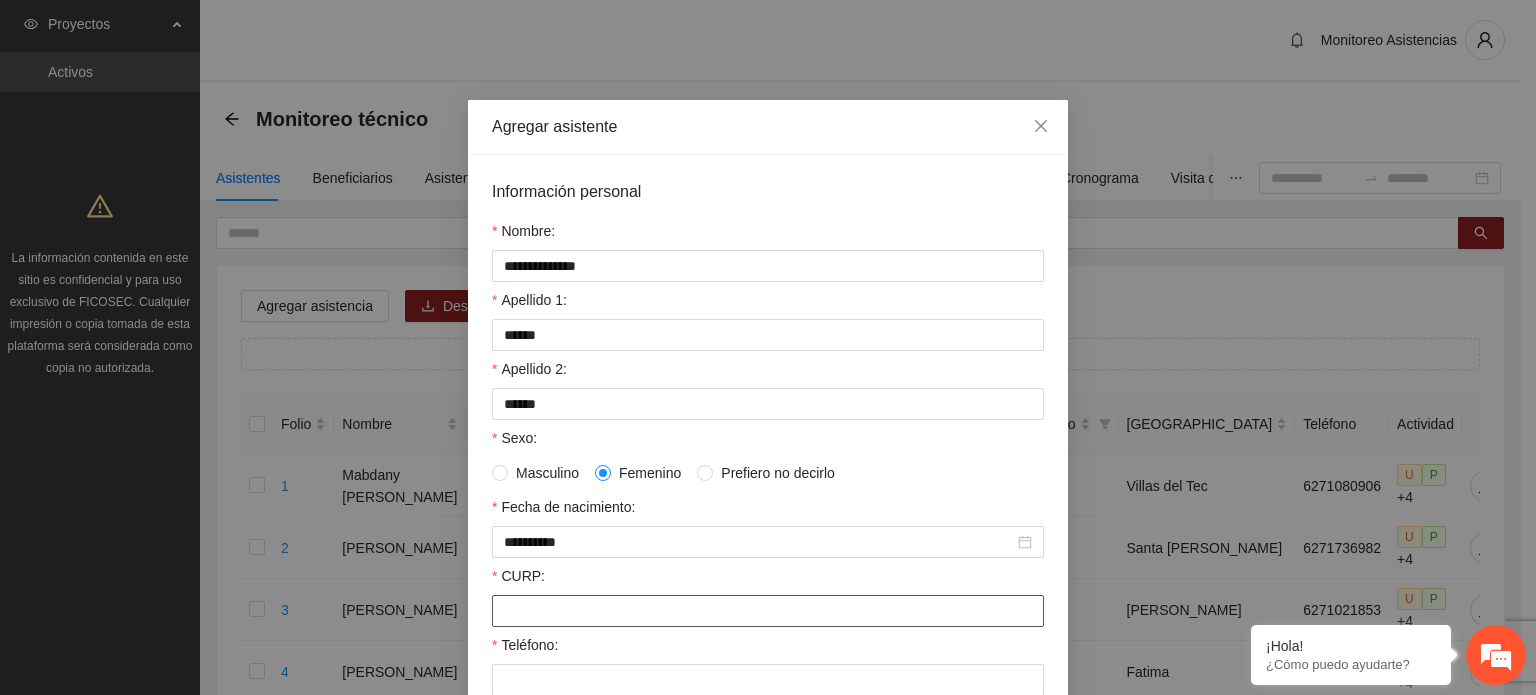 click on "CURP:" at bounding box center (768, 611) 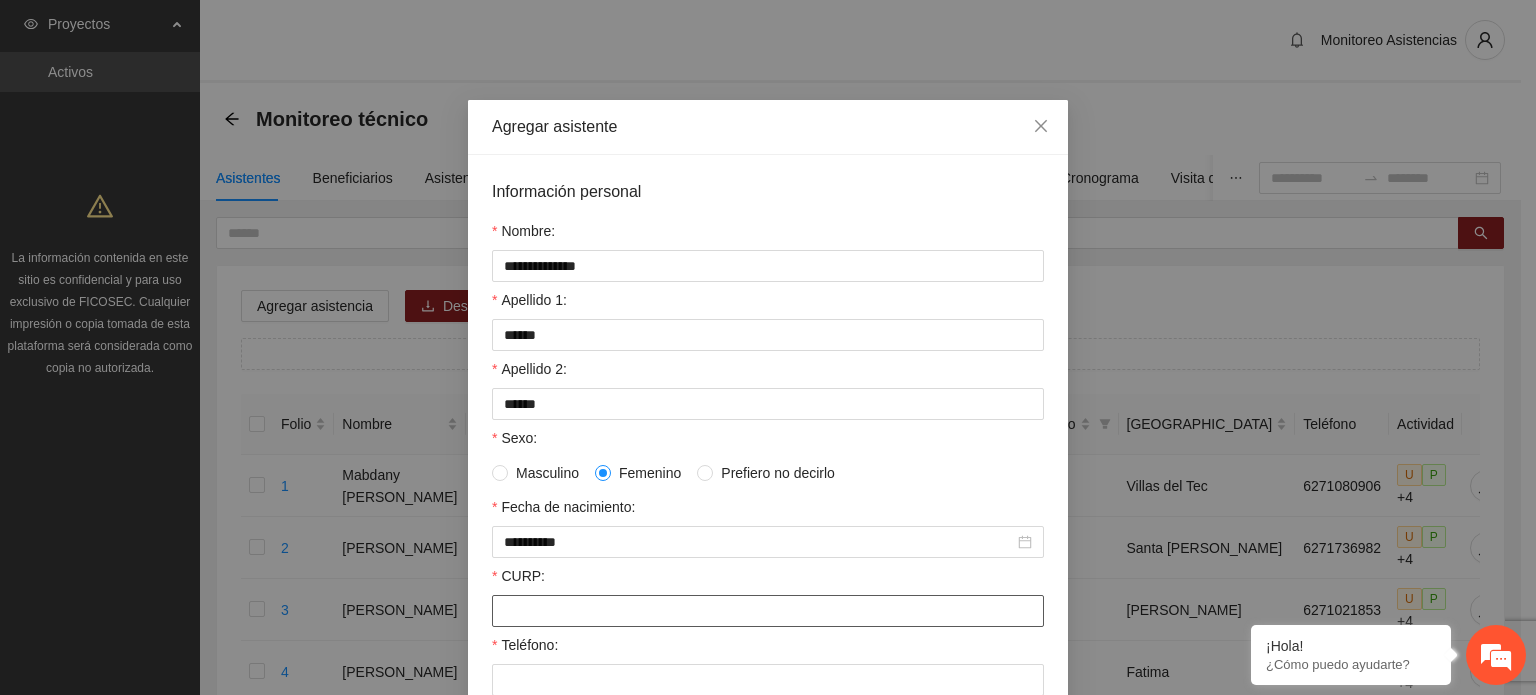 paste on "**********" 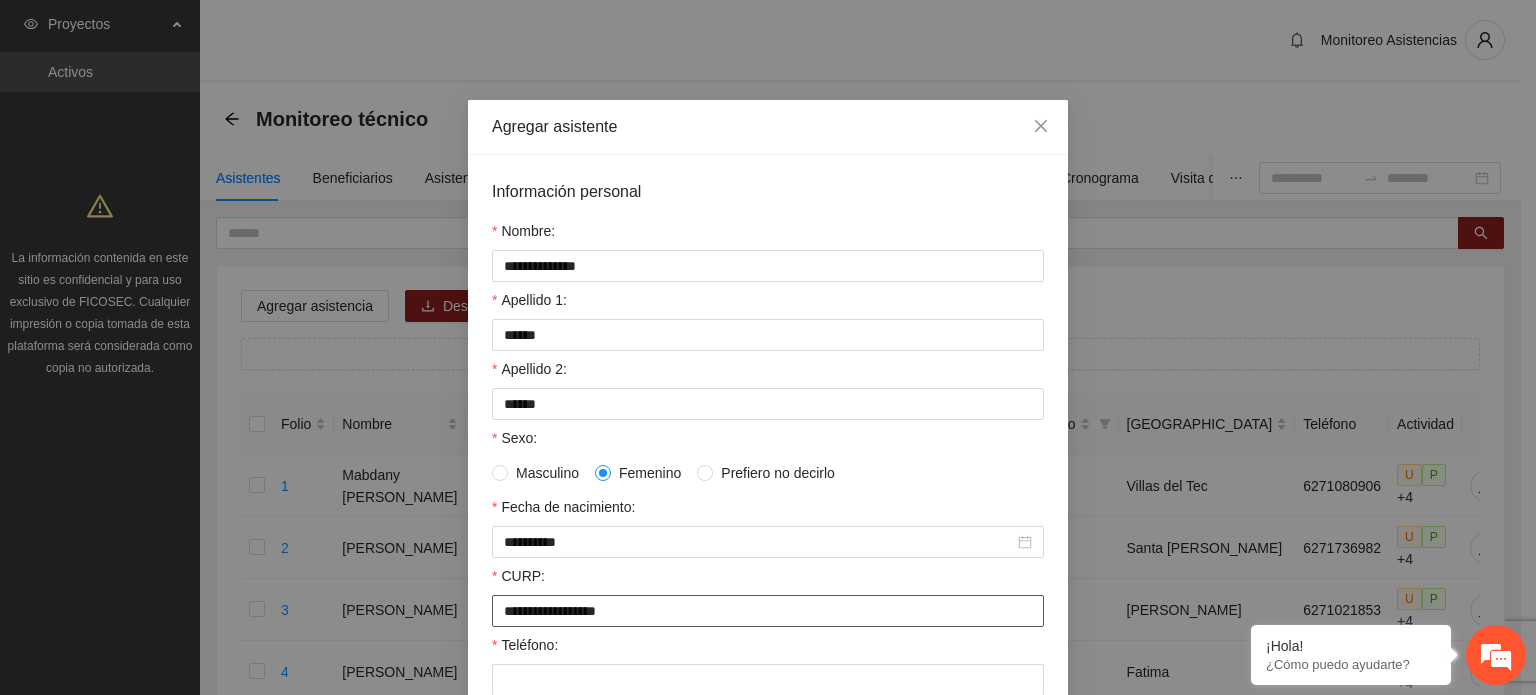 type on "**********" 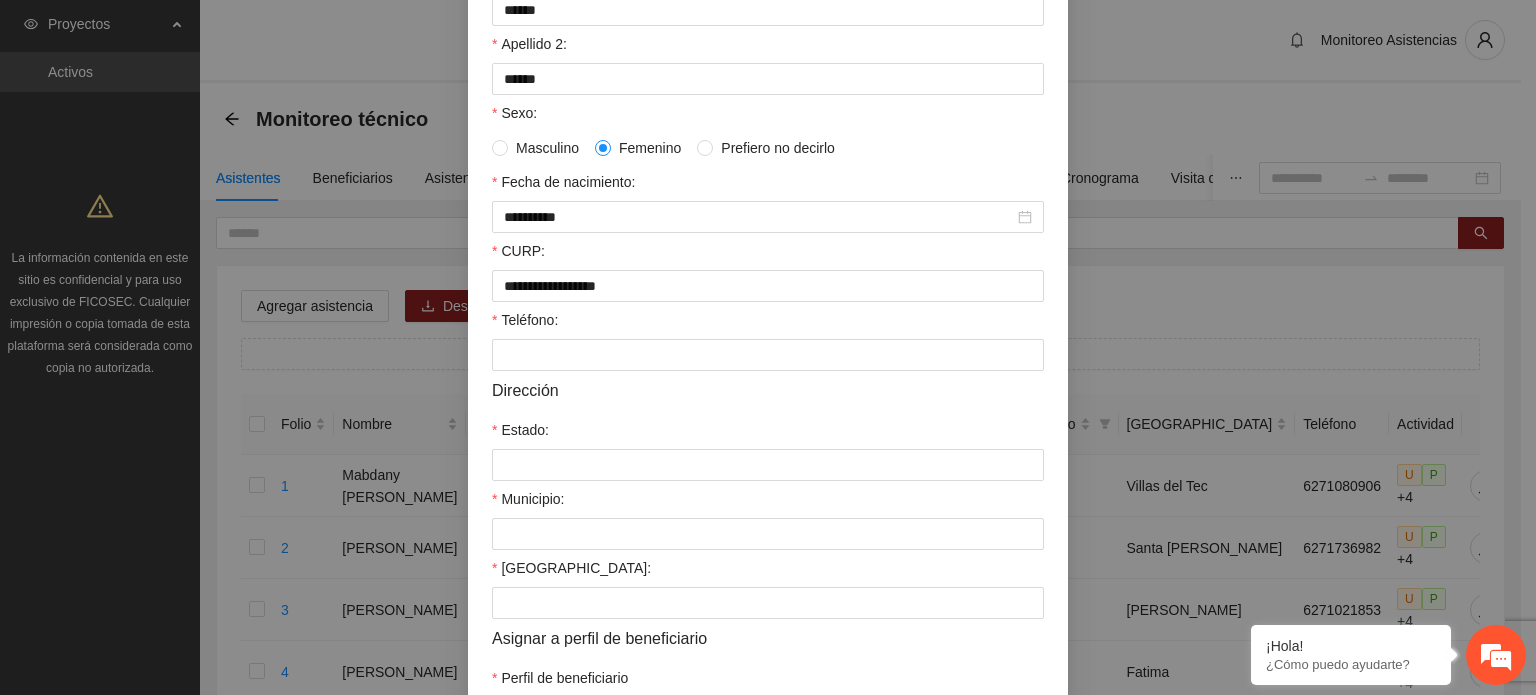 scroll, scrollTop: 362, scrollLeft: 0, axis: vertical 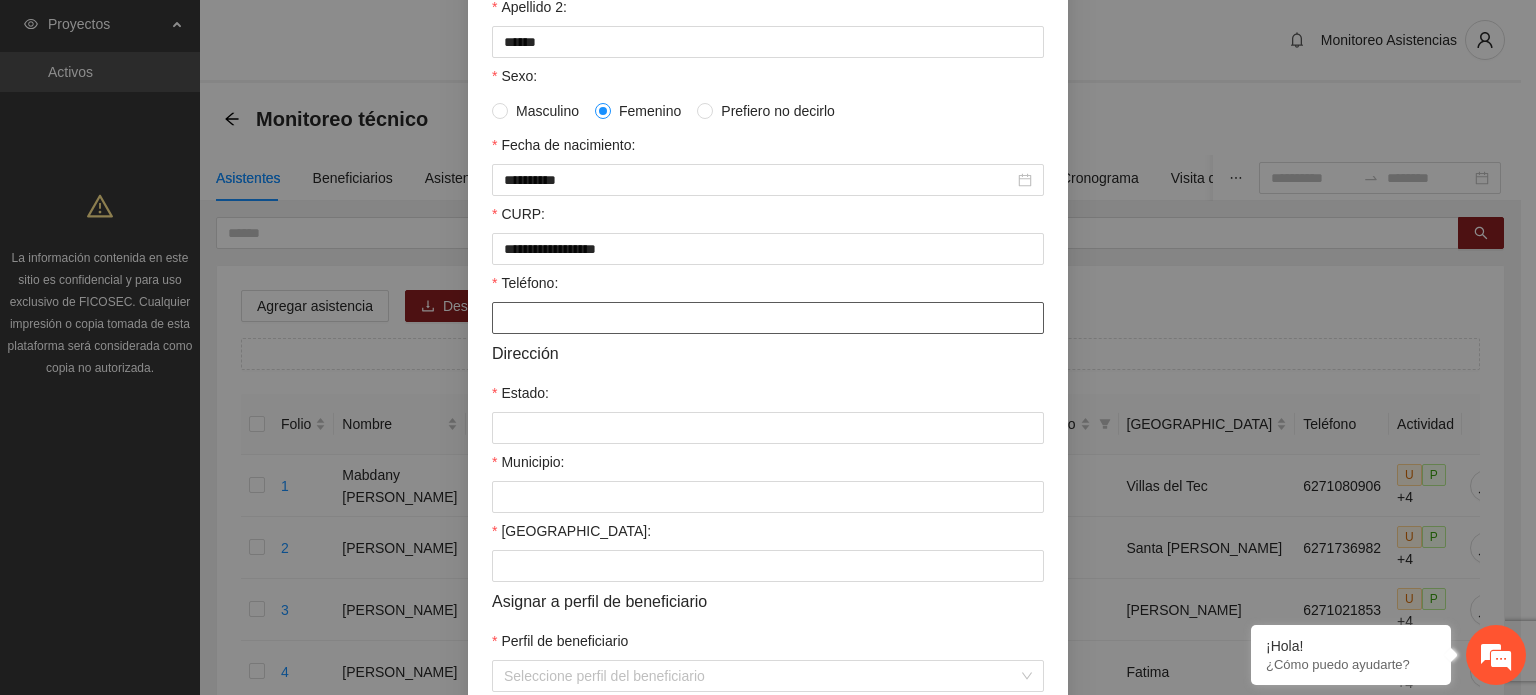 click on "Teléfono:" at bounding box center (768, 318) 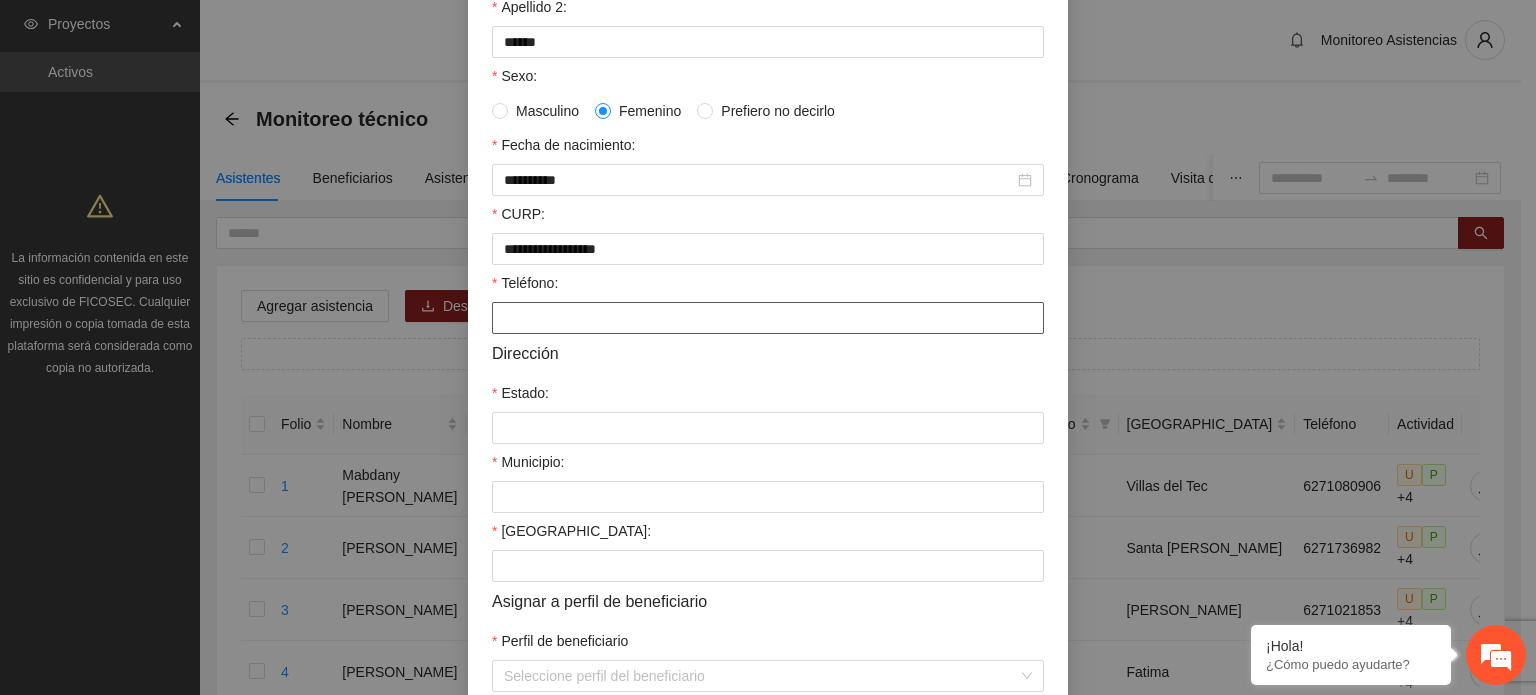 paste on "**********" 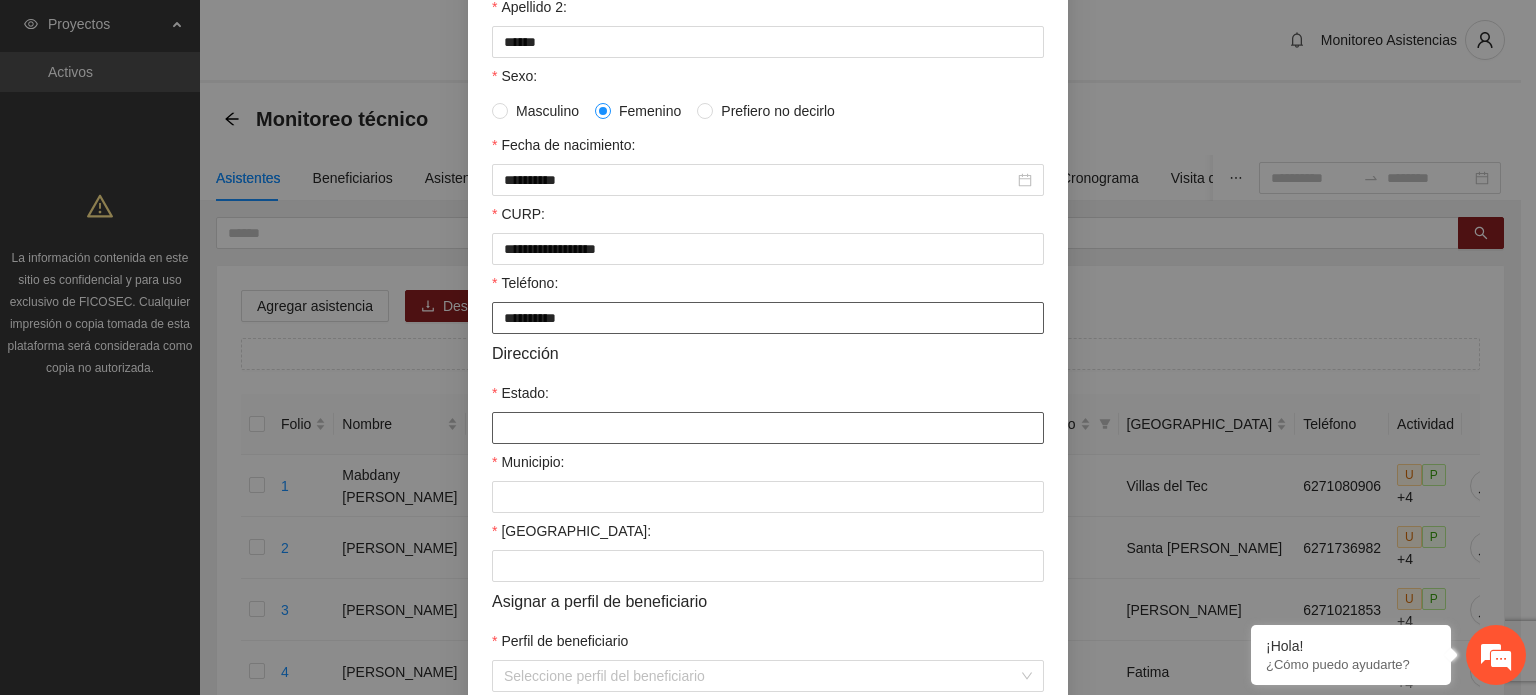 type on "**********" 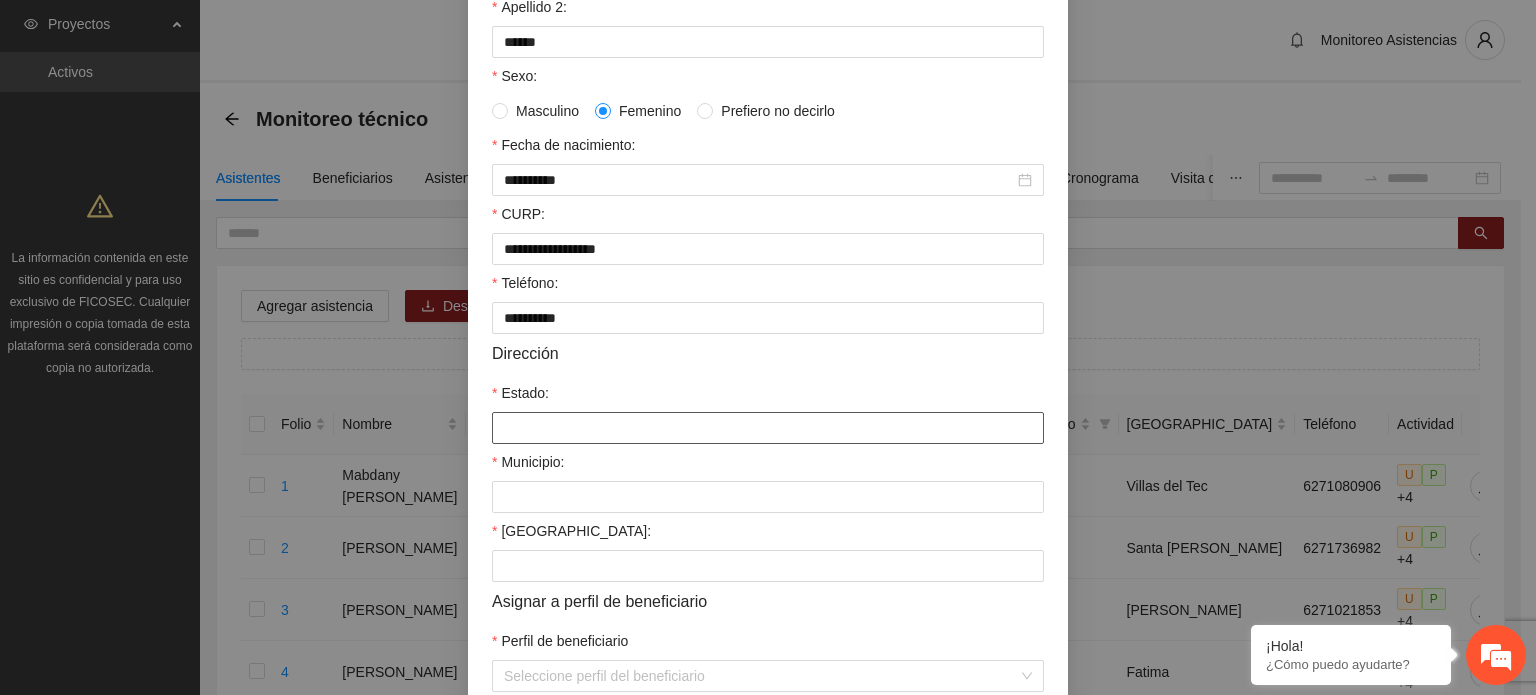 click on "Estado:" at bounding box center [768, 428] 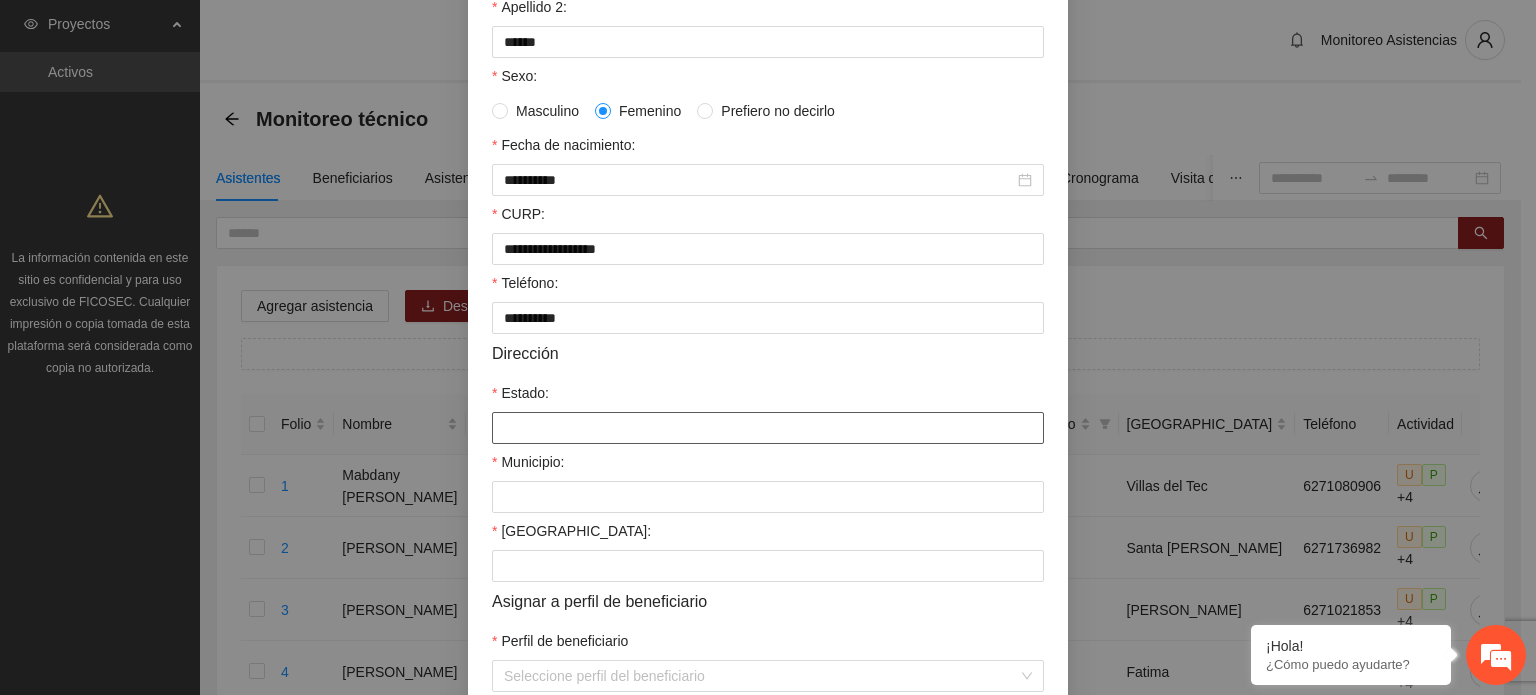 type on "*********" 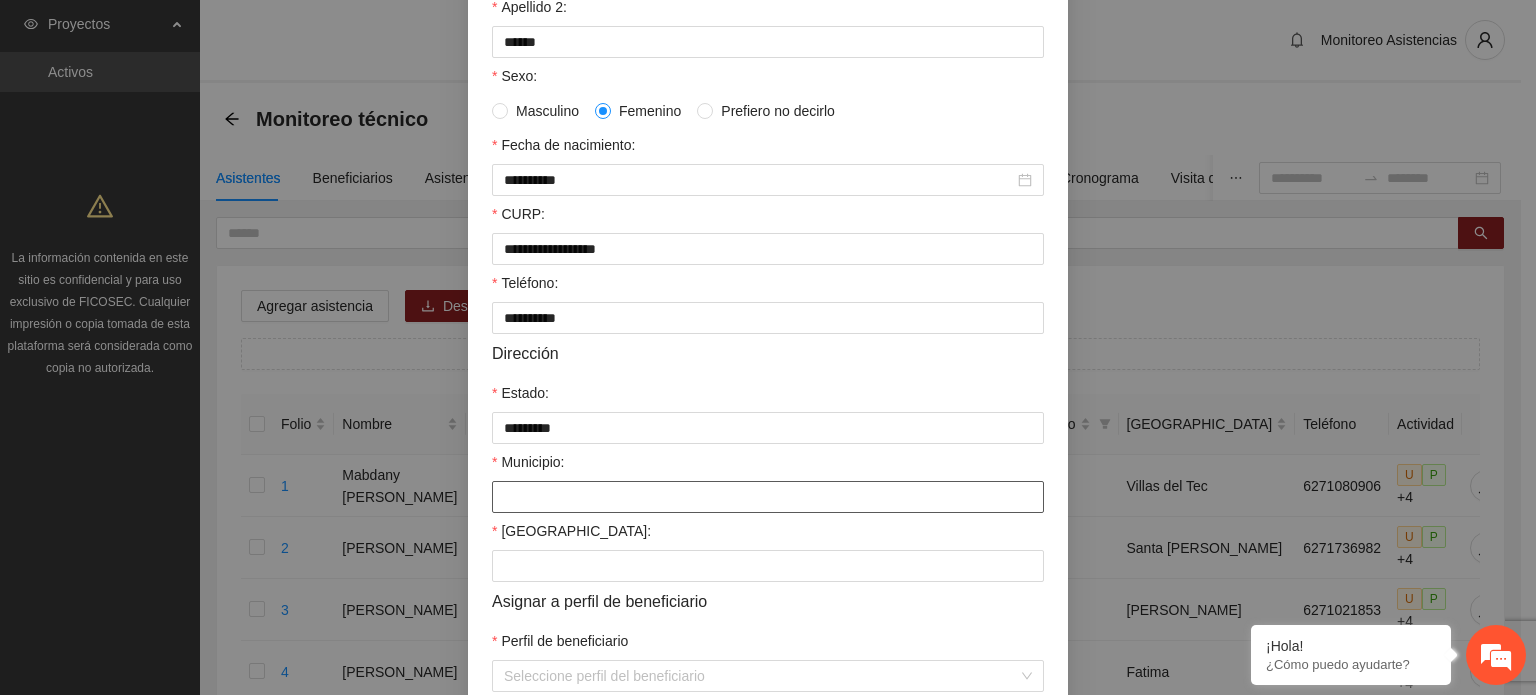 click on "Municipio:" at bounding box center [768, 497] 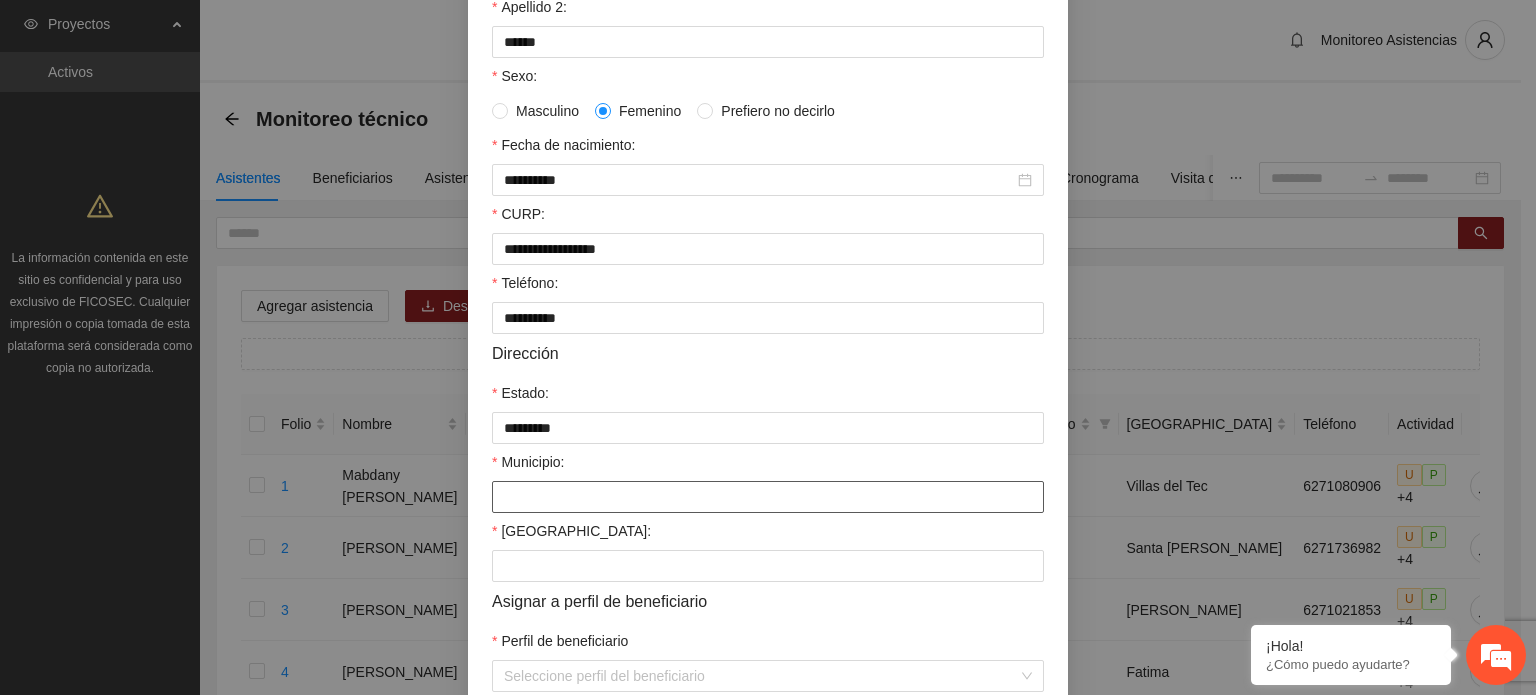 type on "*********" 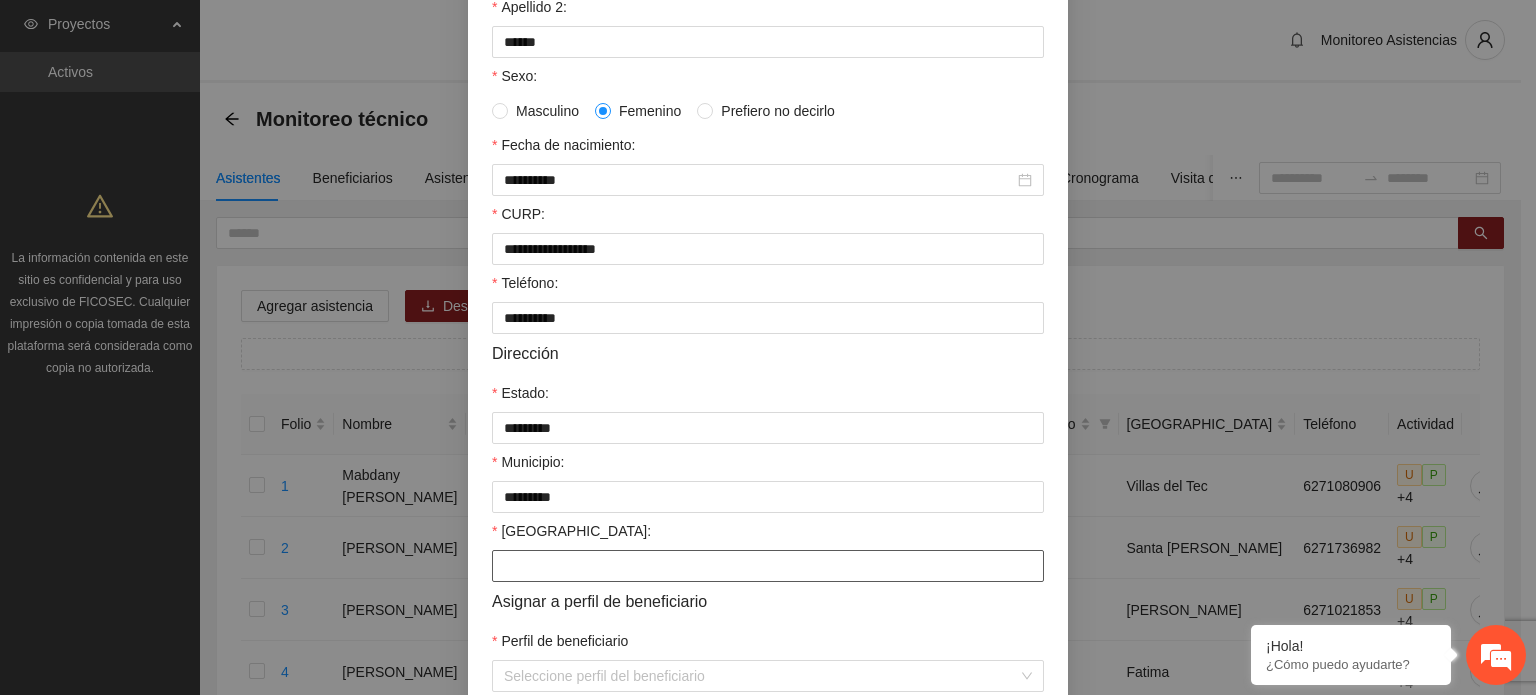 click on "[GEOGRAPHIC_DATA]:" at bounding box center (768, 566) 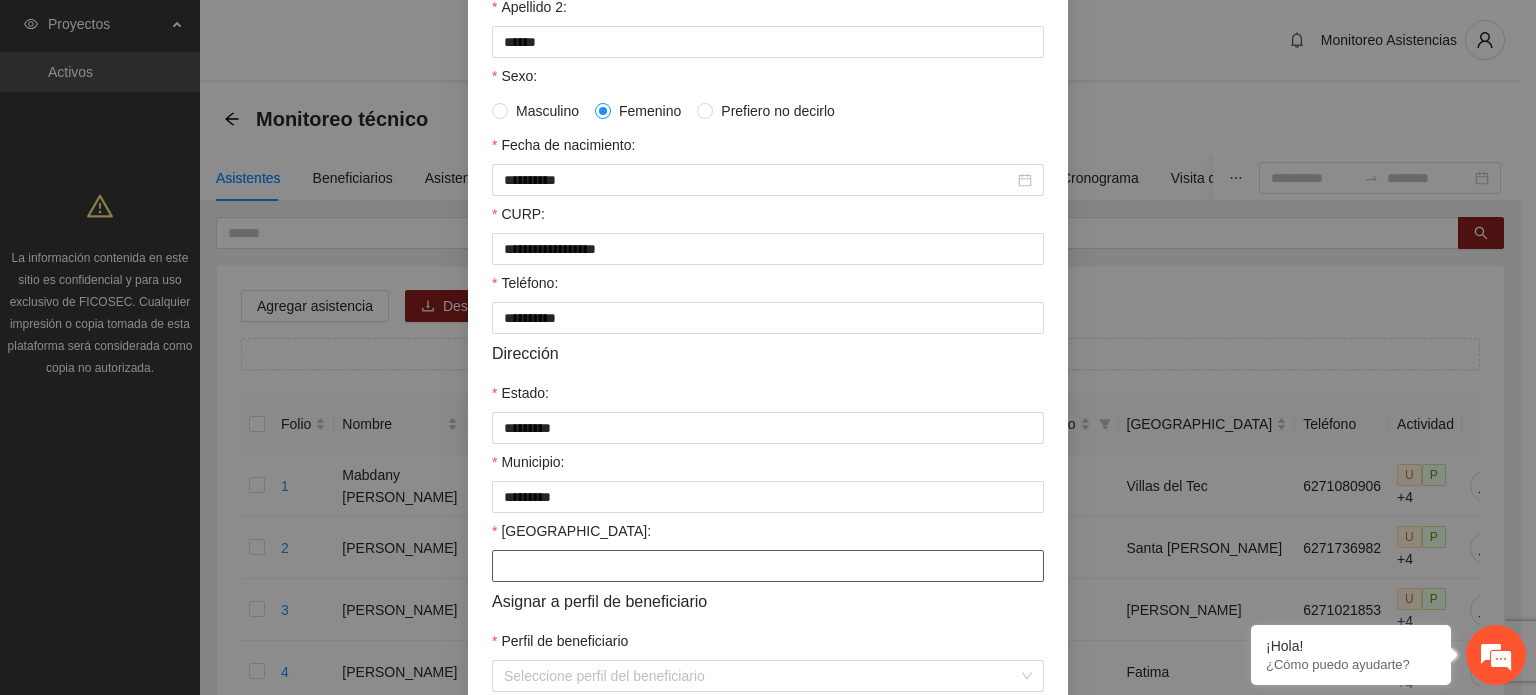 type on "**********" 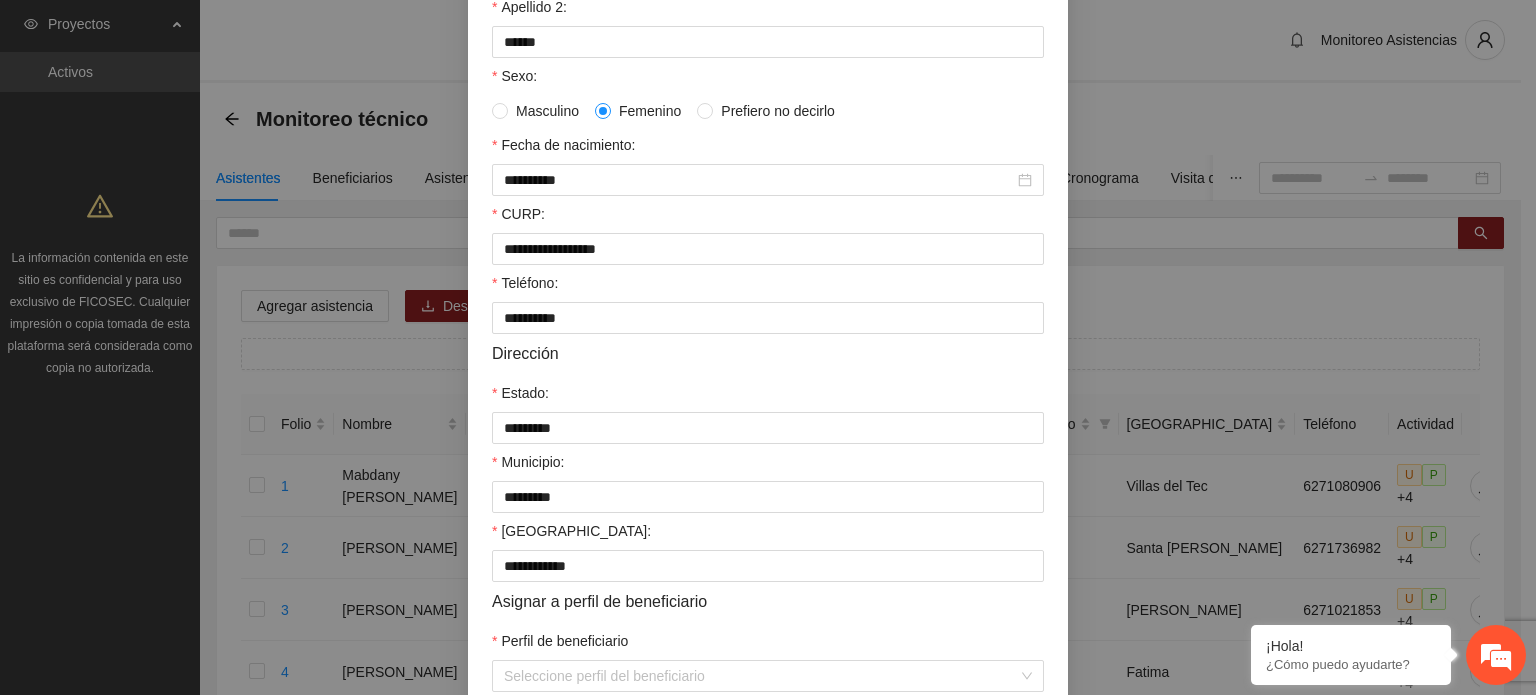 scroll, scrollTop: 476, scrollLeft: 0, axis: vertical 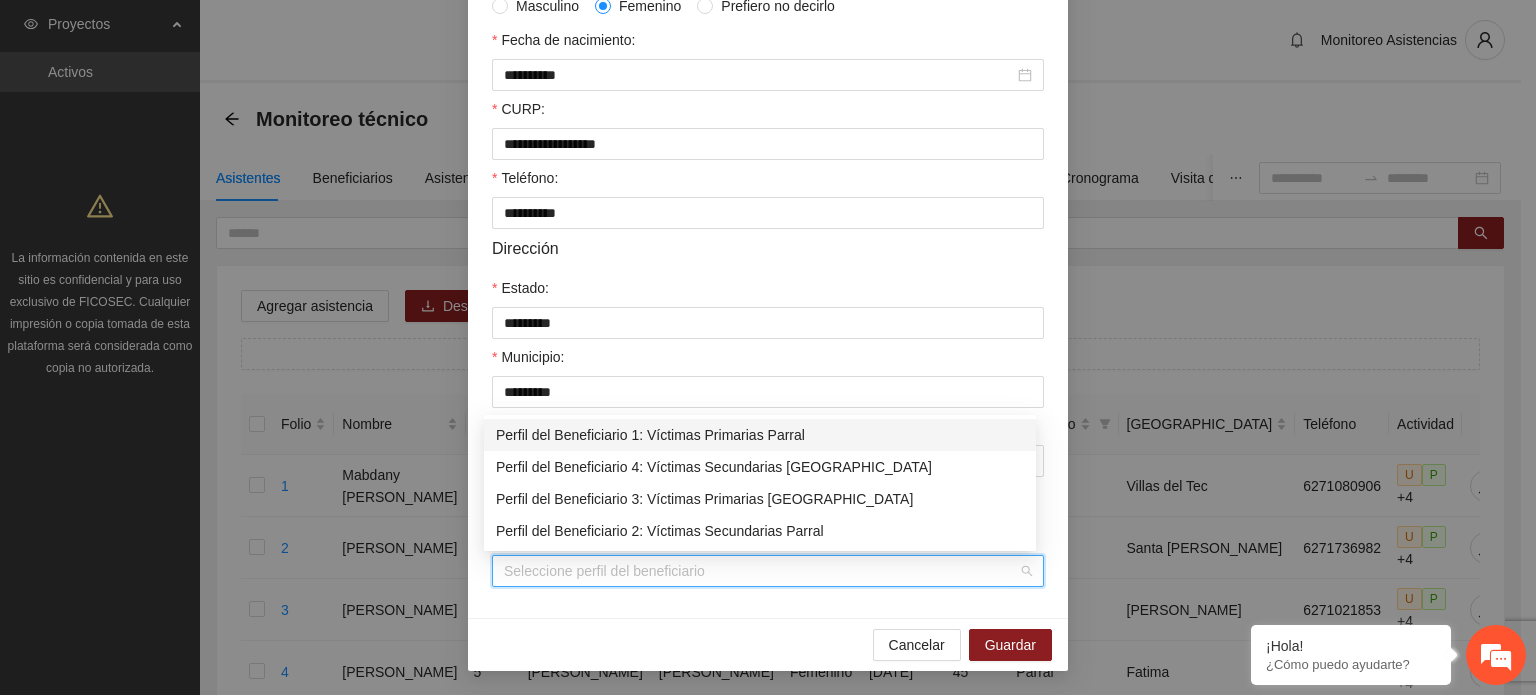 click on "Perfil de beneficiario" at bounding box center [761, 571] 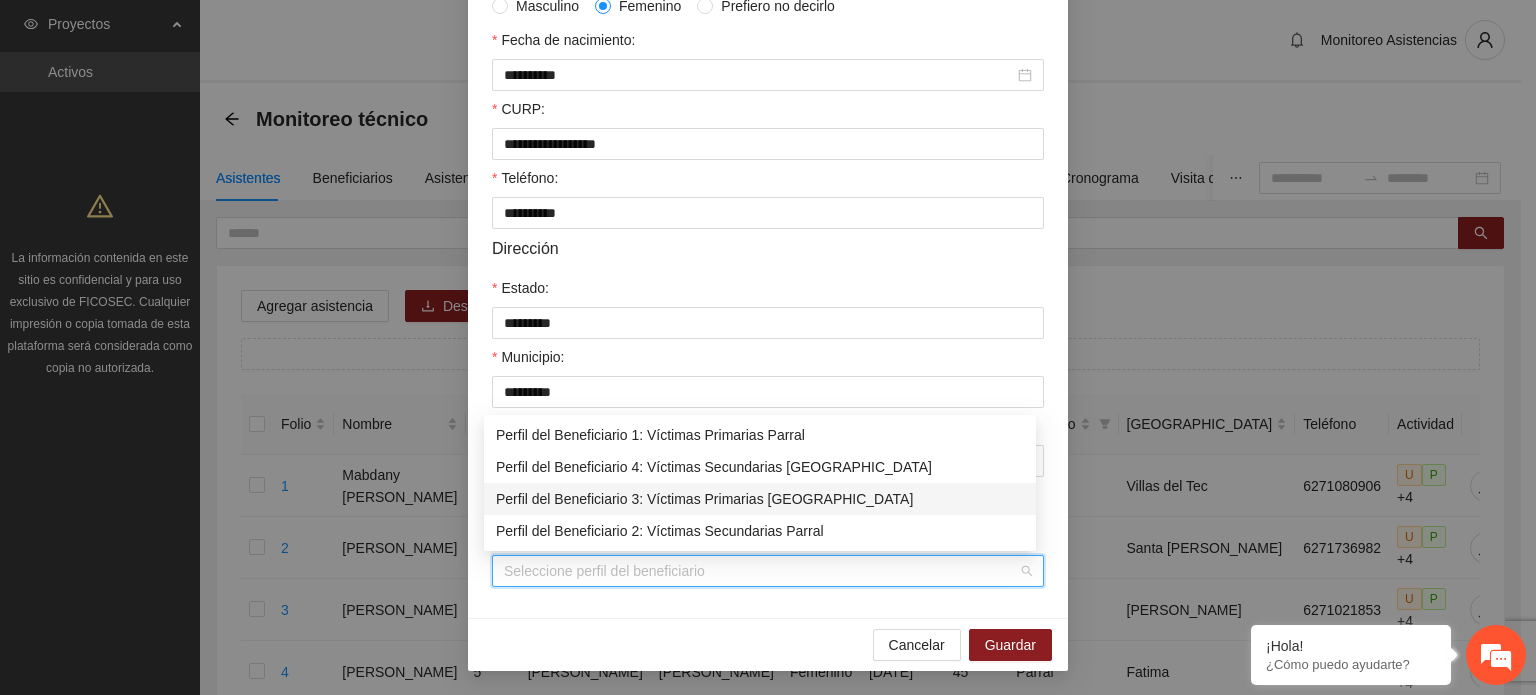 click on "Perfil del Beneficiario 3: Víctimas Primarias [GEOGRAPHIC_DATA]" at bounding box center (760, 499) 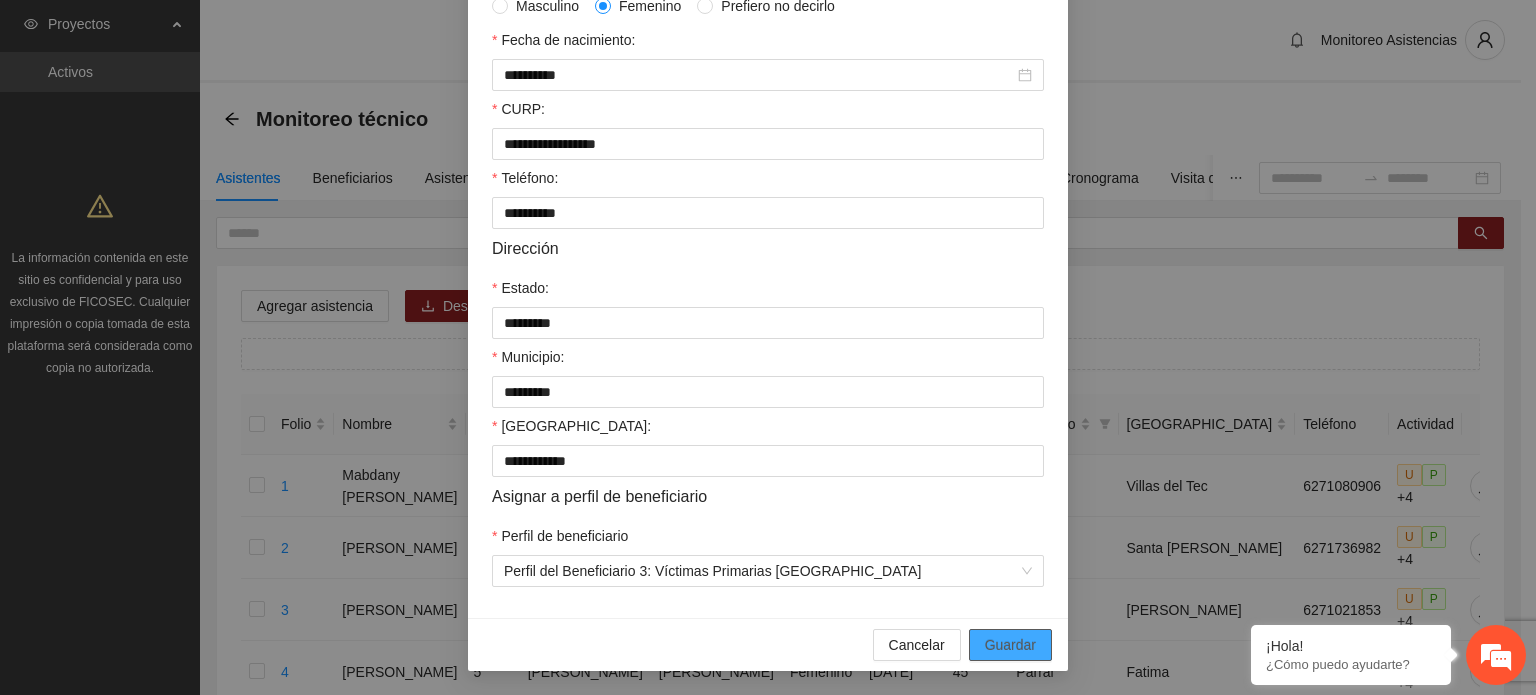 click on "Guardar" at bounding box center [1010, 645] 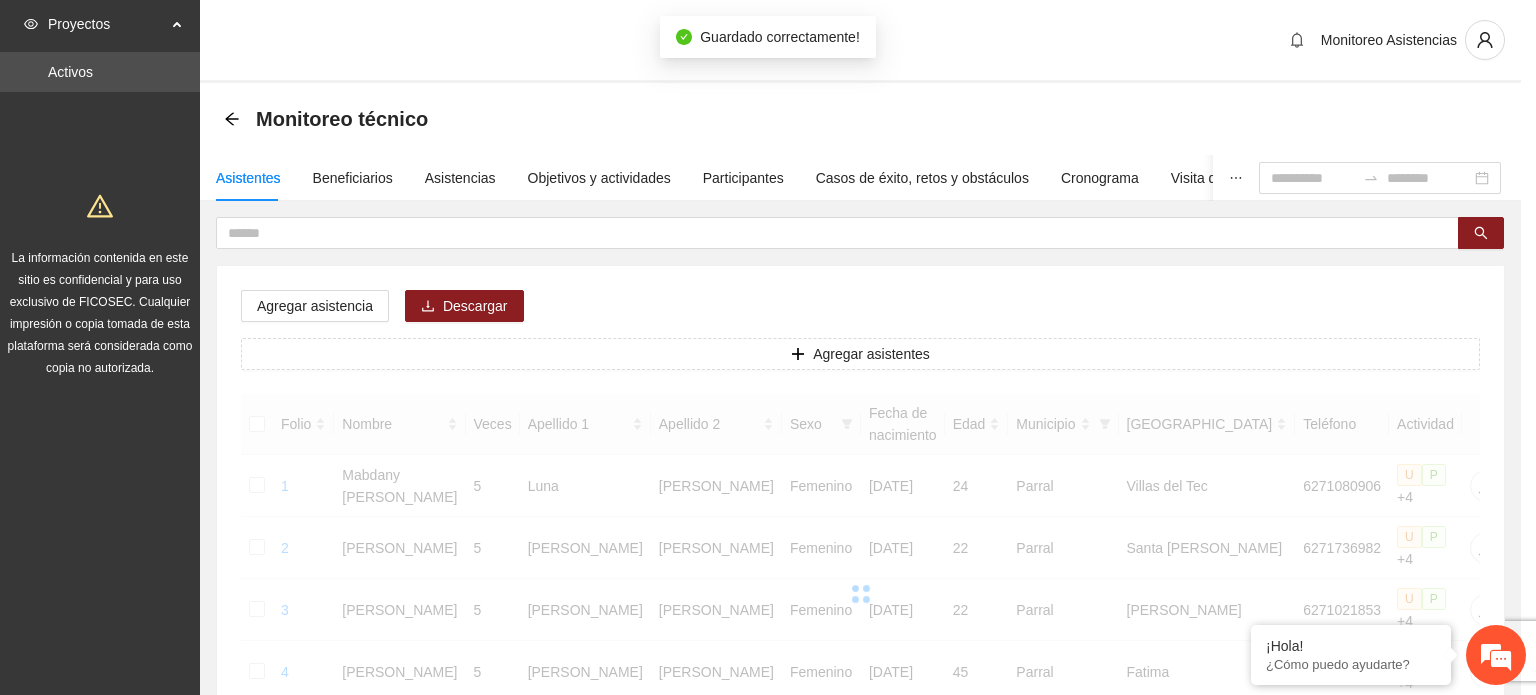 scroll, scrollTop: 376, scrollLeft: 0, axis: vertical 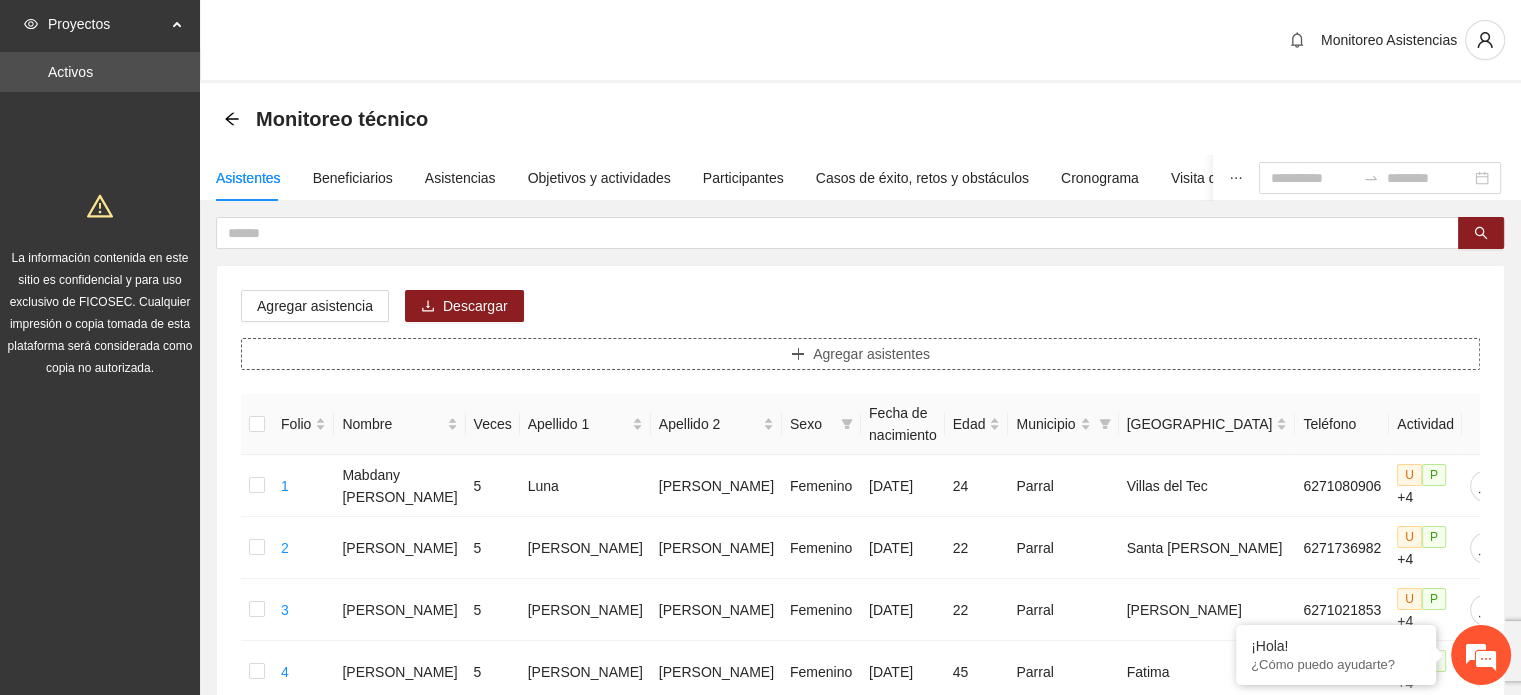 click on "Agregar asistentes" at bounding box center [860, 354] 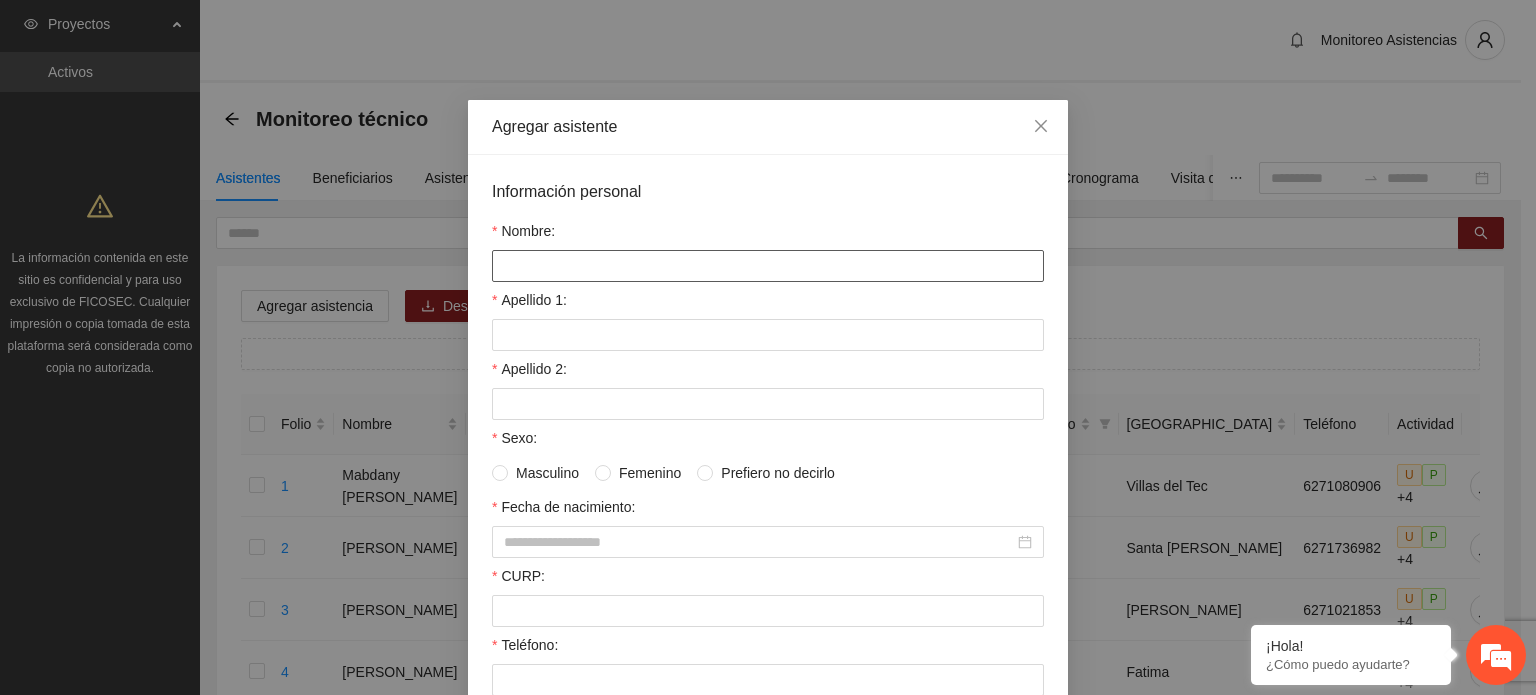 click on "Nombre:" at bounding box center [768, 266] 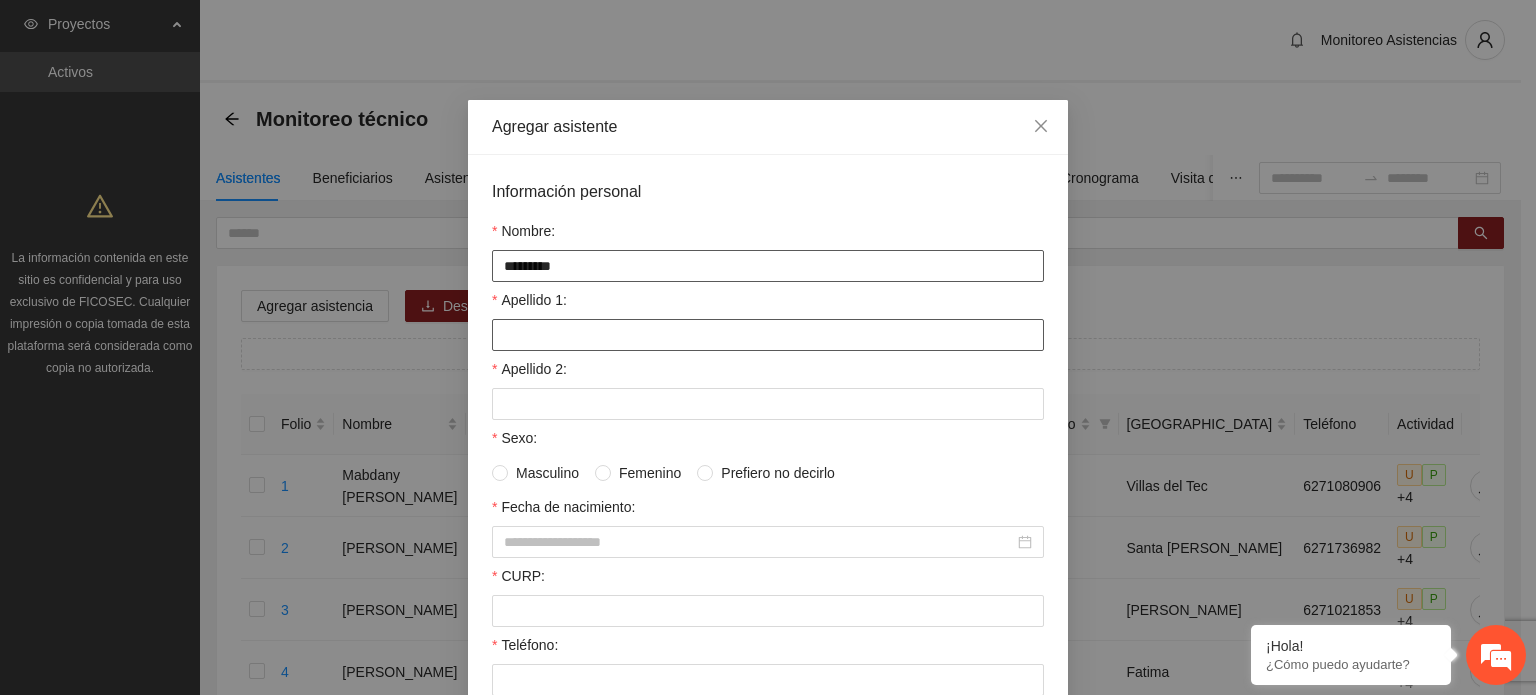type on "*********" 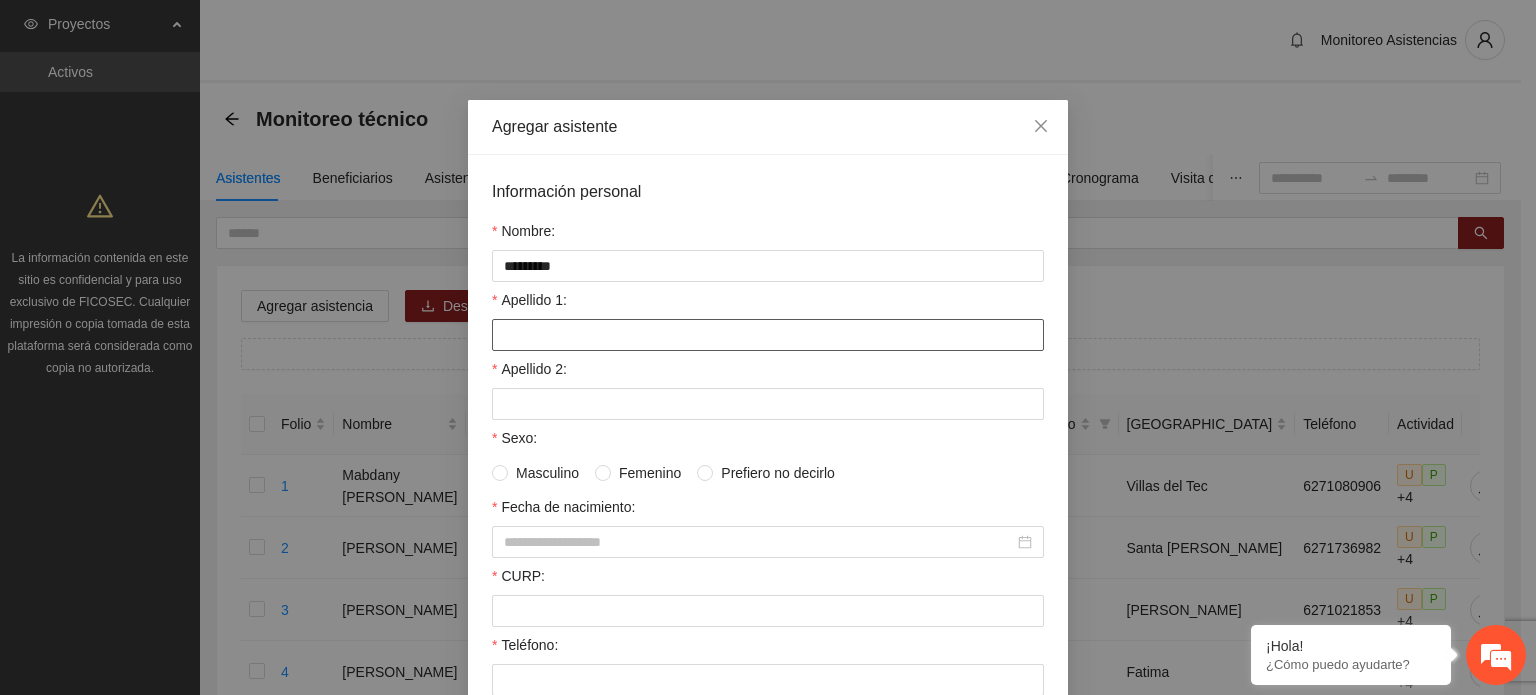 click on "Apellido 1:" at bounding box center (768, 335) 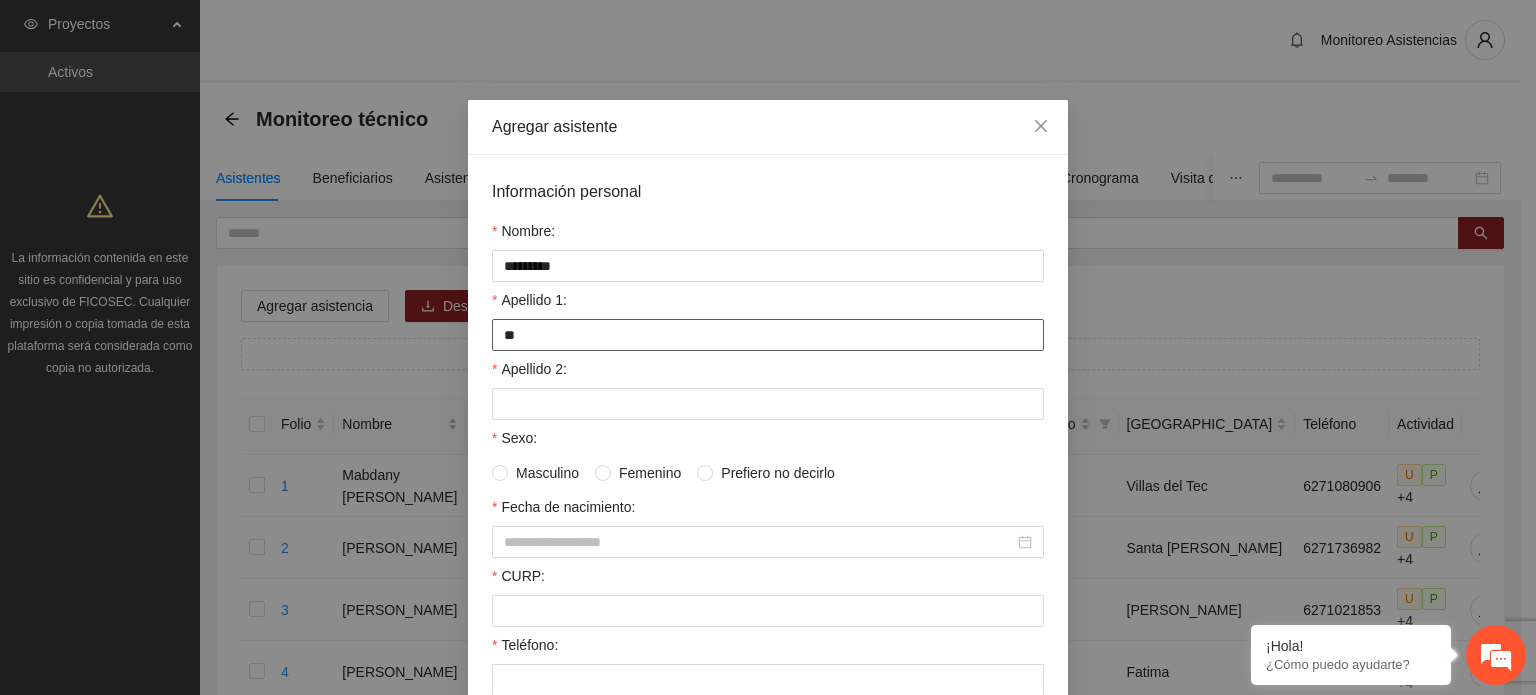 type on "*******" 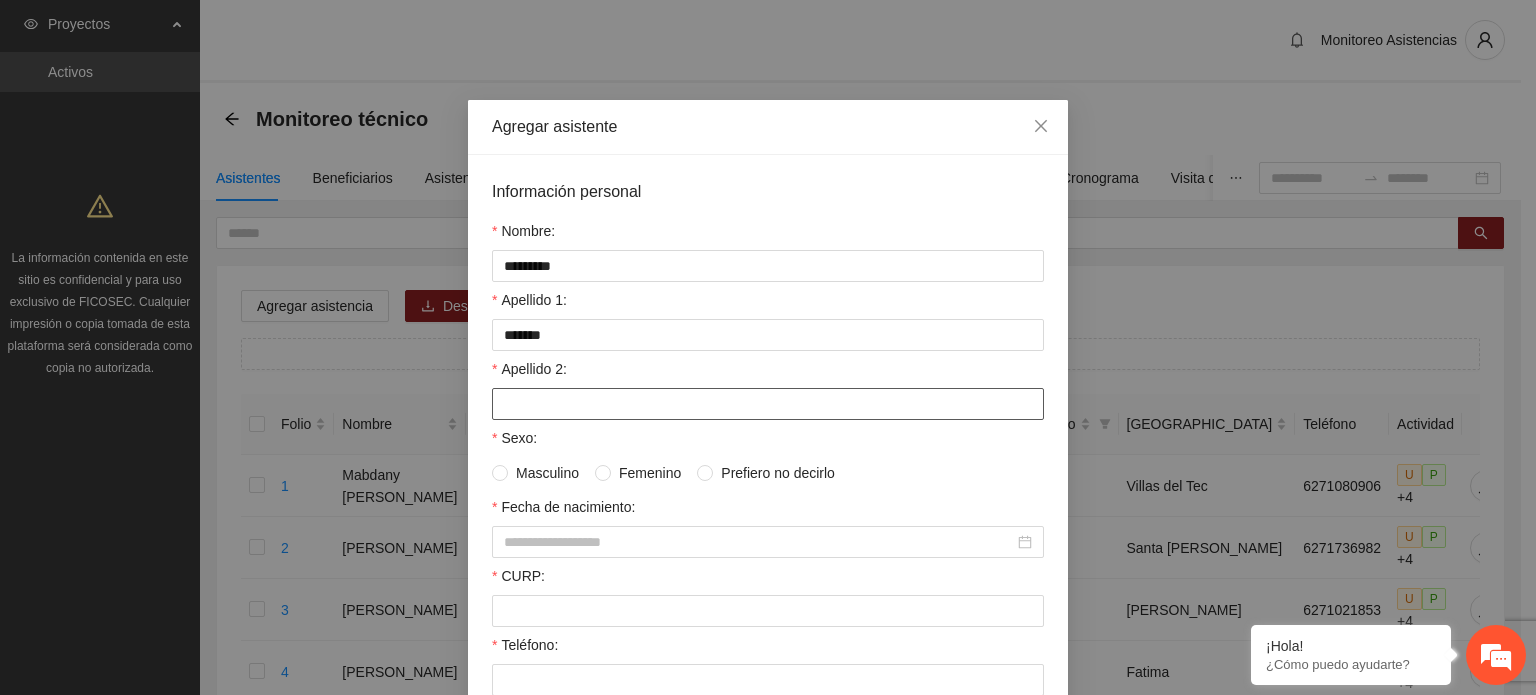 click on "Apellido 2:" at bounding box center (768, 404) 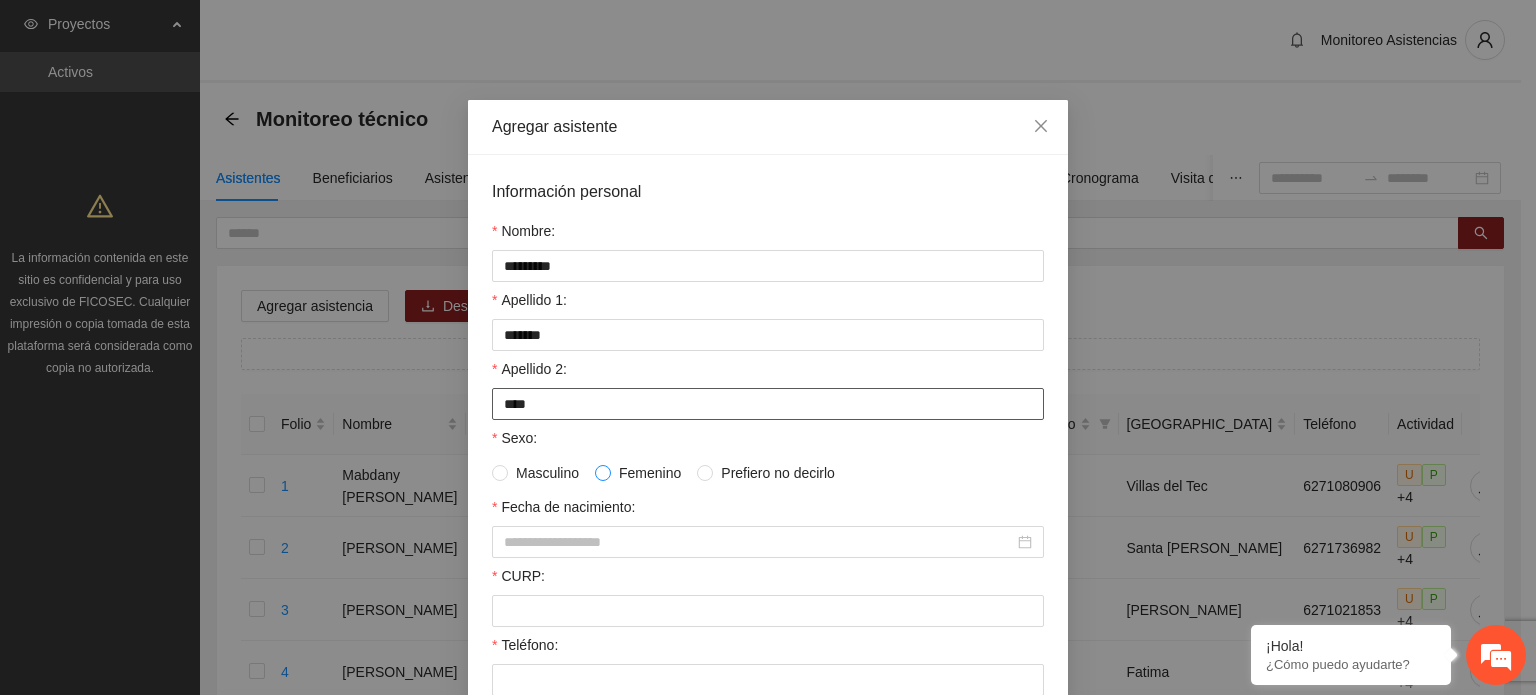 type on "****" 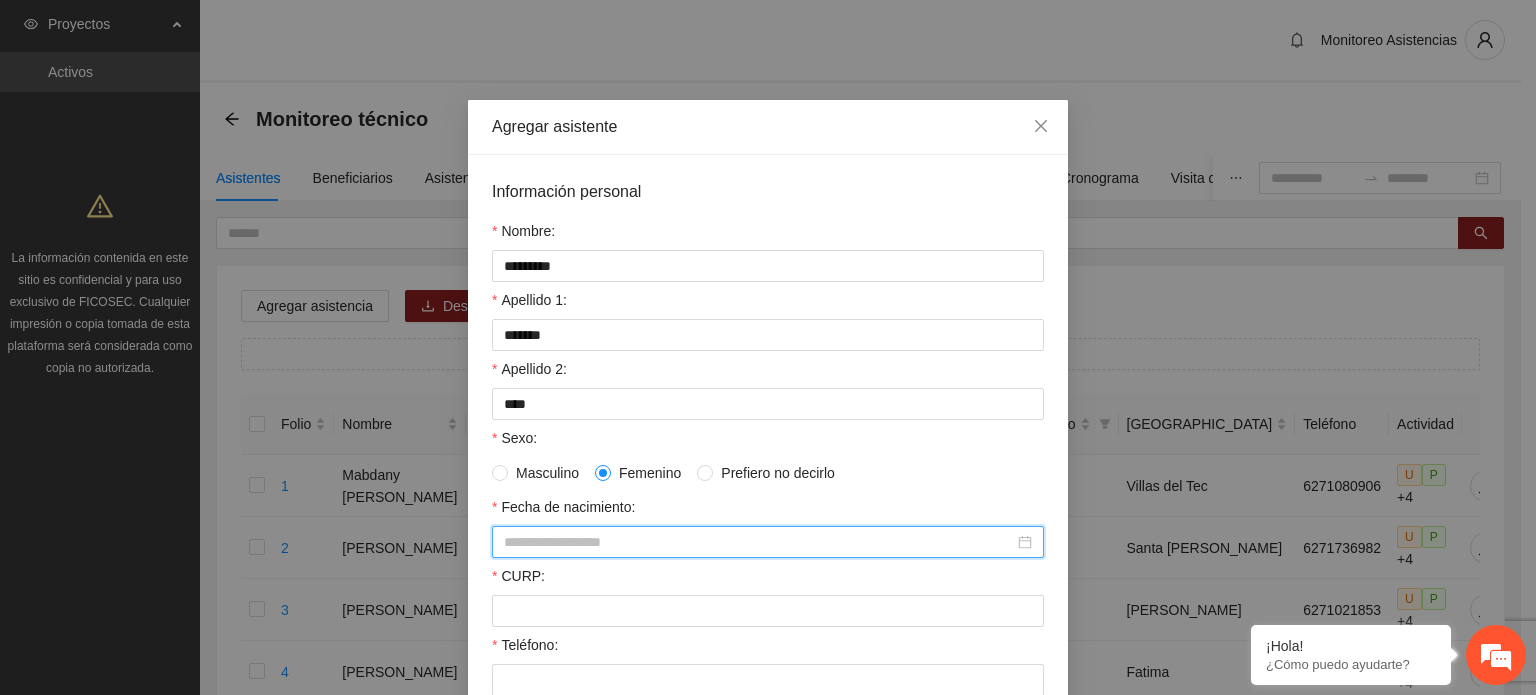 click on "Fecha de nacimiento:" at bounding box center (759, 542) 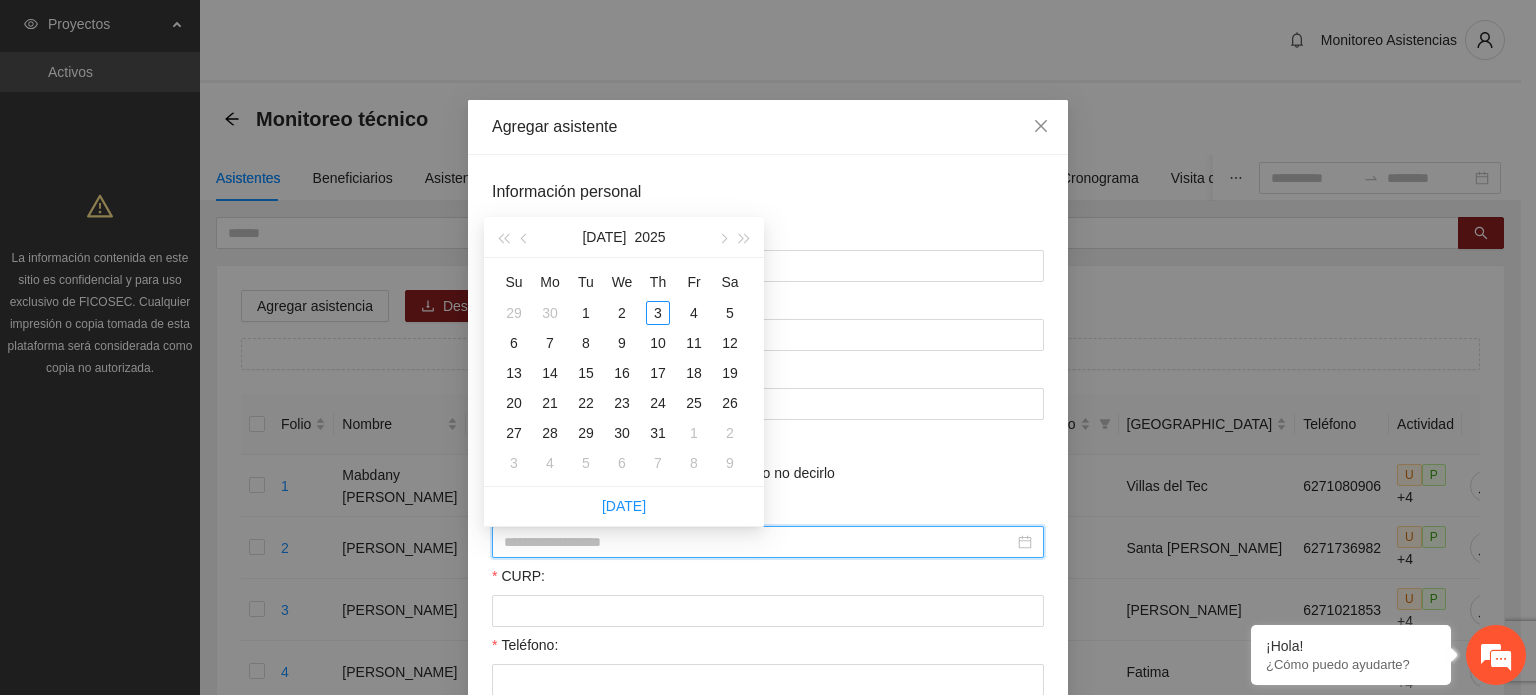 click on "Fecha de nacimiento:" at bounding box center [759, 542] 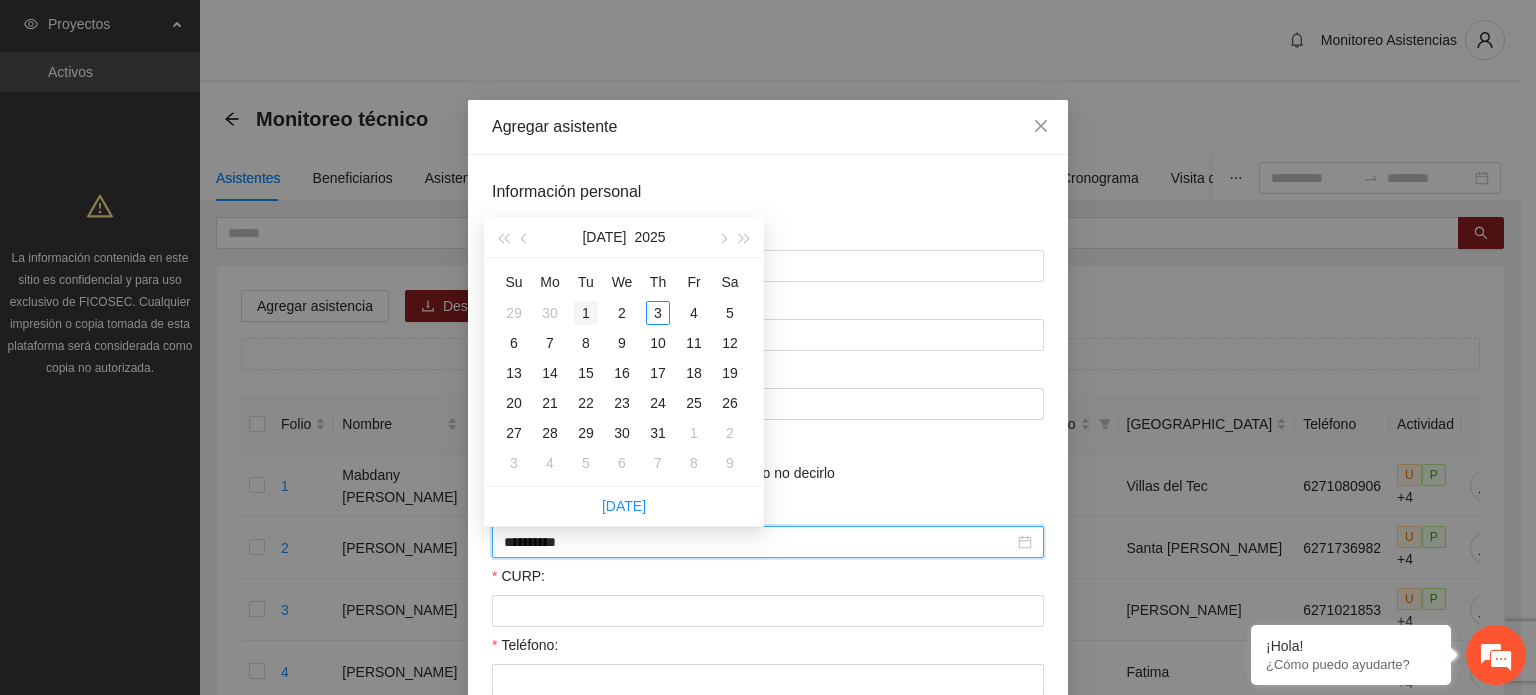 type on "**********" 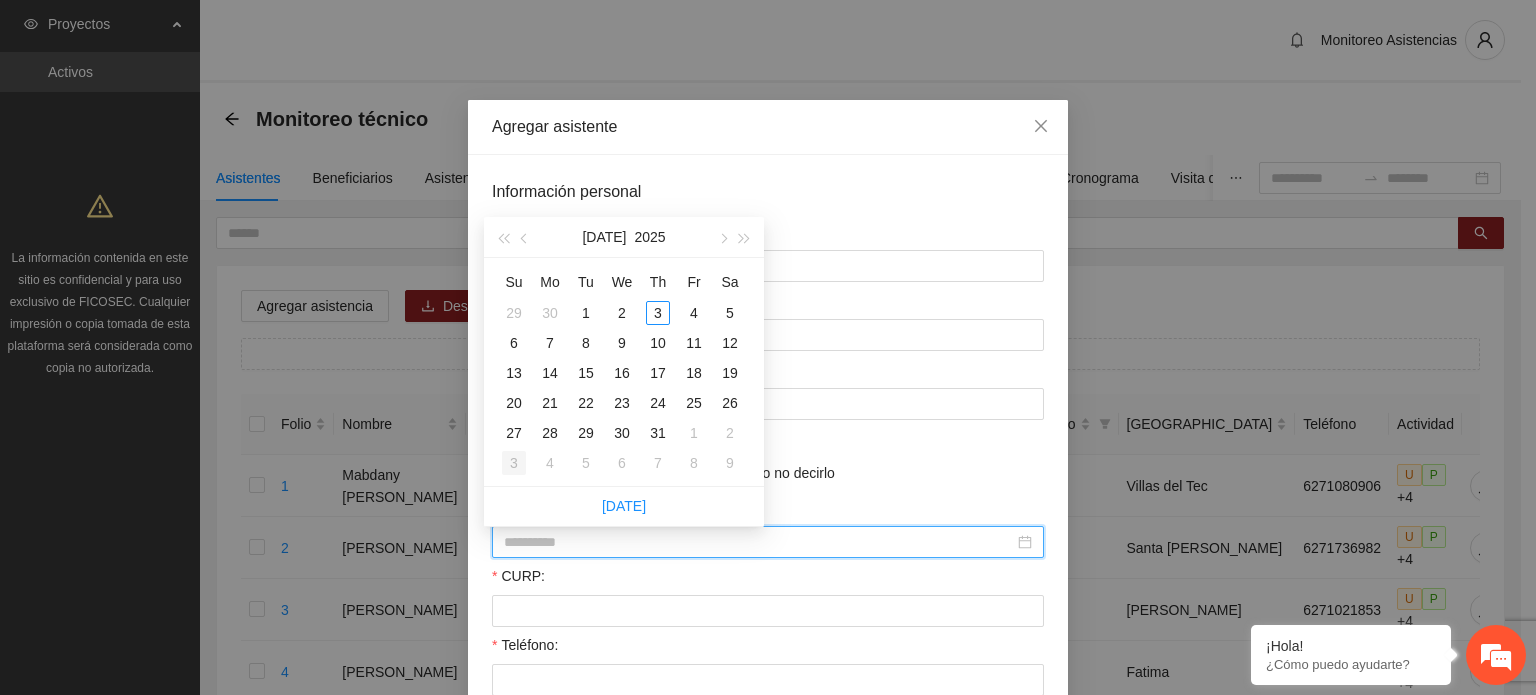 type on "**********" 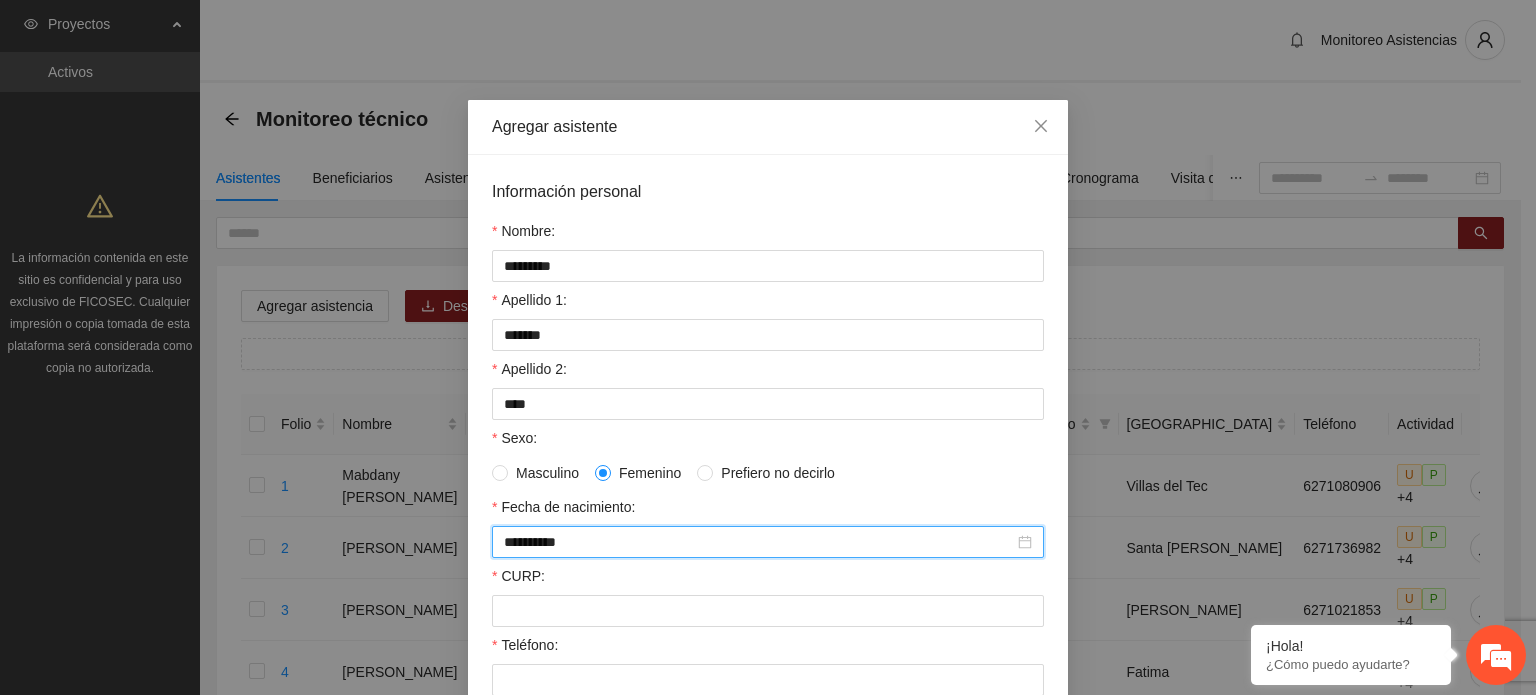 type on "**********" 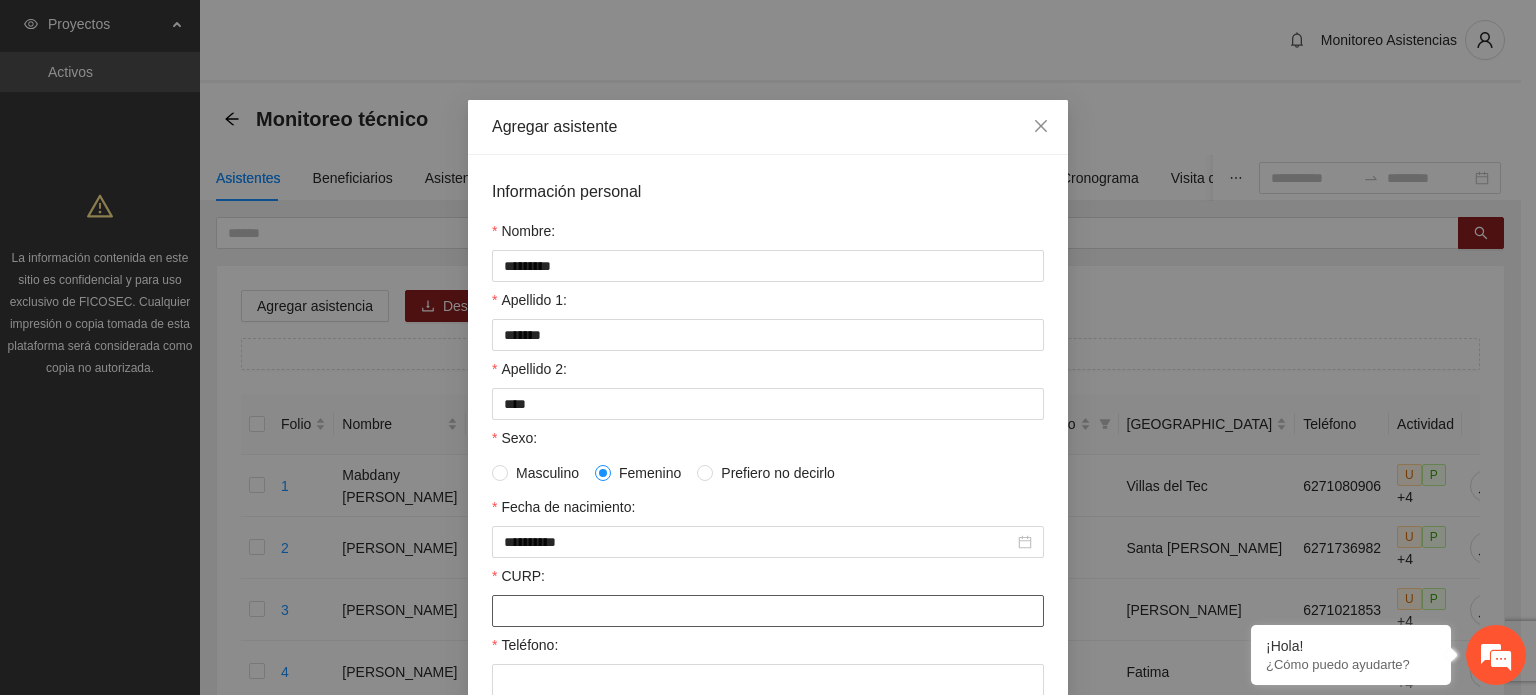 click on "CURP:" at bounding box center [768, 611] 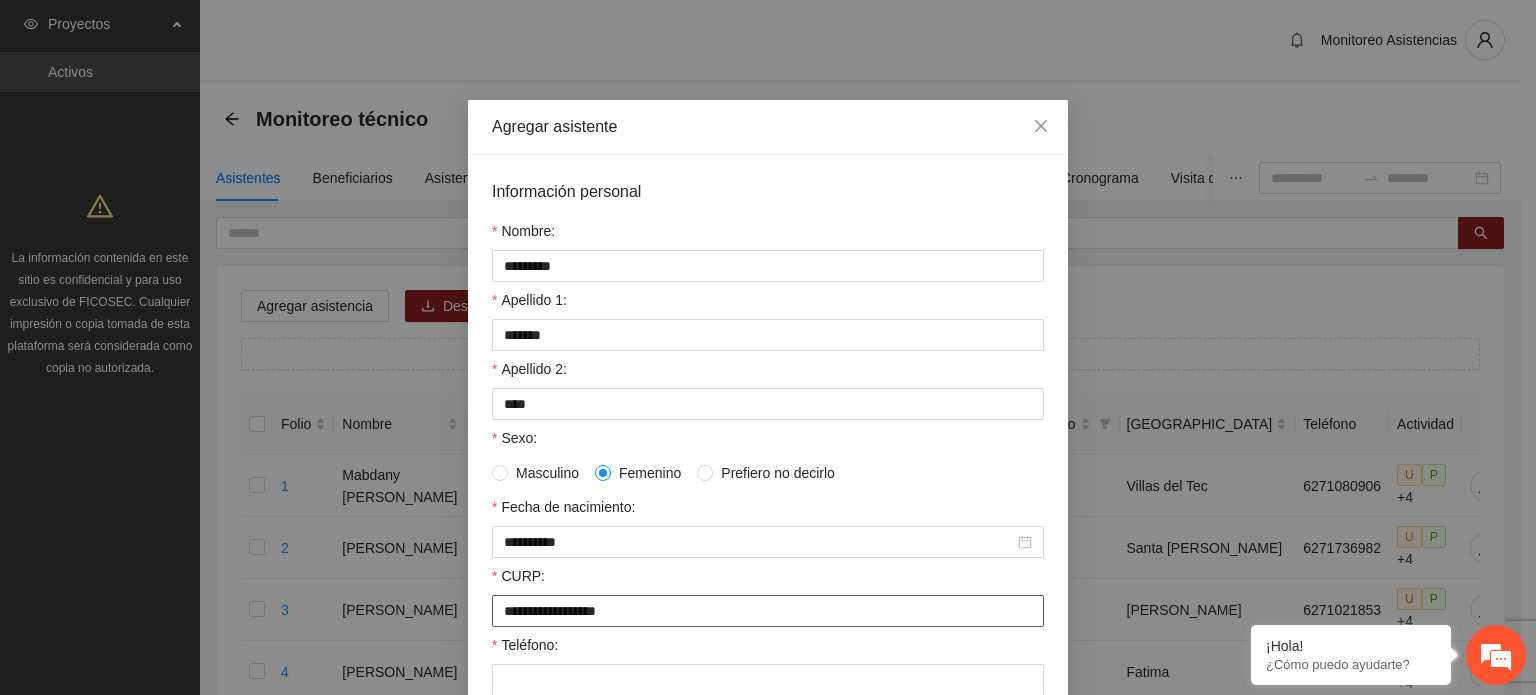 type on "**********" 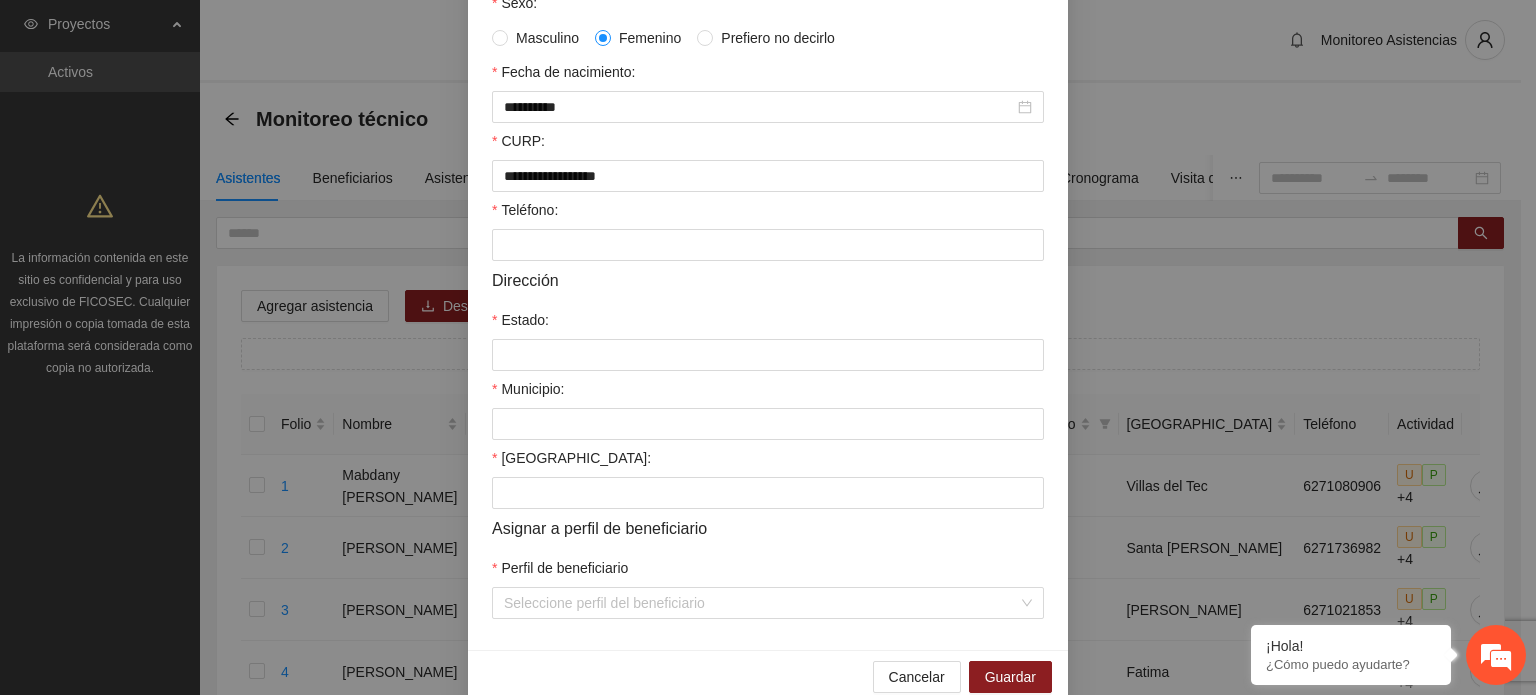 scroll, scrollTop: 476, scrollLeft: 0, axis: vertical 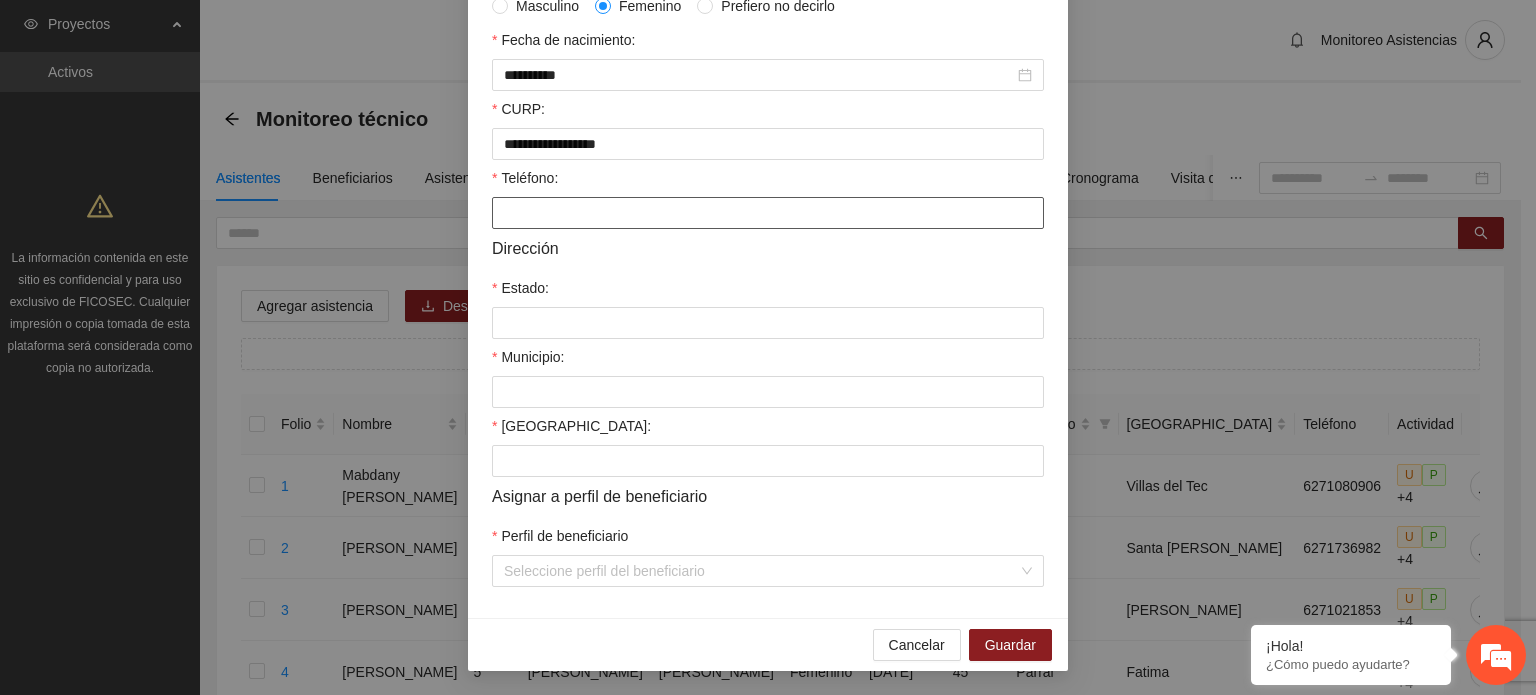 click on "Teléfono:" at bounding box center [768, 213] 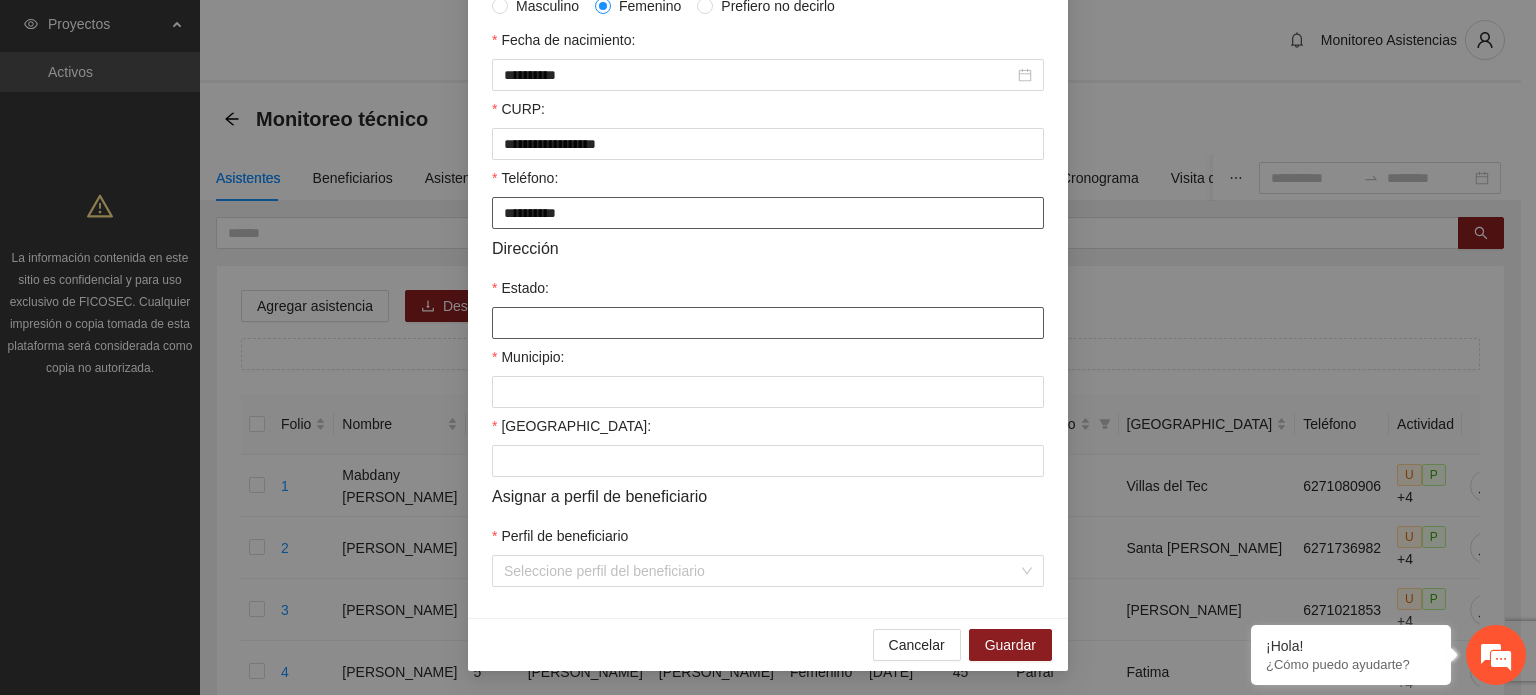 type on "**********" 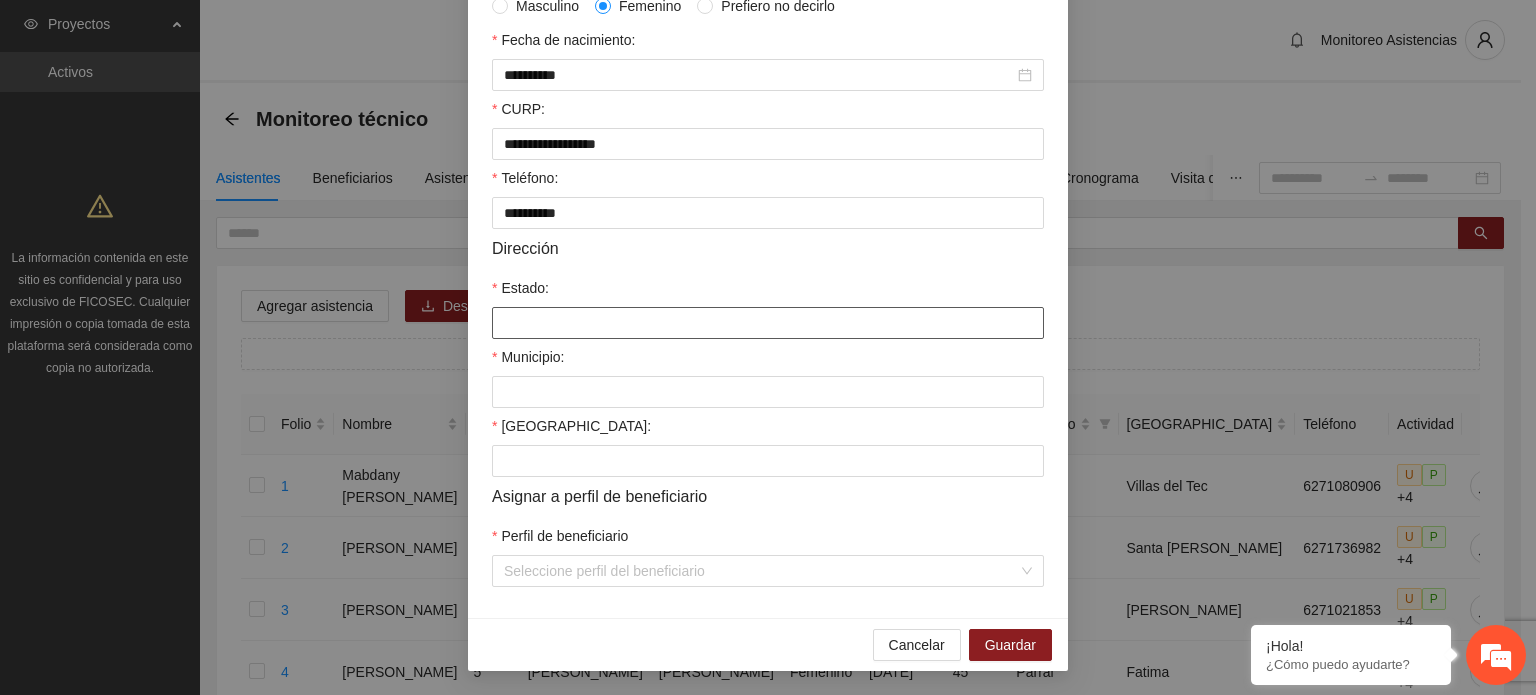 click on "Estado:" at bounding box center [768, 323] 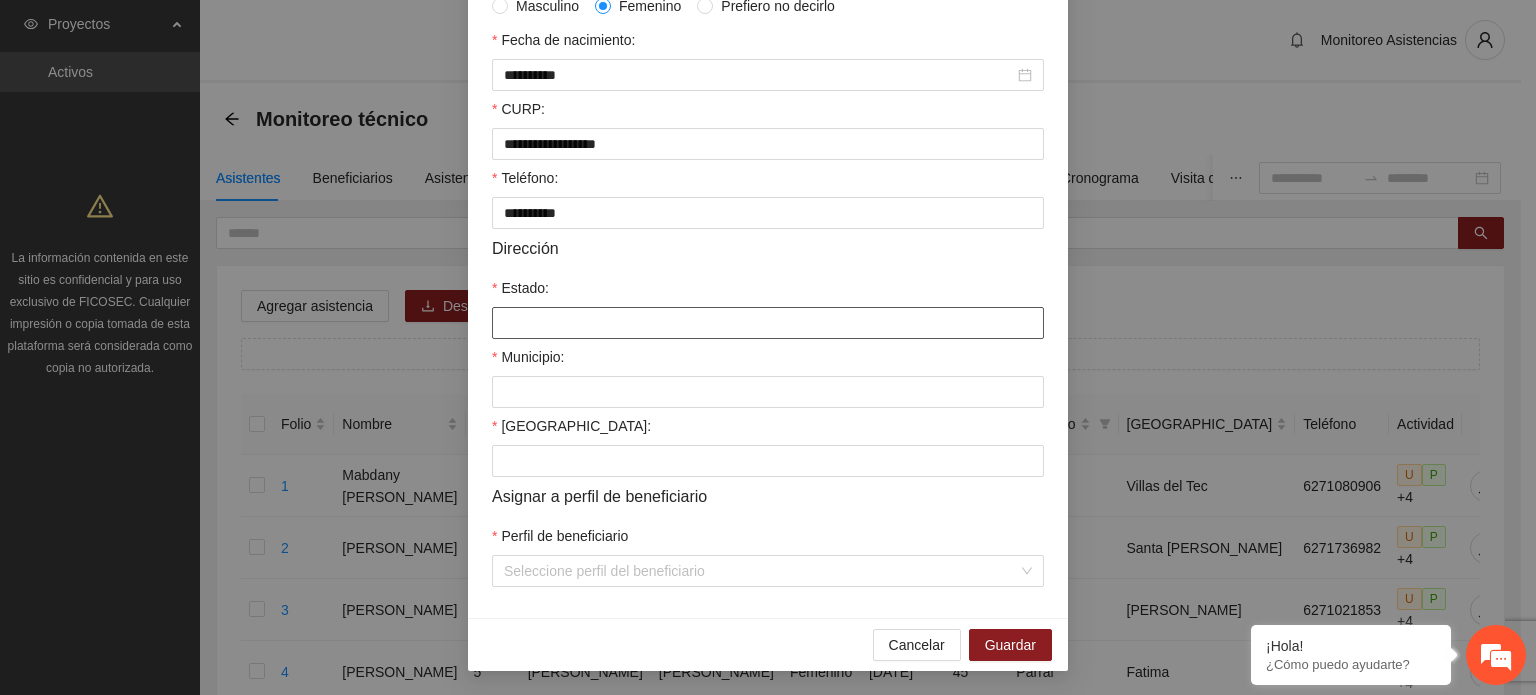 type on "*********" 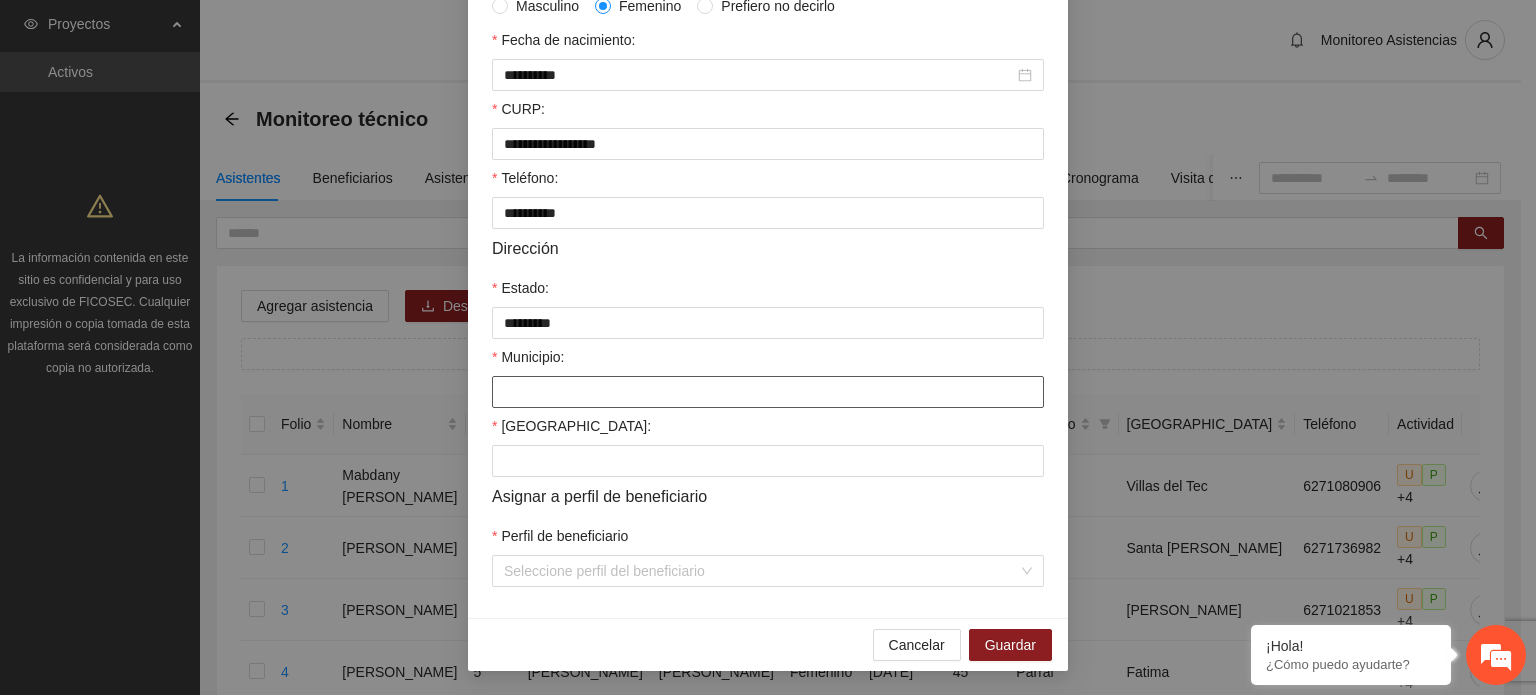 click on "Municipio:" at bounding box center [768, 392] 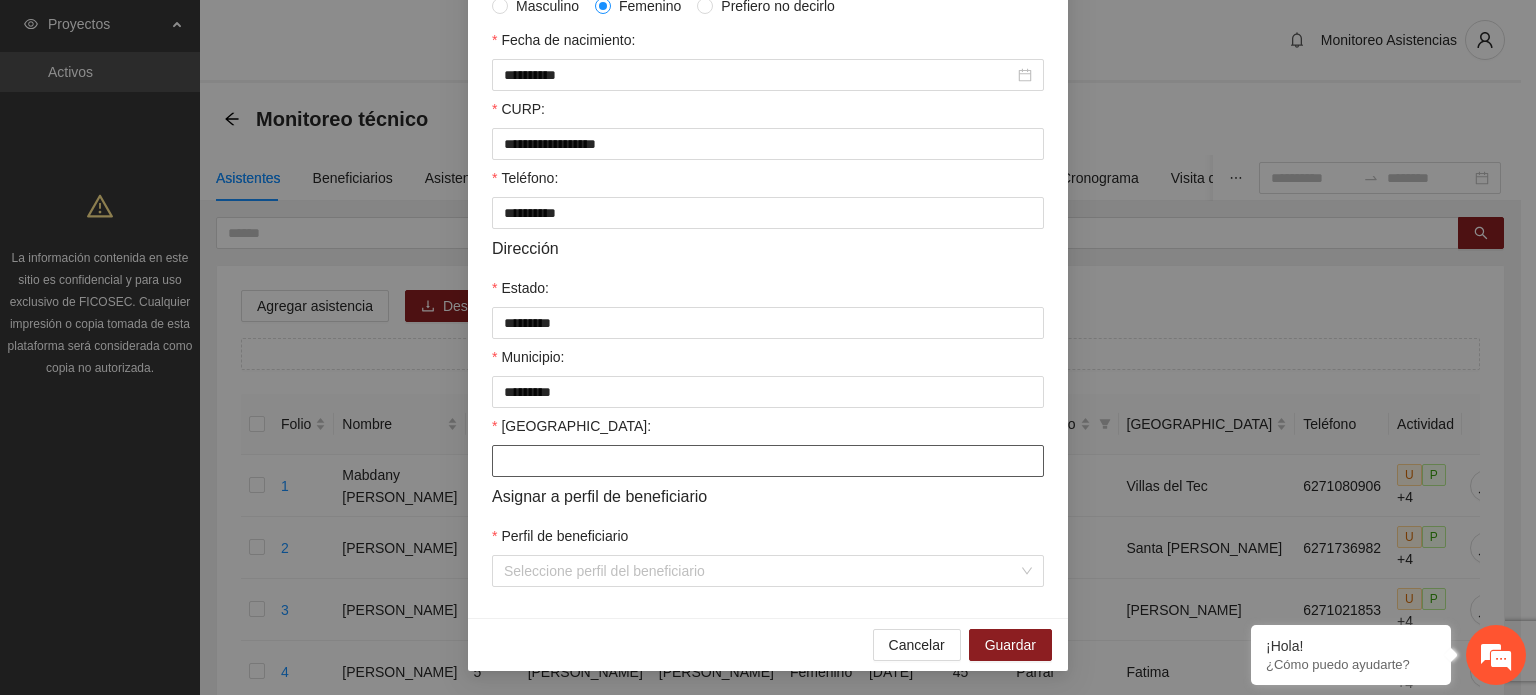 click on "[GEOGRAPHIC_DATA]:" at bounding box center (768, 461) 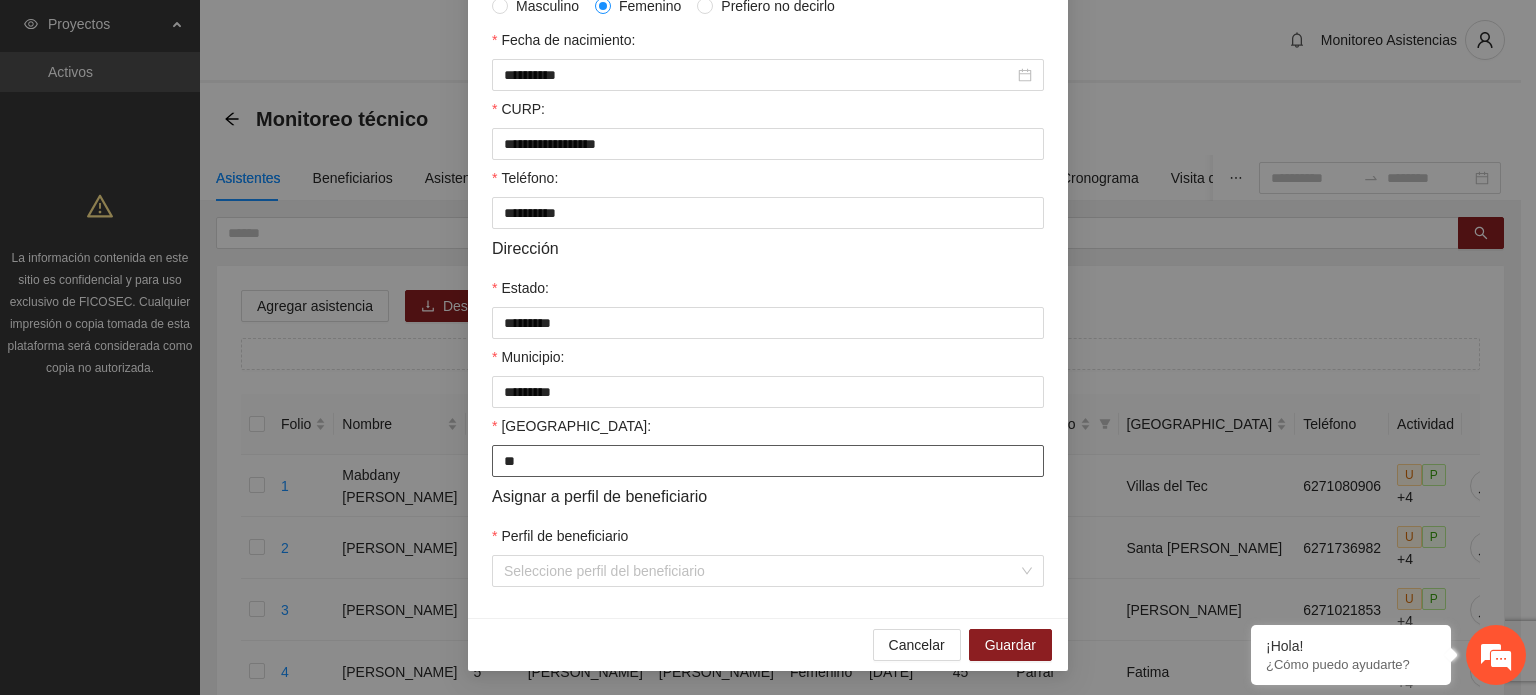 type on "**********" 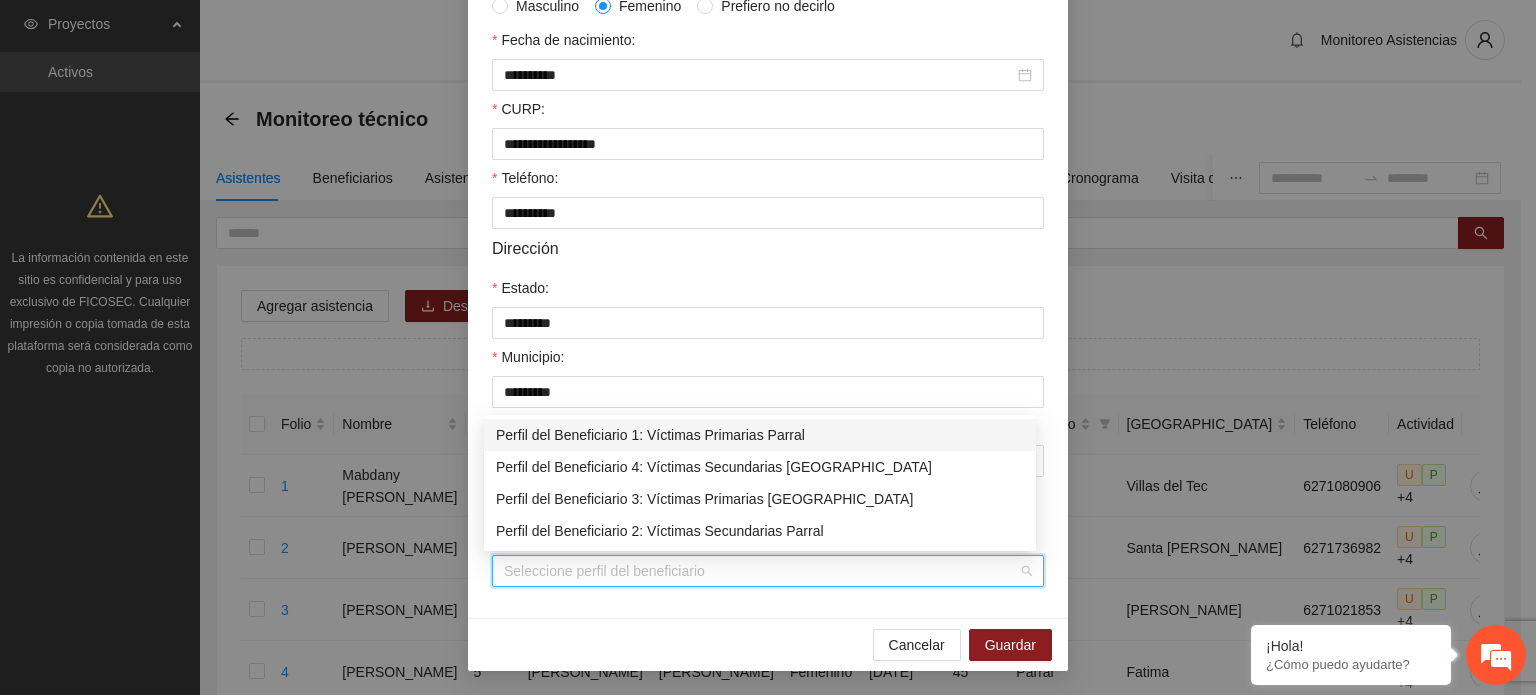 click on "Perfil de beneficiario" at bounding box center [761, 571] 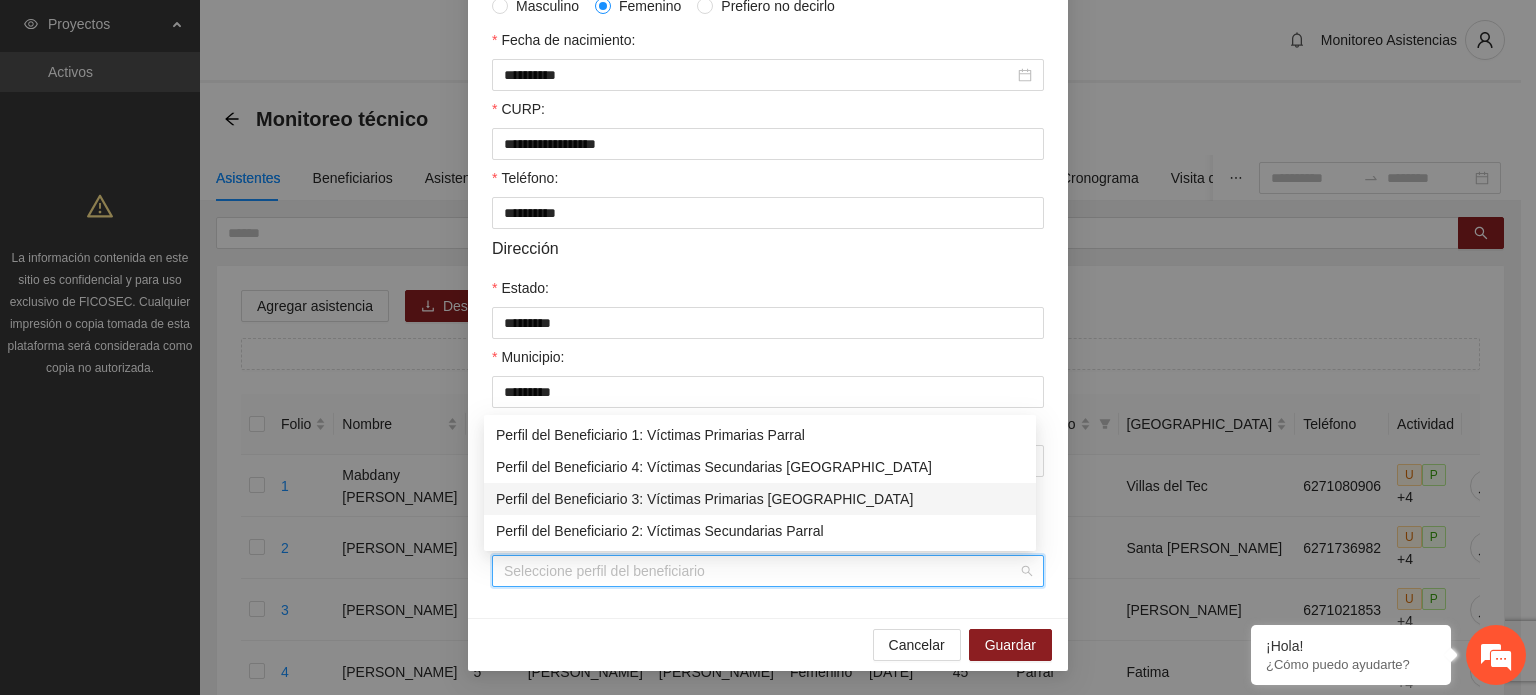 click on "Perfil del Beneficiario 3: Víctimas Primarias [GEOGRAPHIC_DATA]" at bounding box center (760, 499) 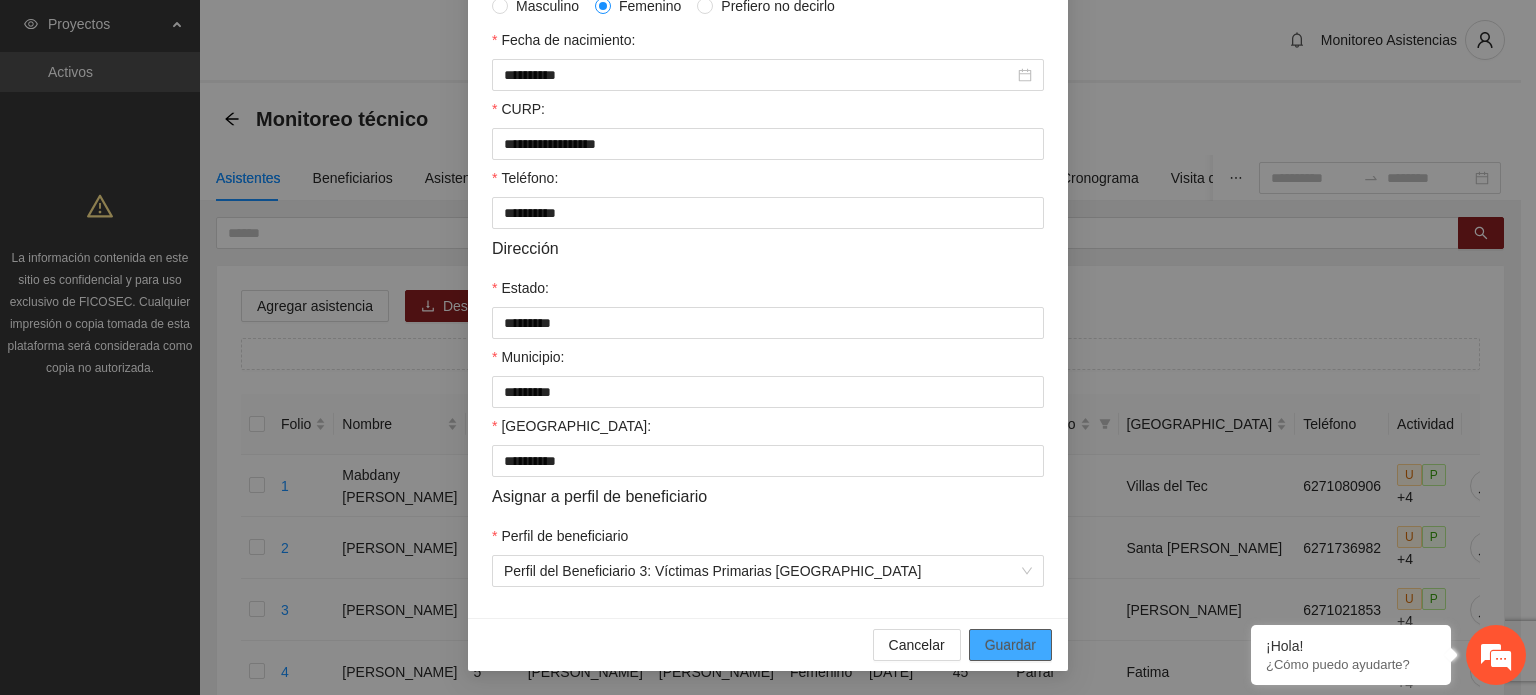 click on "Guardar" at bounding box center (1010, 645) 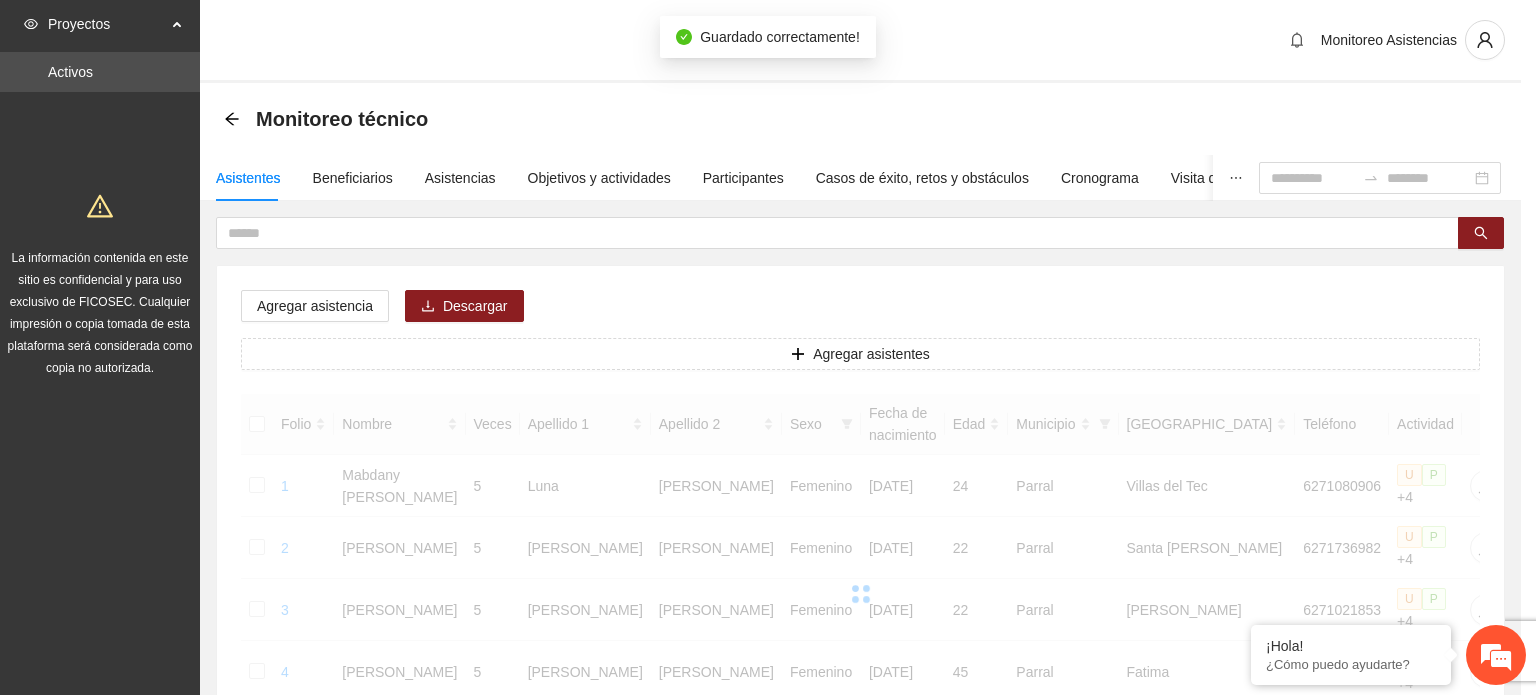 scroll, scrollTop: 376, scrollLeft: 0, axis: vertical 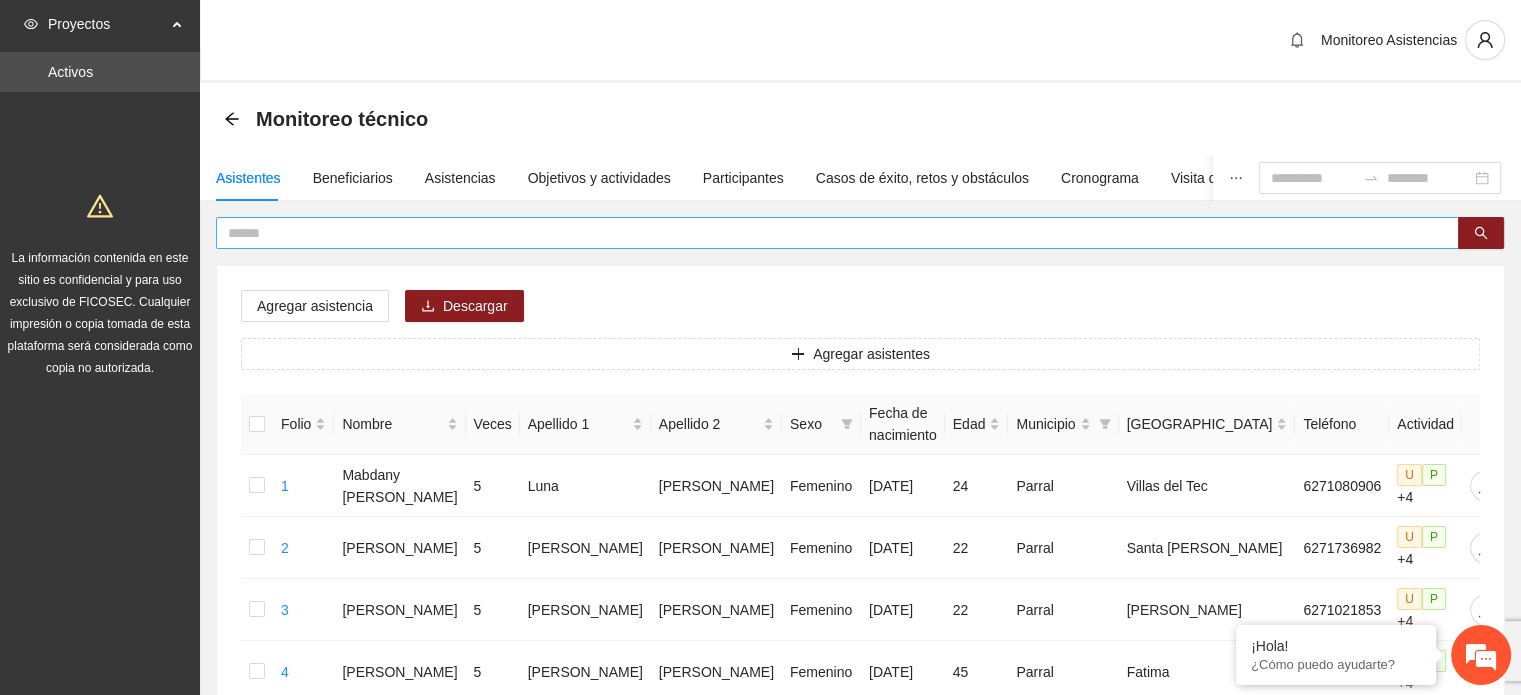 click at bounding box center (829, 233) 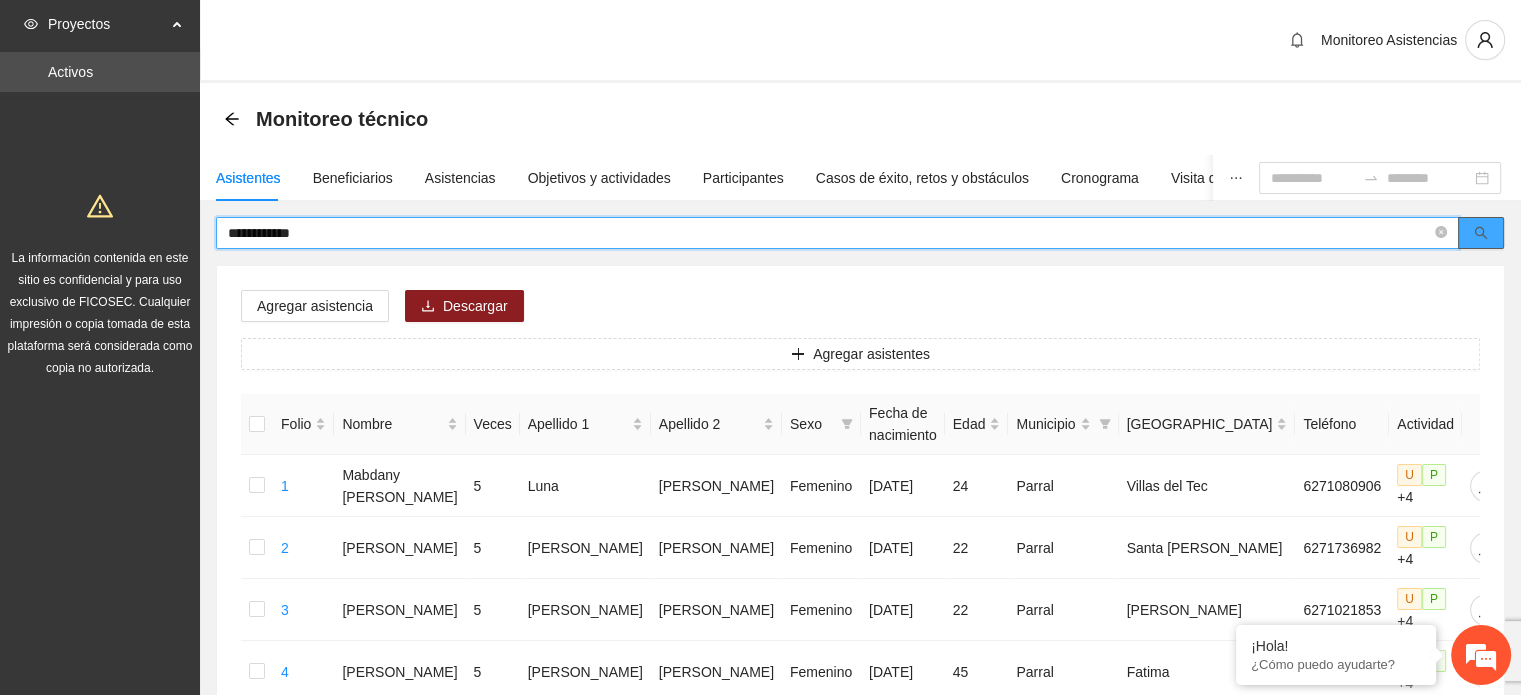 click at bounding box center [1481, 233] 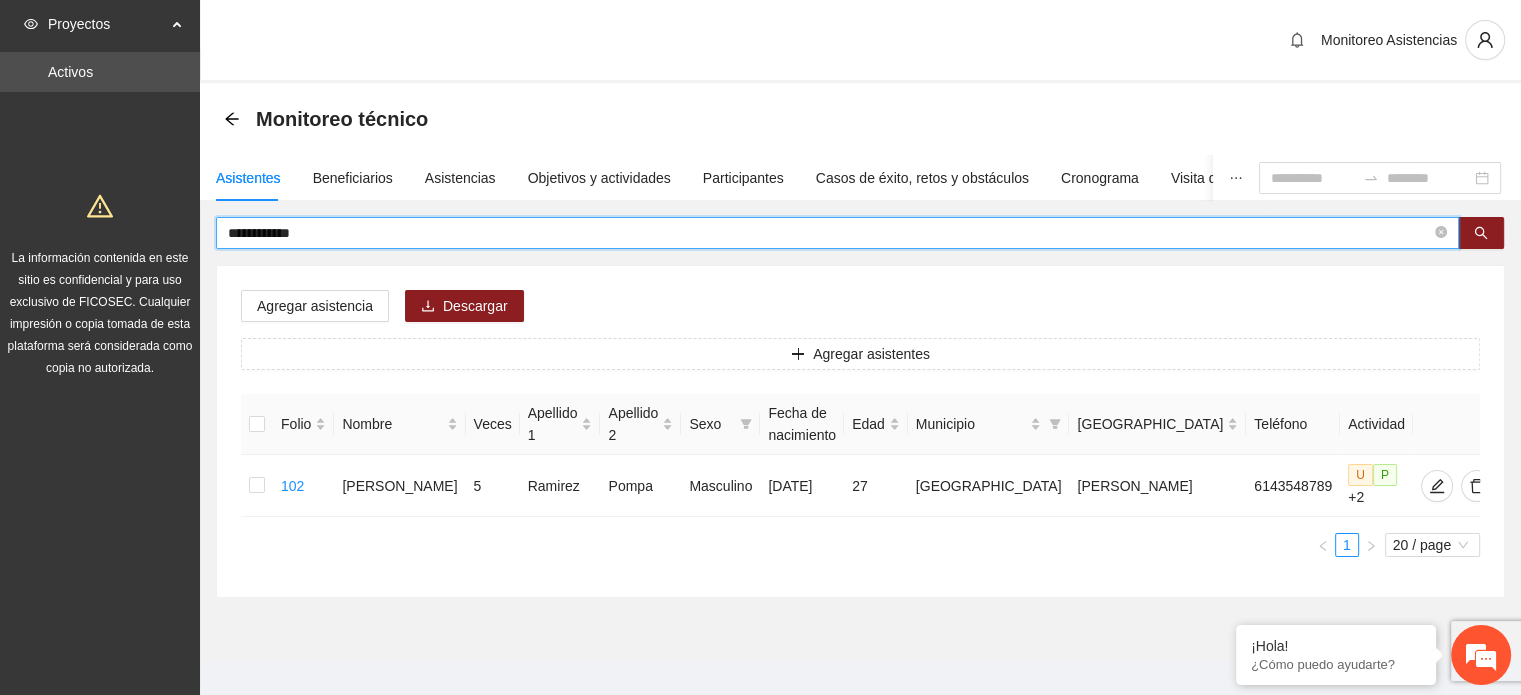 type on "**********" 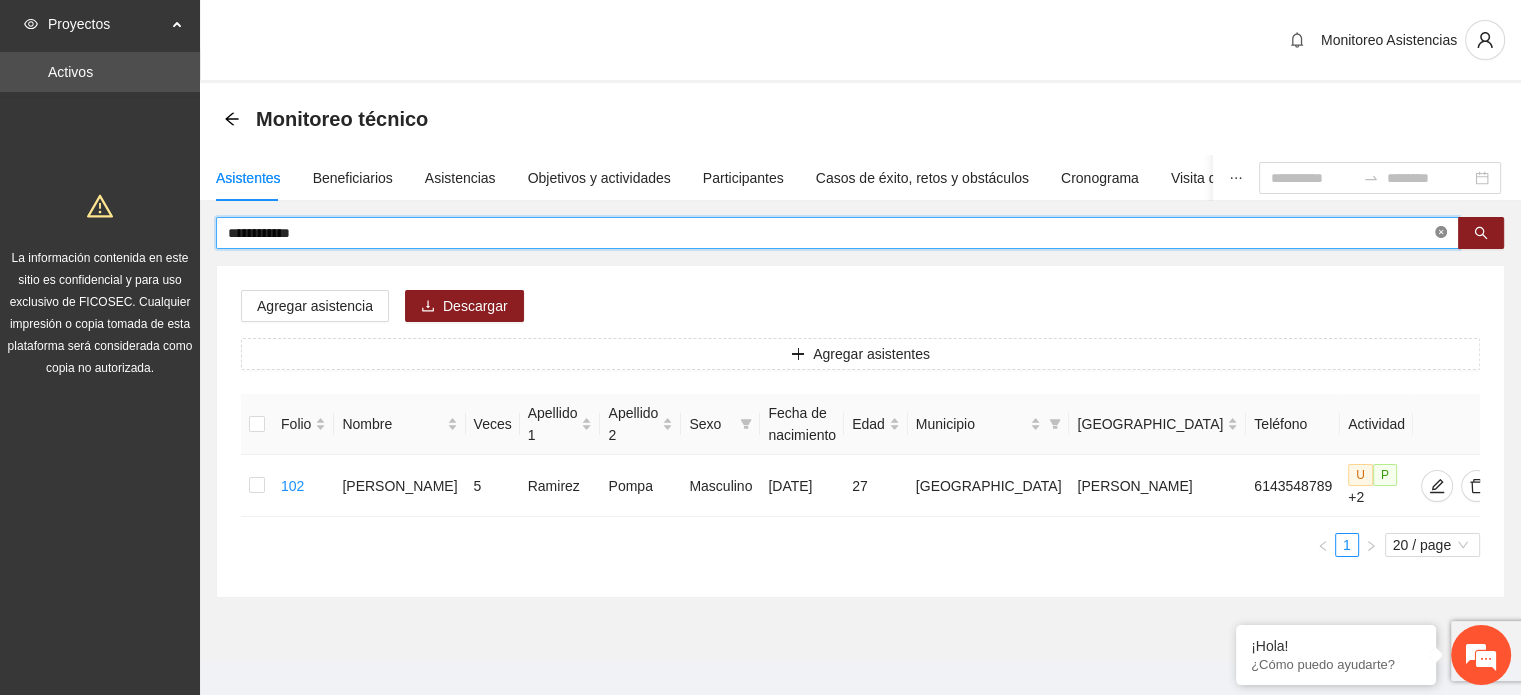 click 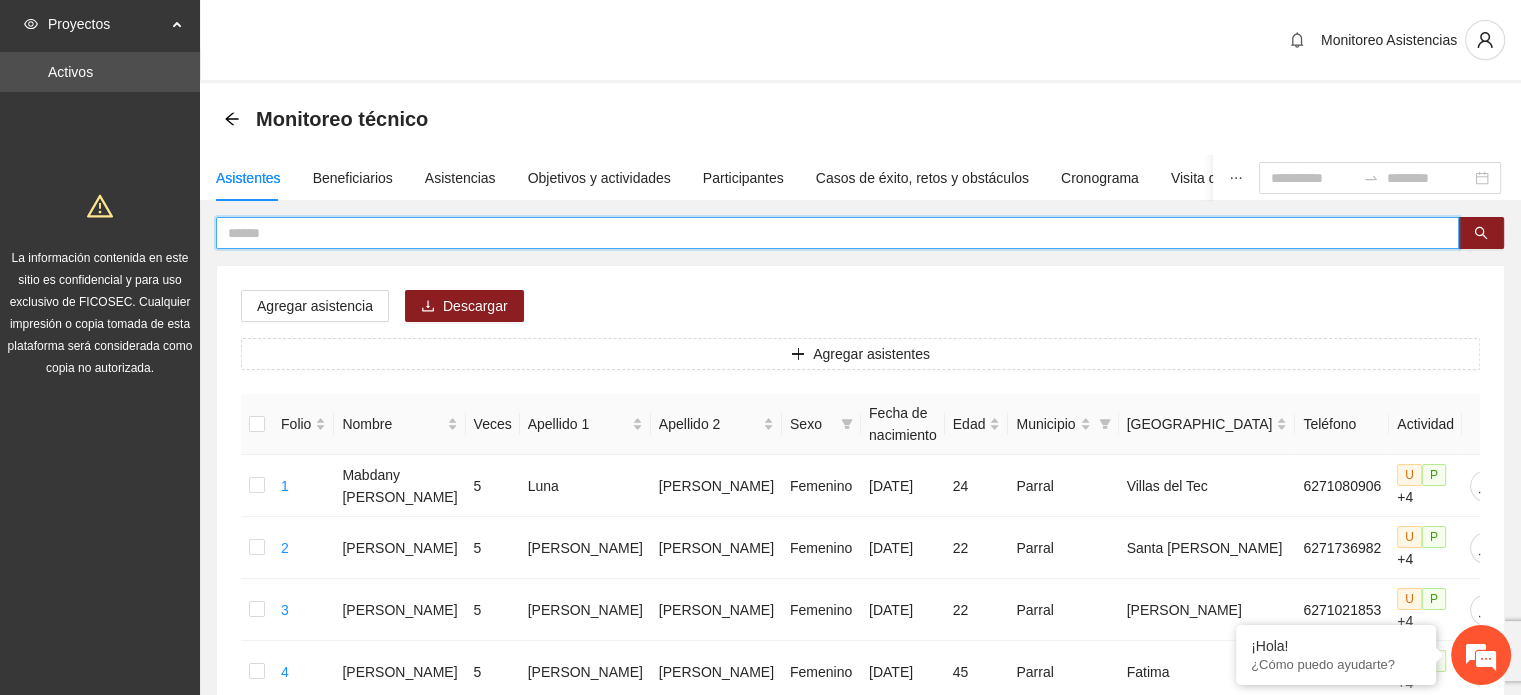 type on "*" 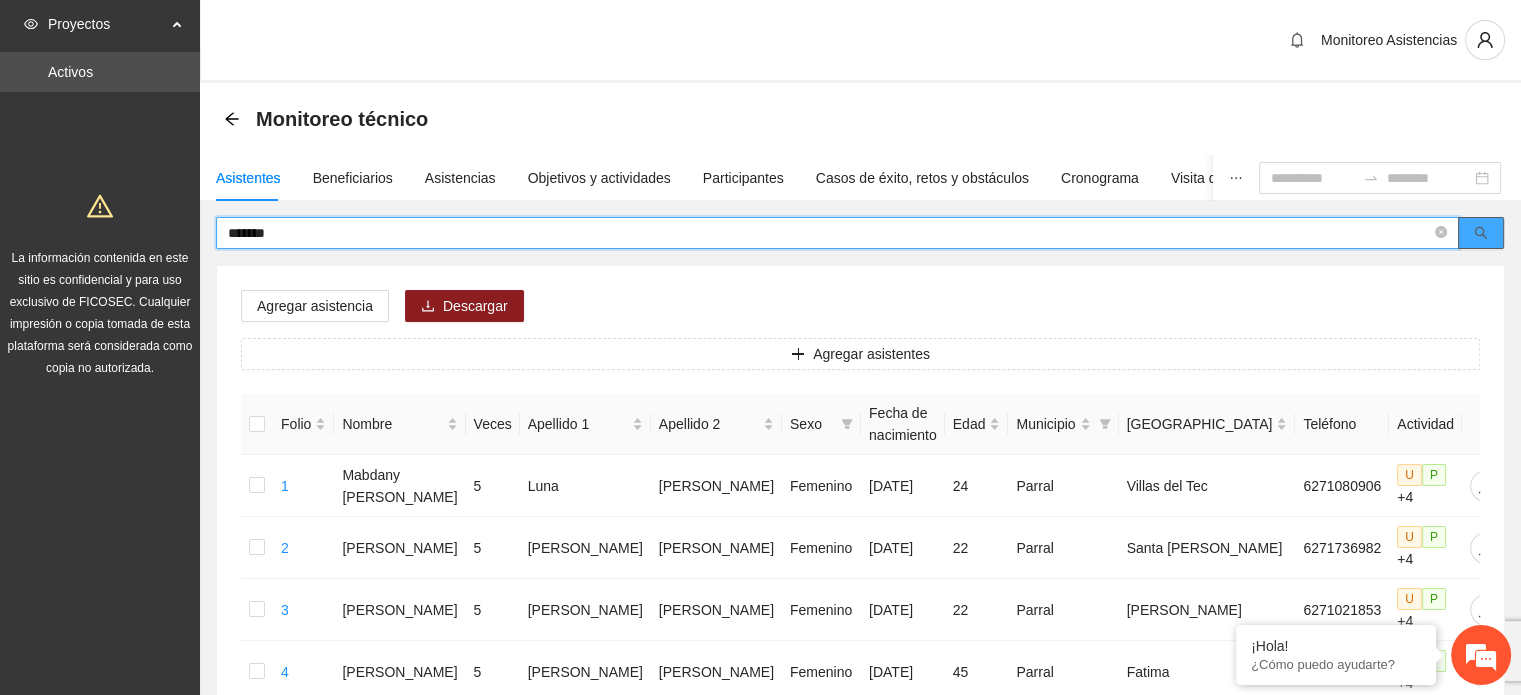 click at bounding box center (1481, 234) 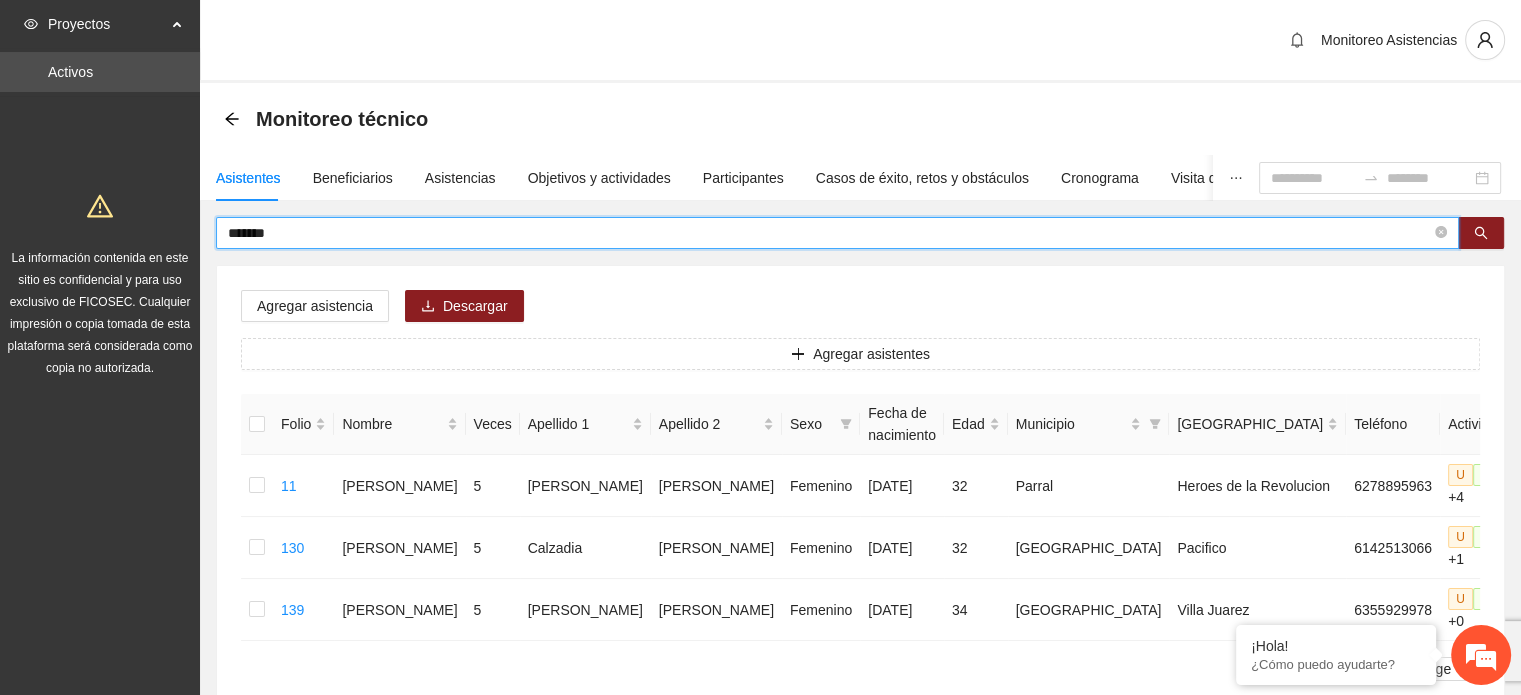 type on "*******" 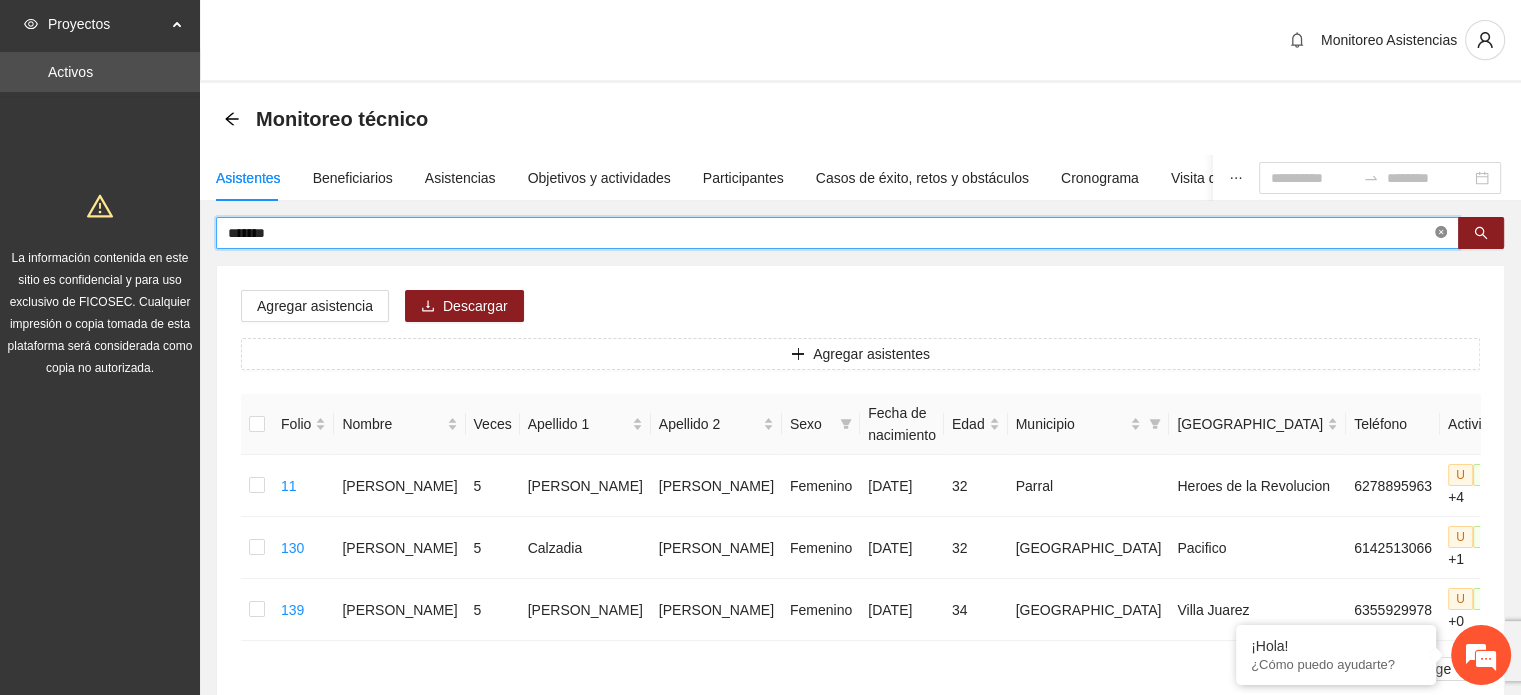 click 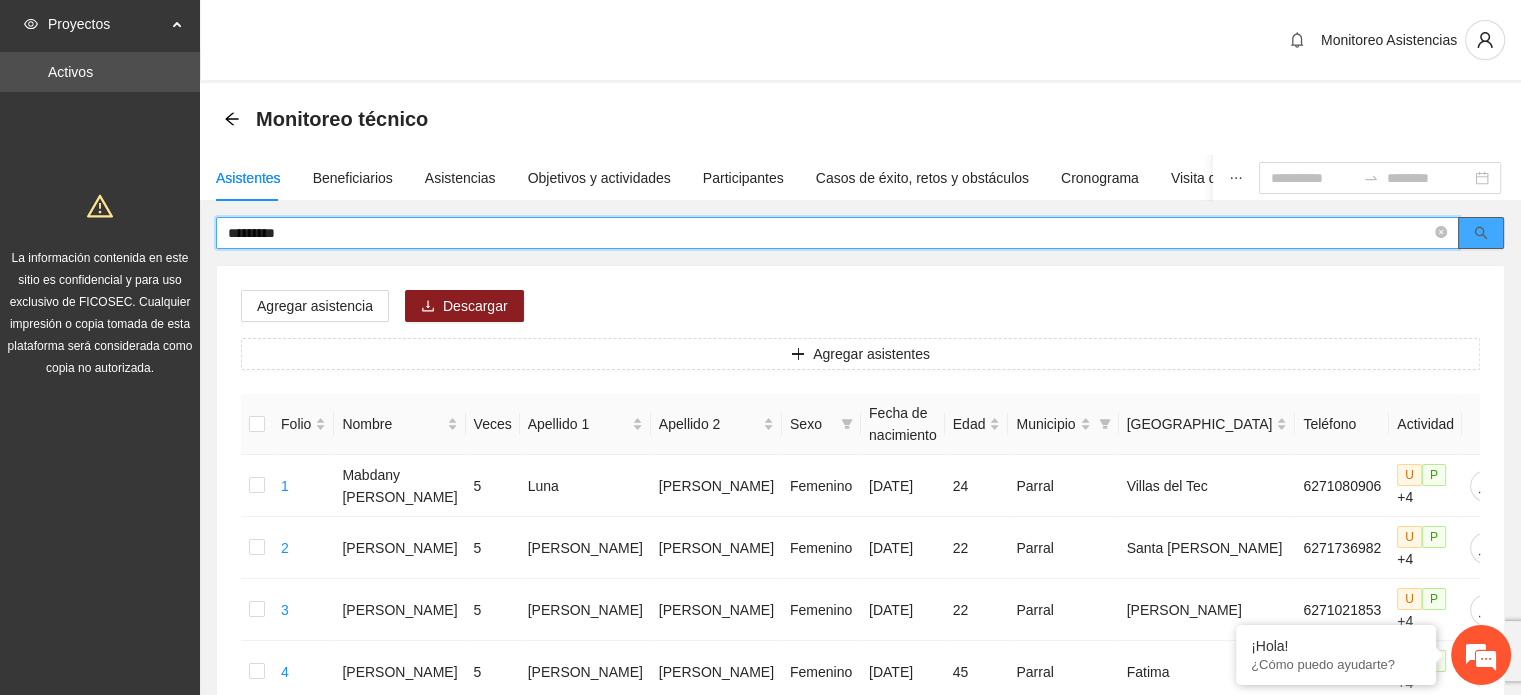 click at bounding box center (1481, 233) 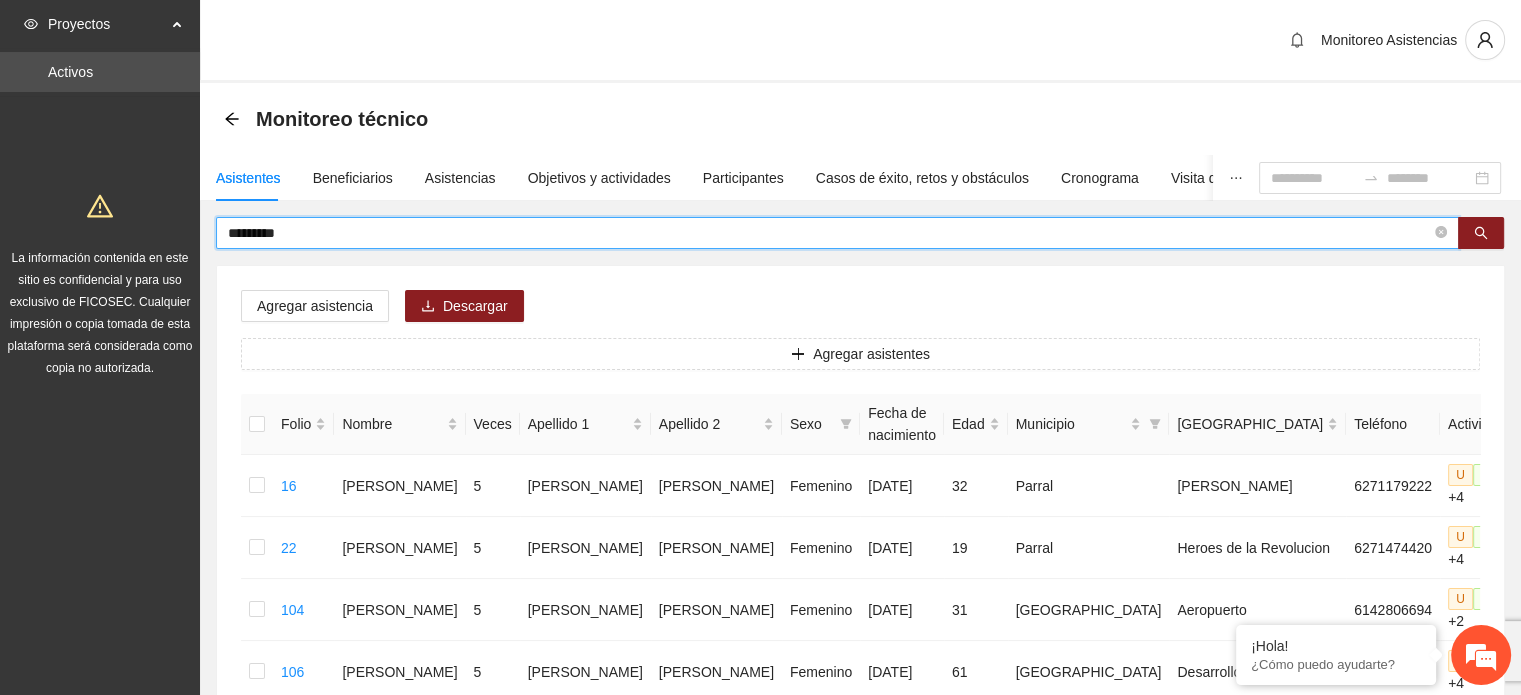 click on "*********" at bounding box center [829, 233] 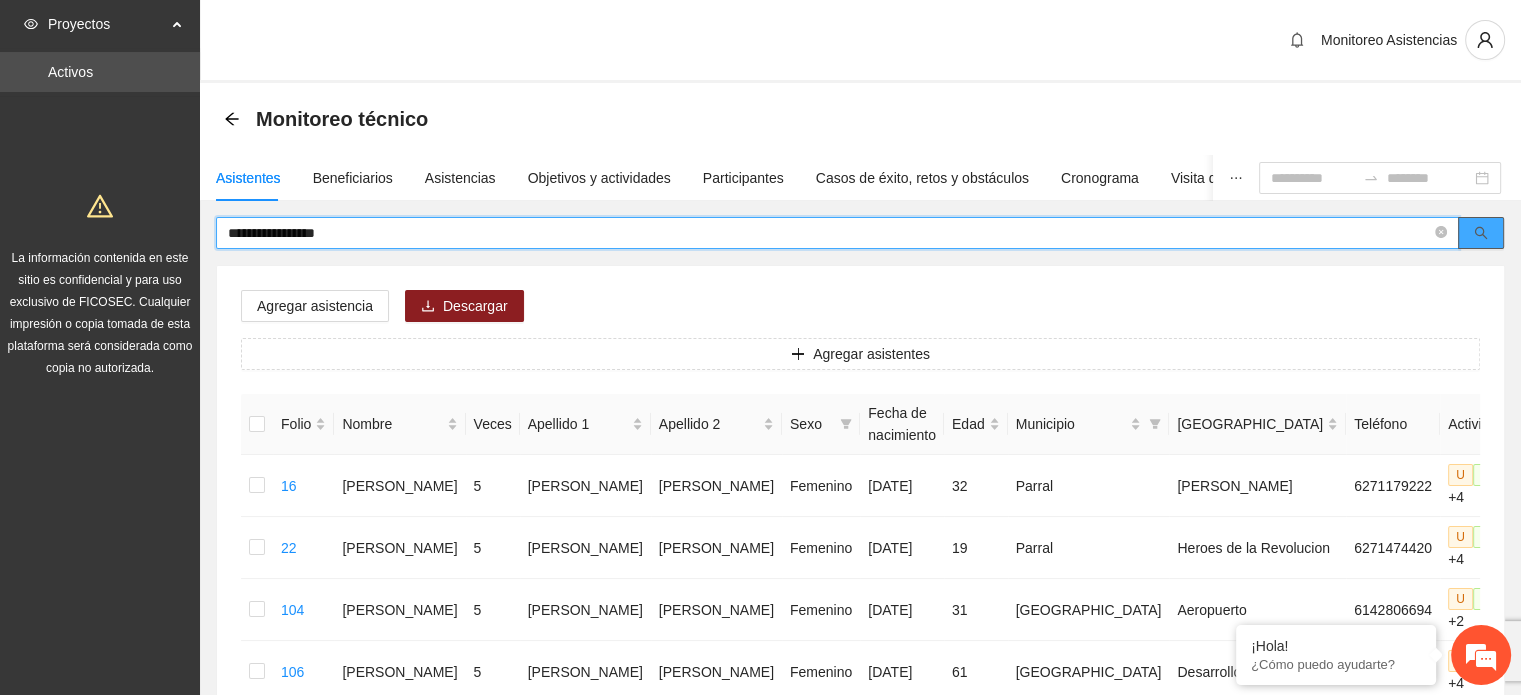 click 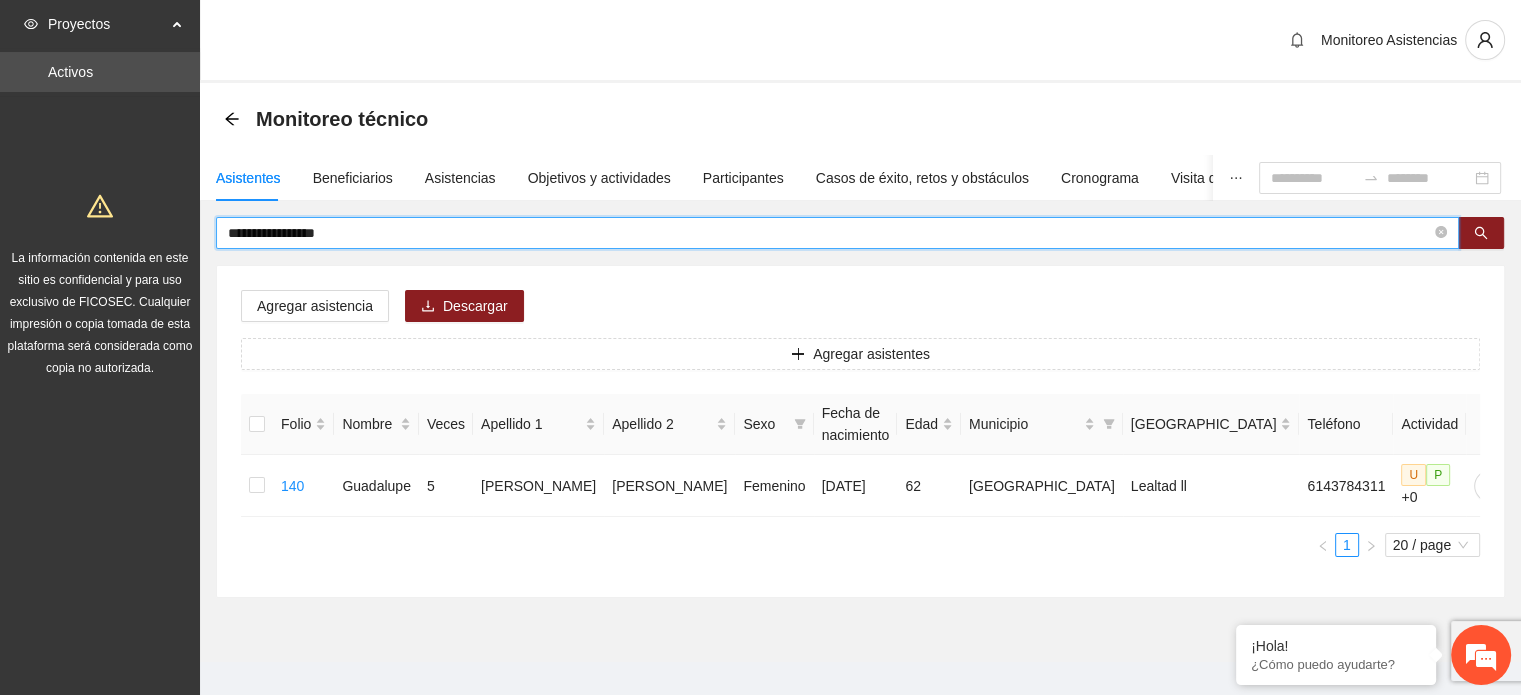 type on "**********" 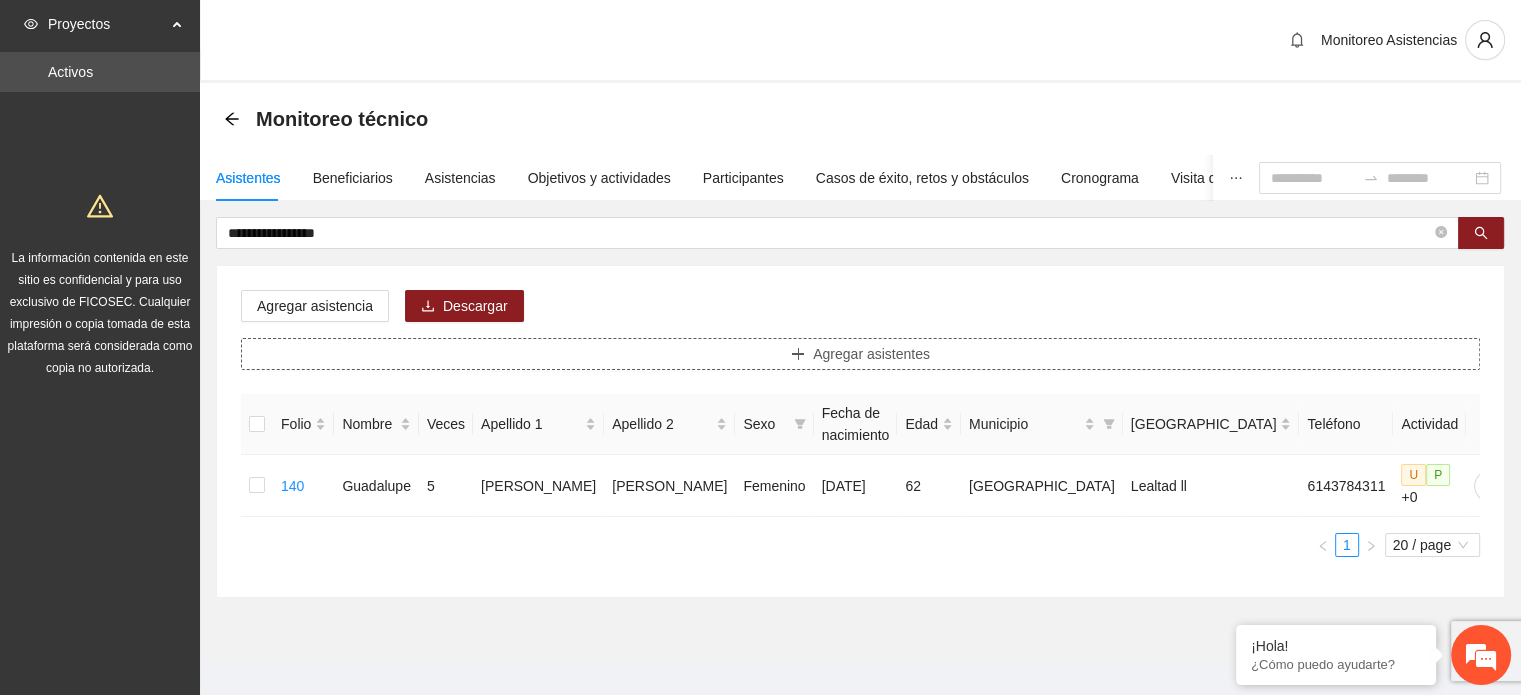 click on "Agregar asistentes" at bounding box center [871, 354] 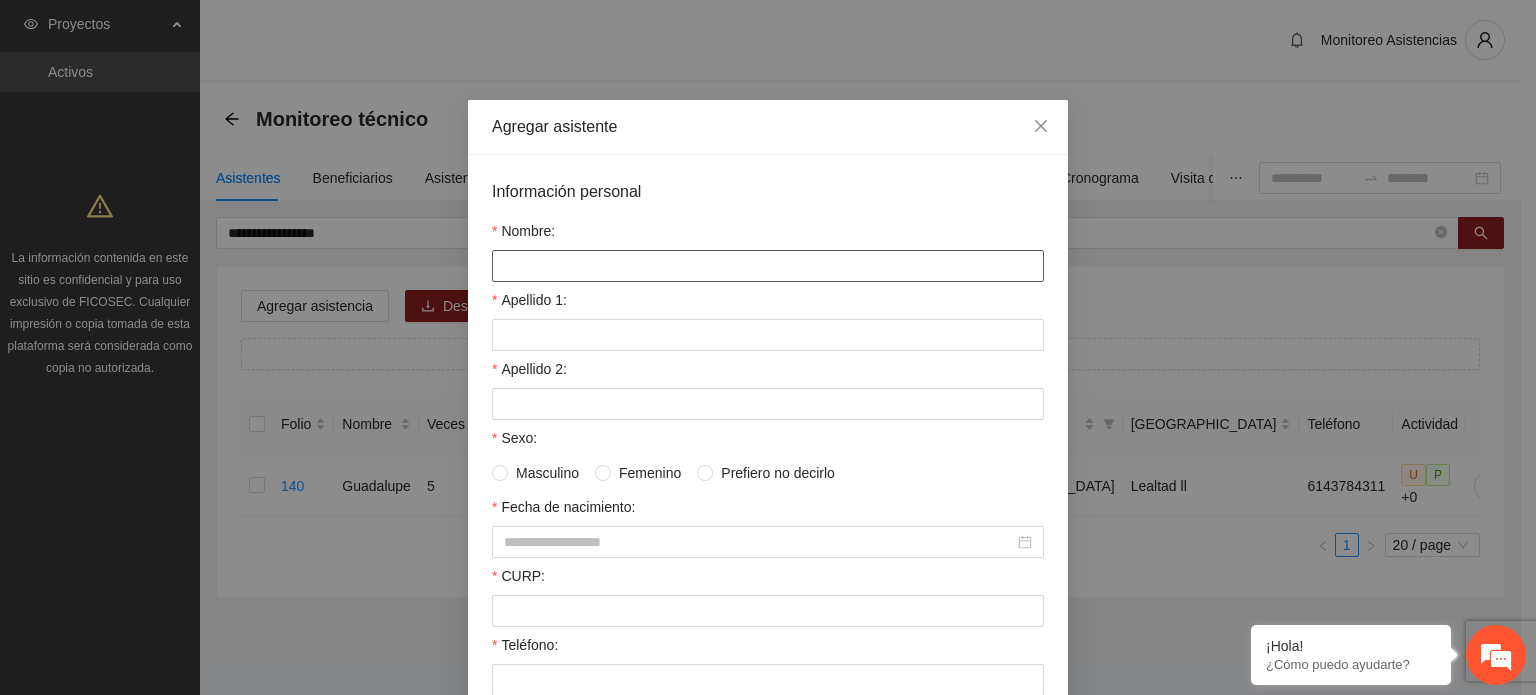 click on "Nombre:" at bounding box center (768, 266) 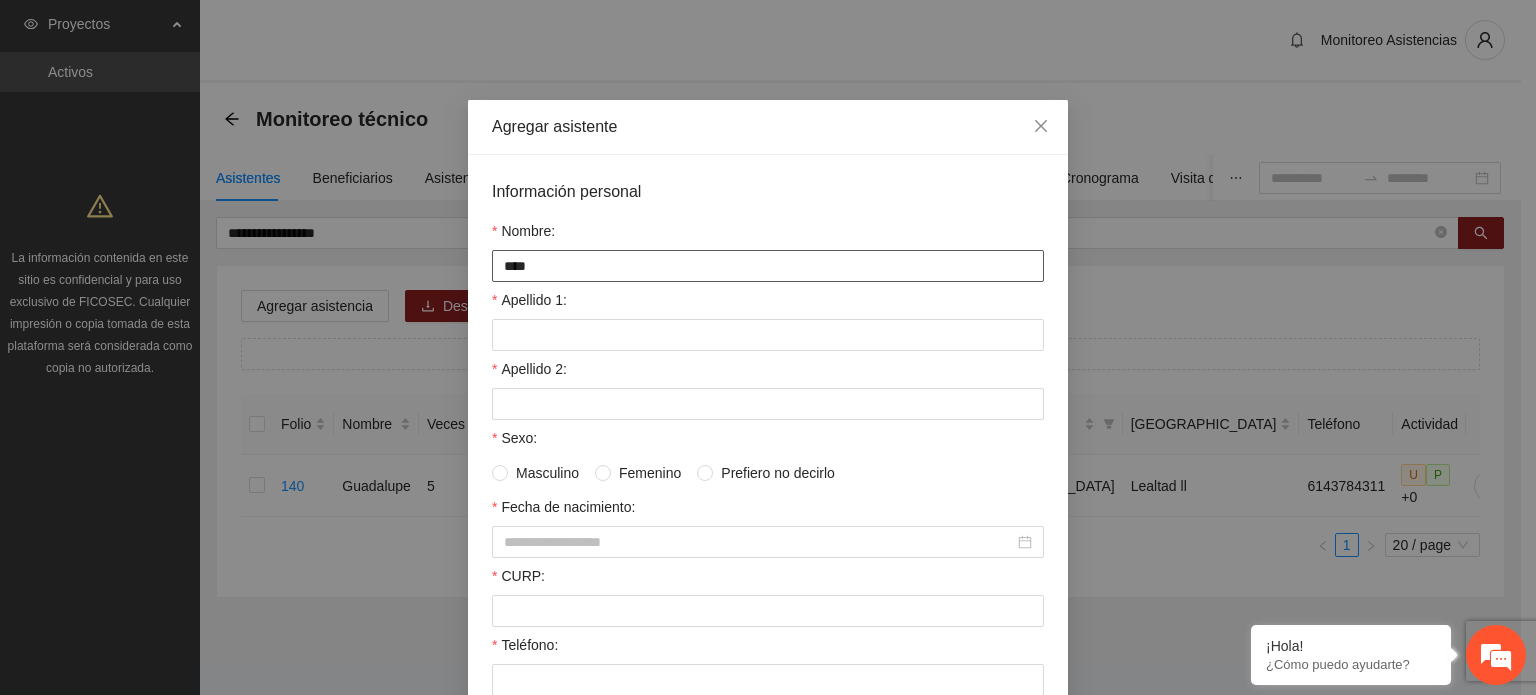 type on "*******" 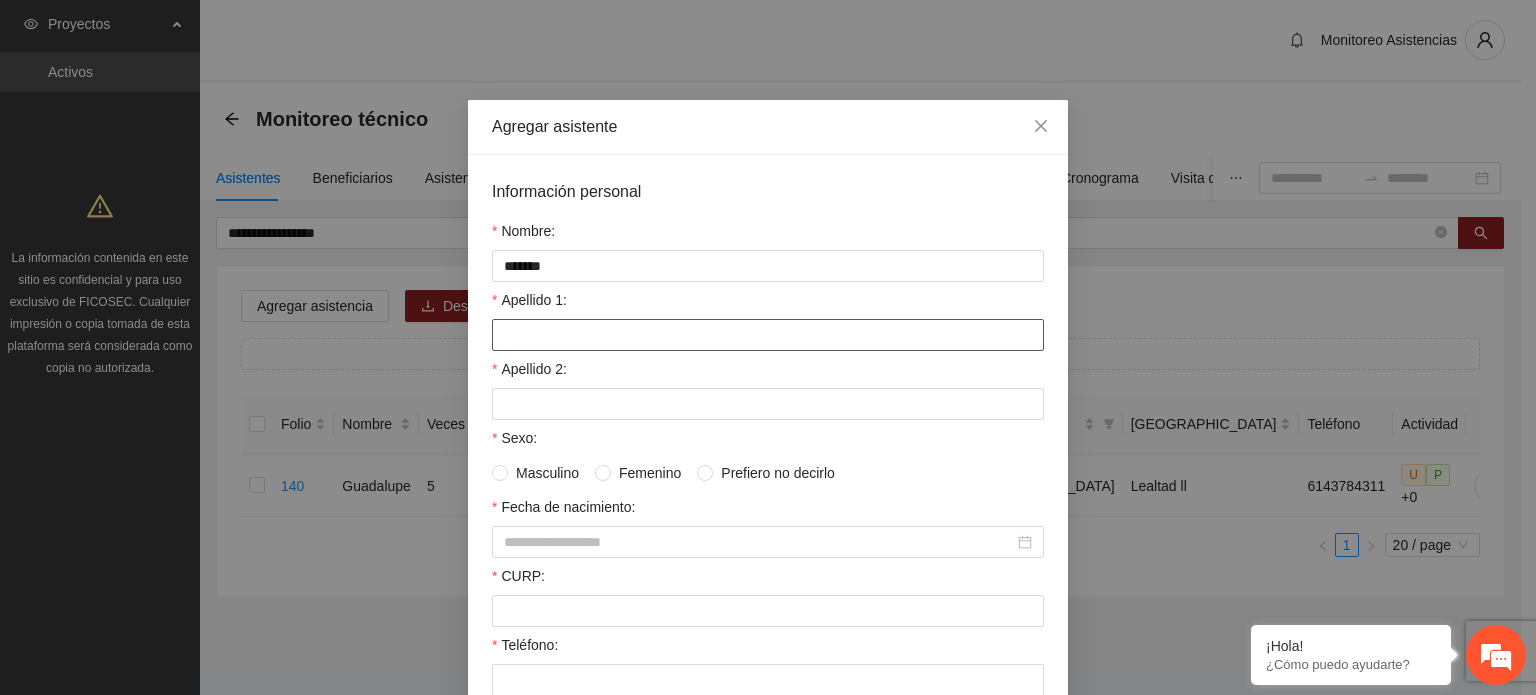click on "Apellido 1:" at bounding box center (768, 335) 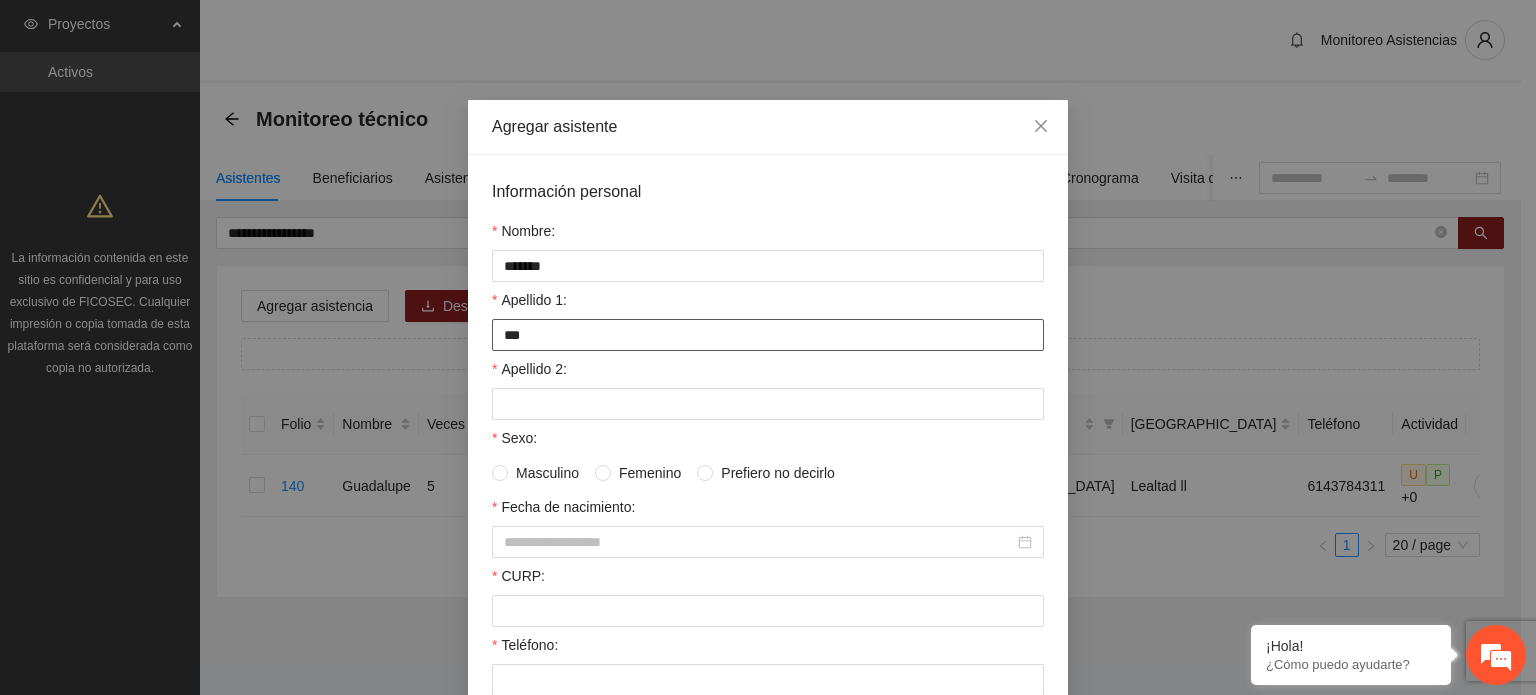 type on "*******" 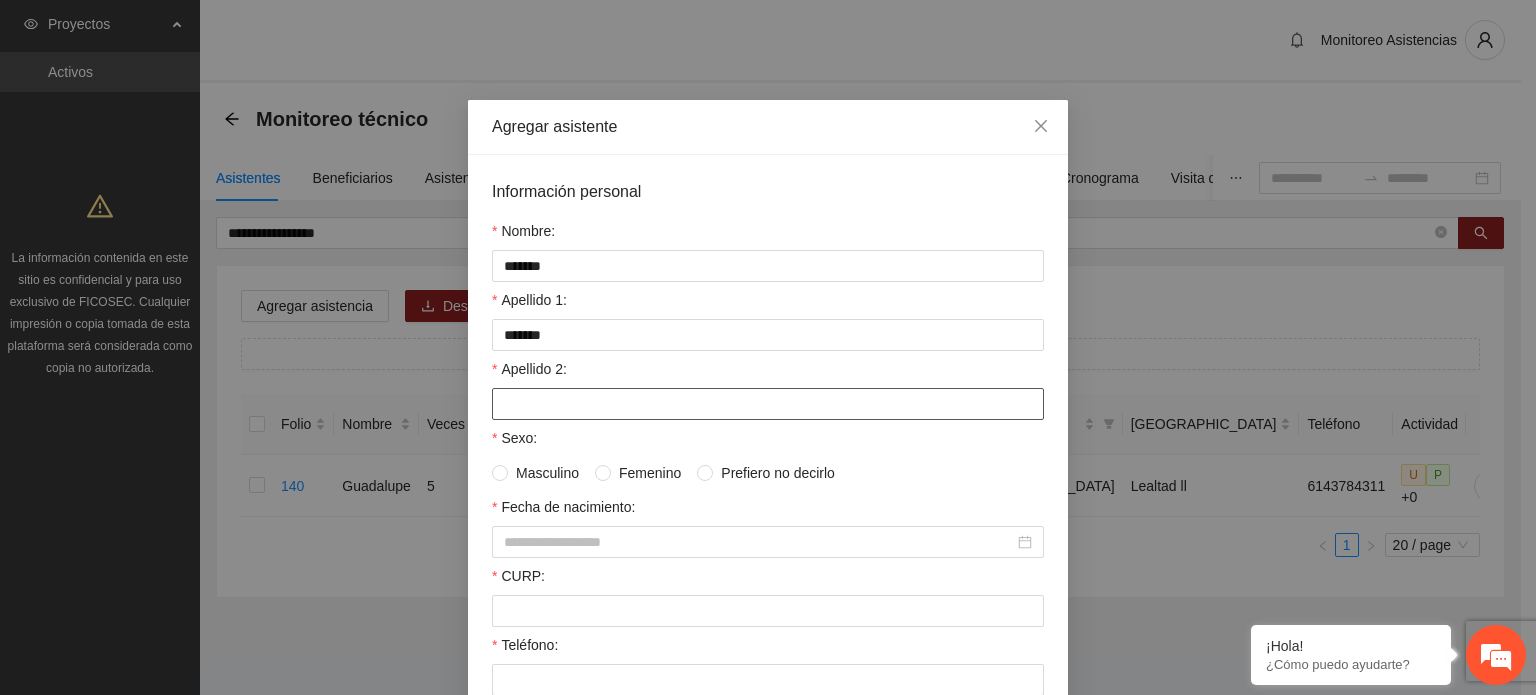 click on "Apellido 2:" at bounding box center (768, 404) 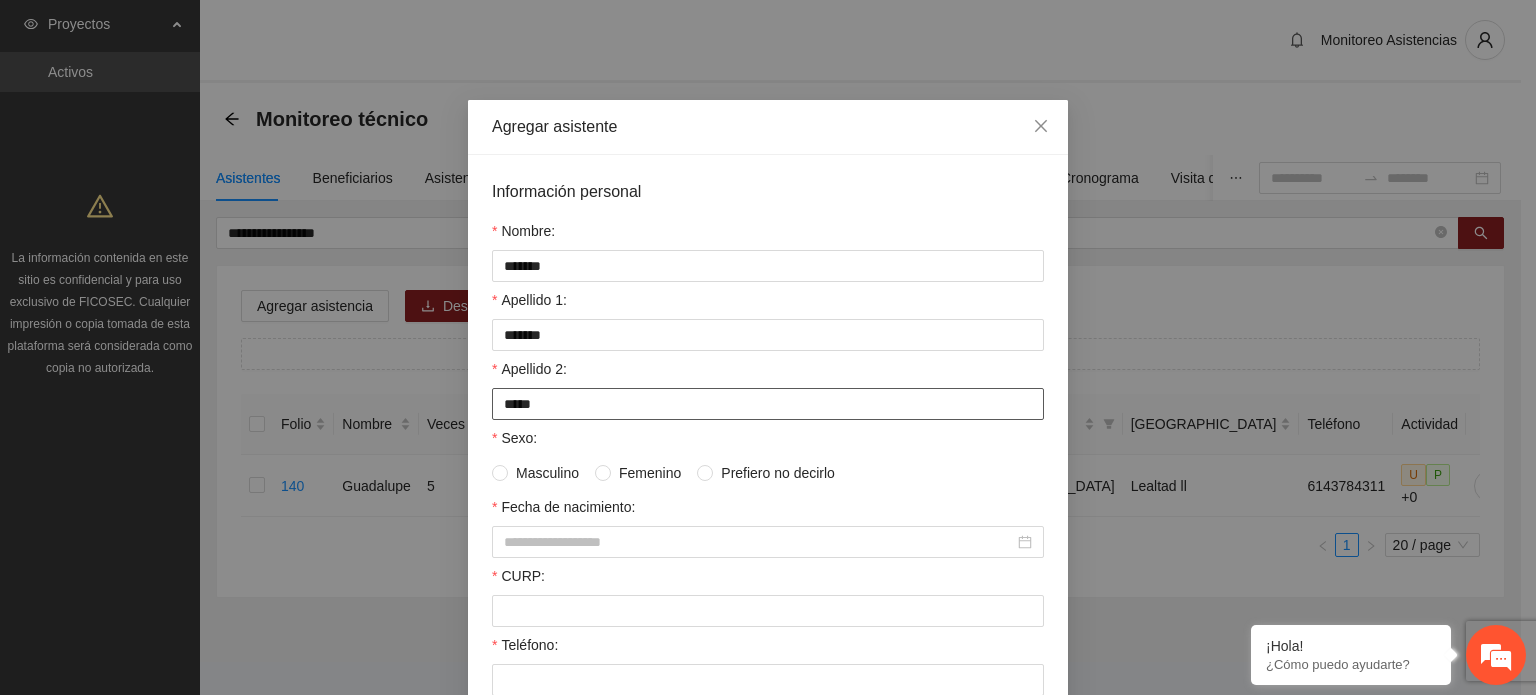 type on "*****" 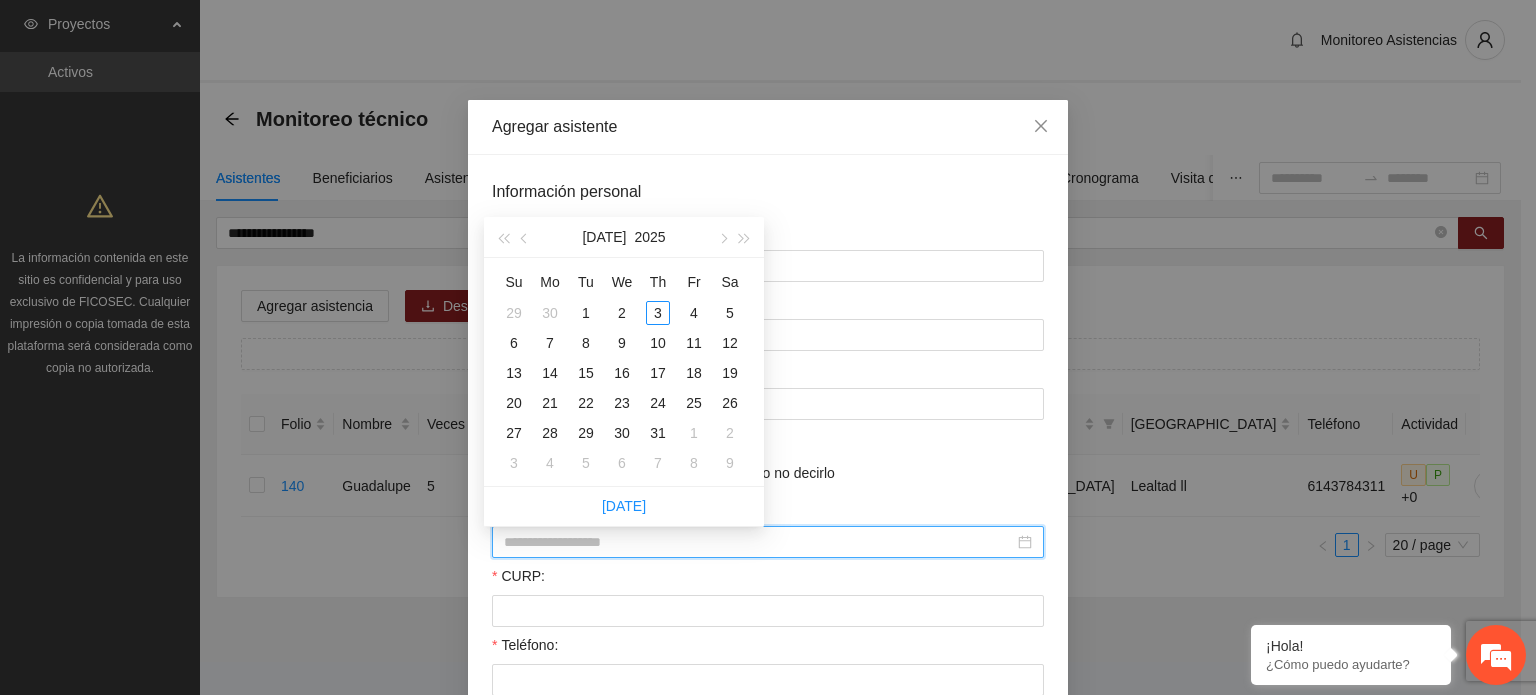 click on "Fecha de nacimiento:" at bounding box center (759, 542) 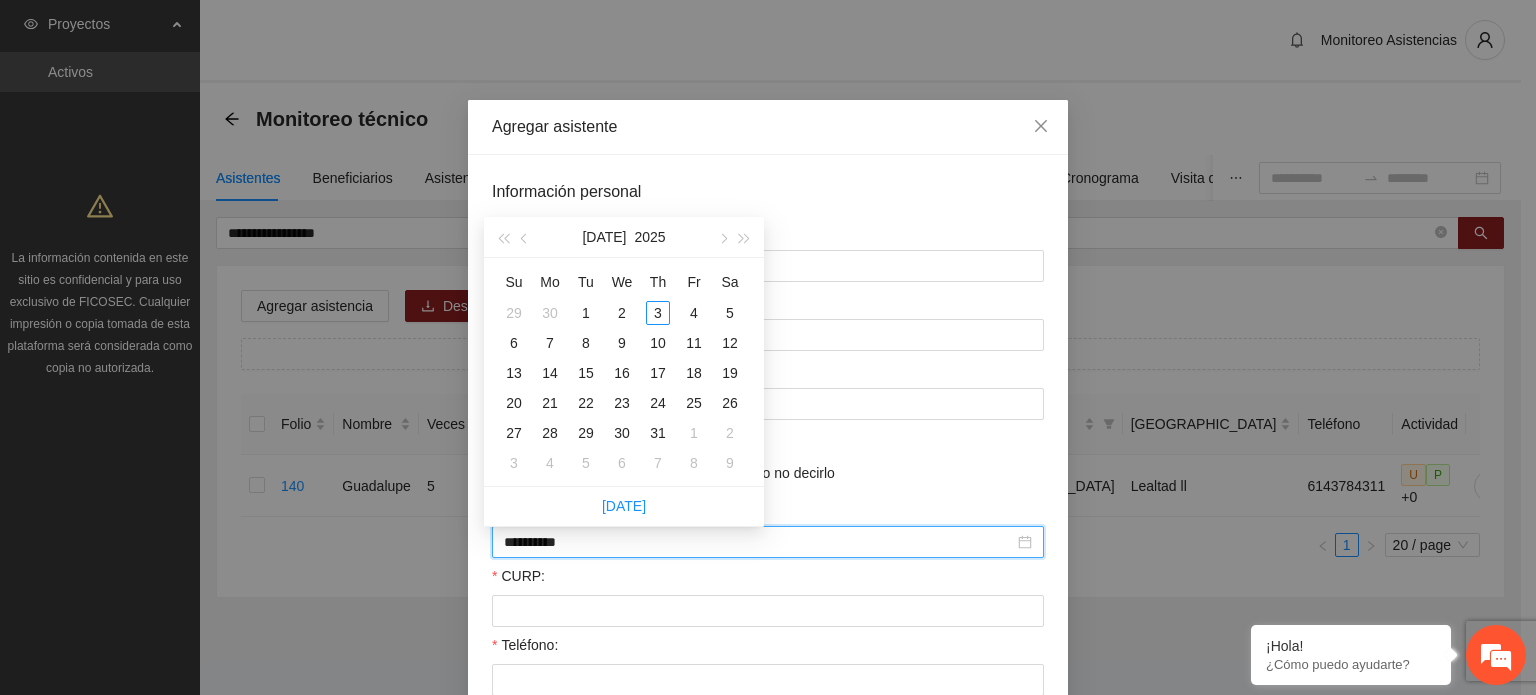 type on "**********" 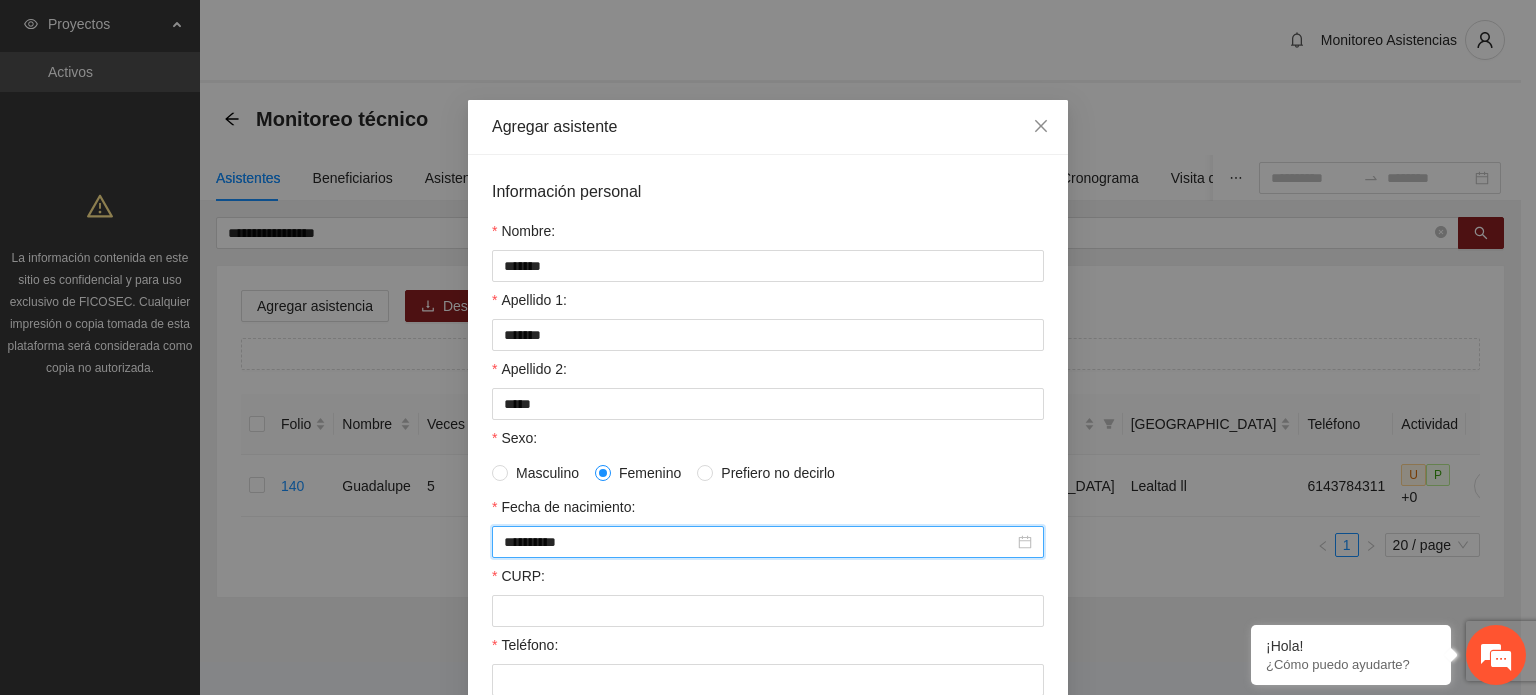 type on "**********" 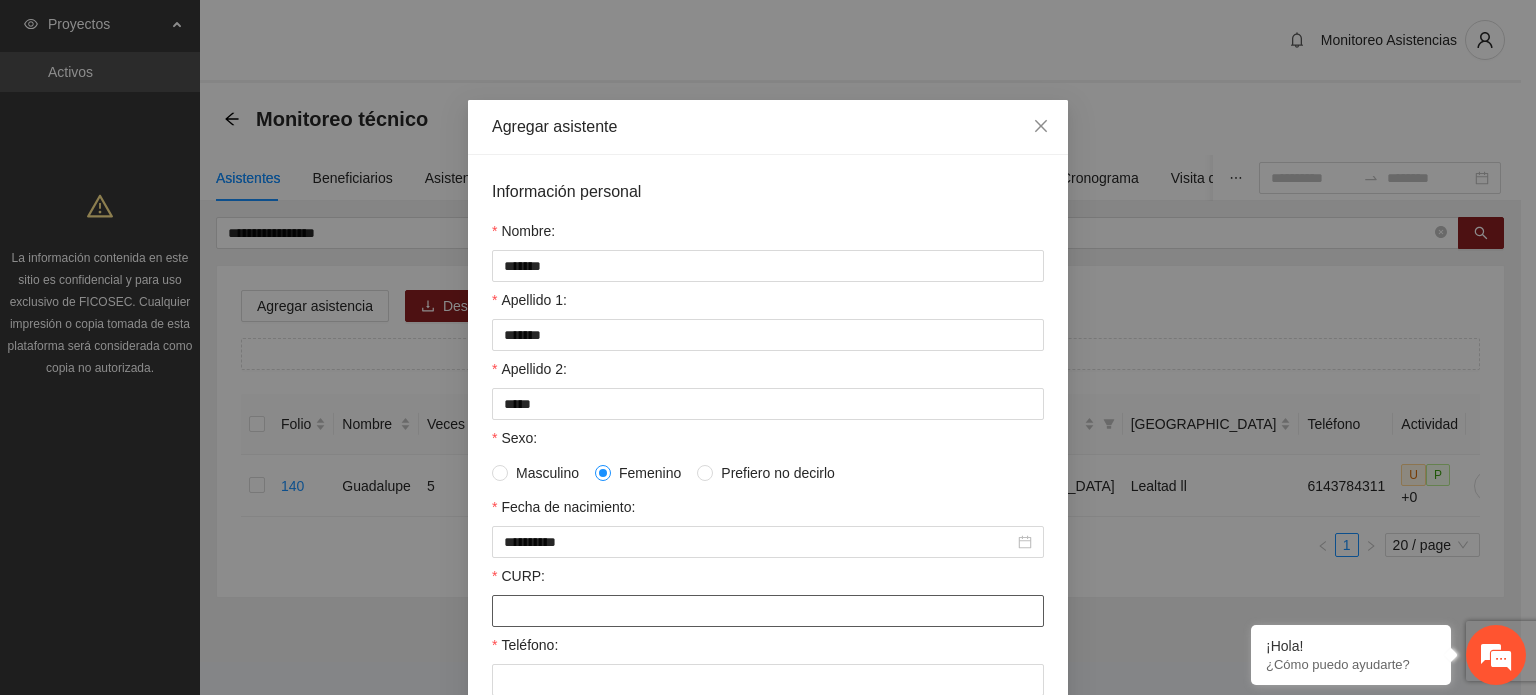 paste on "**********" 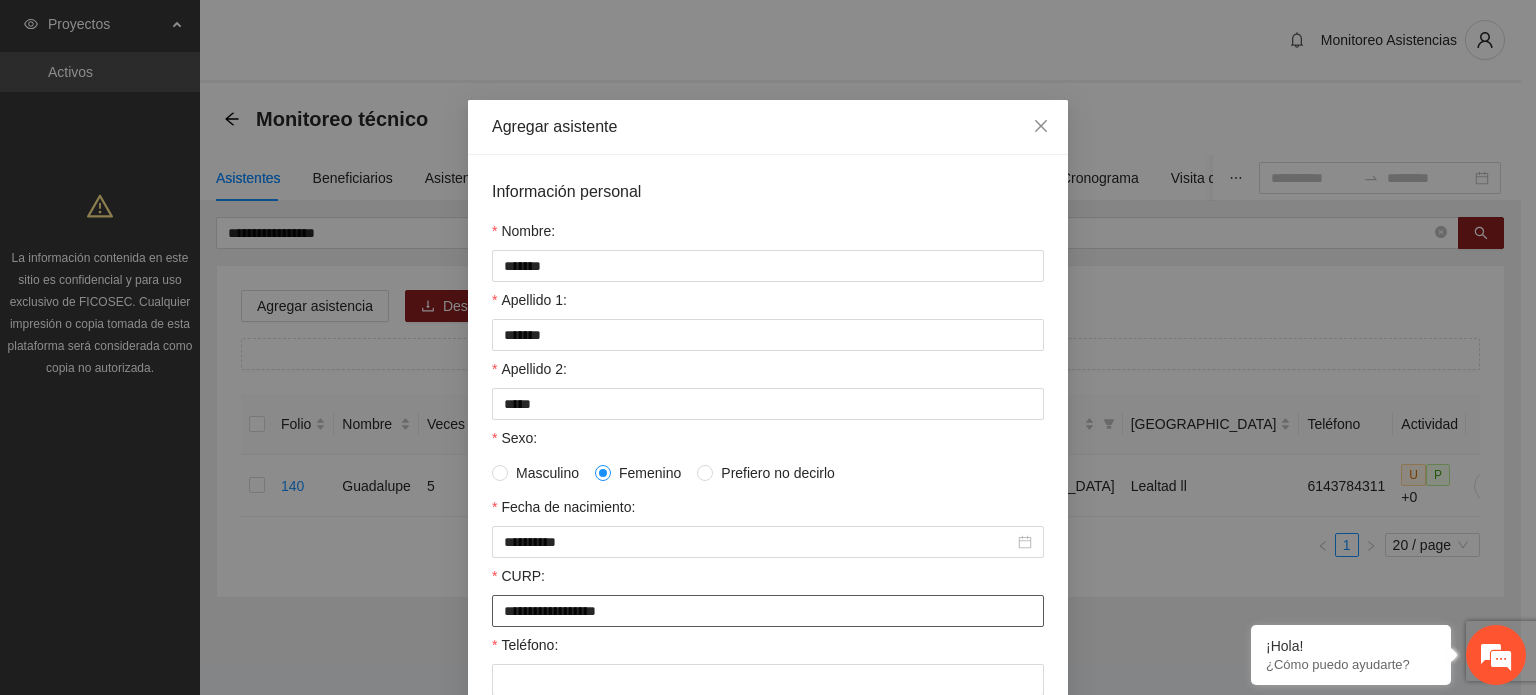type on "**********" 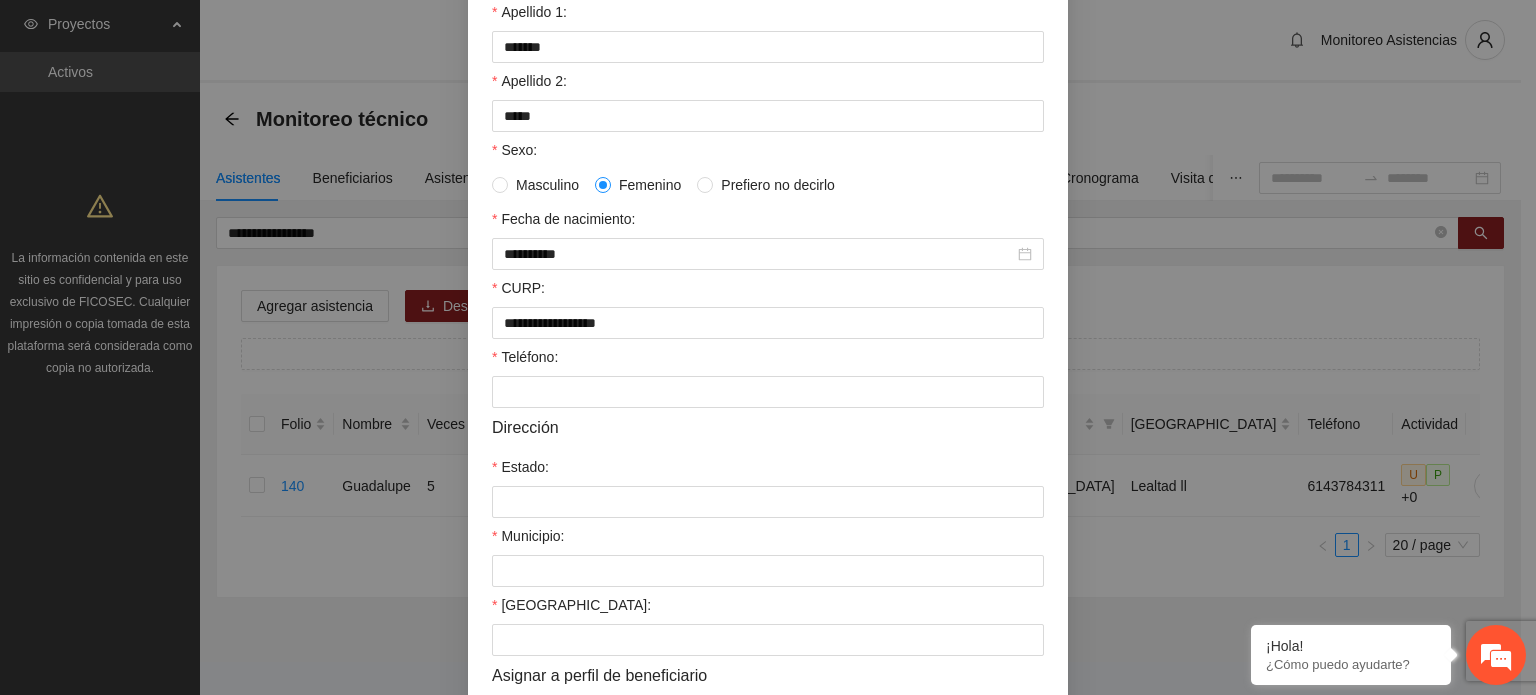 scroll, scrollTop: 300, scrollLeft: 0, axis: vertical 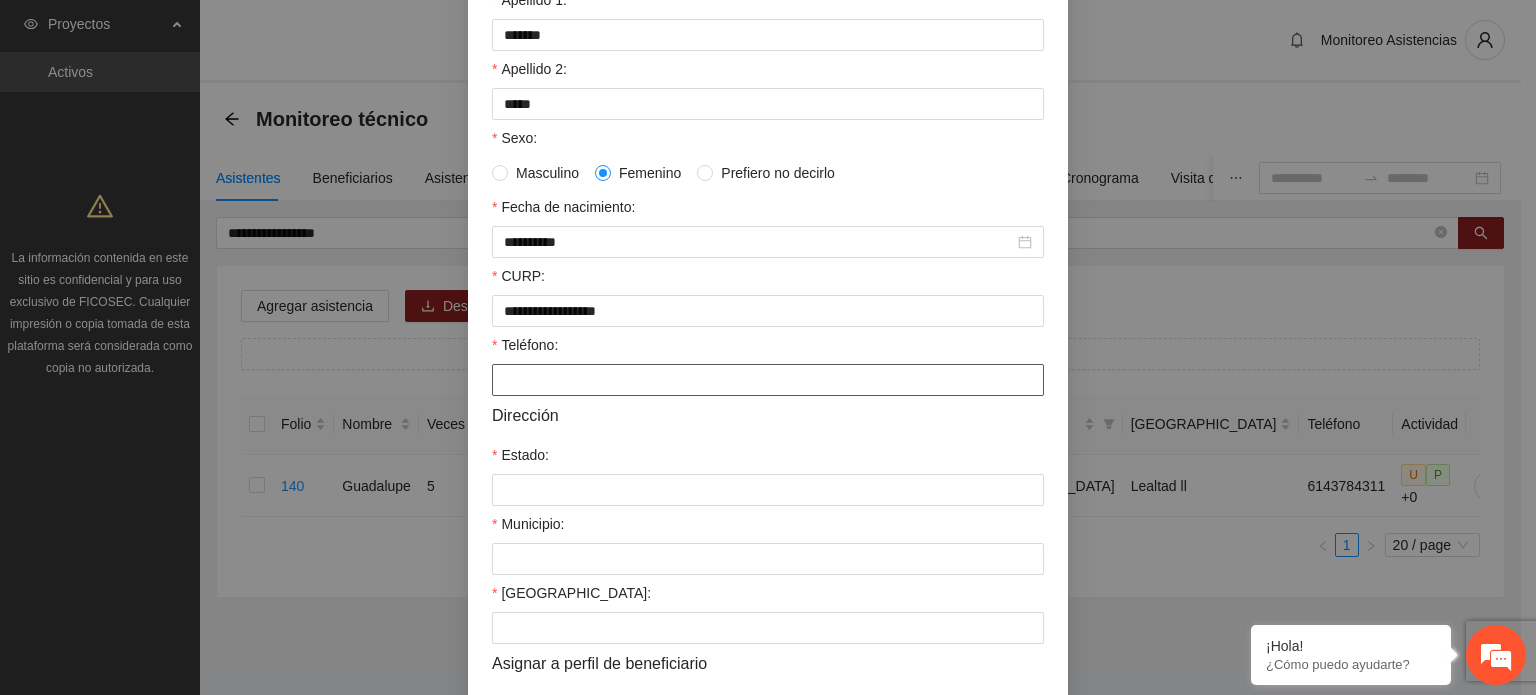 click on "Teléfono:" at bounding box center (768, 380) 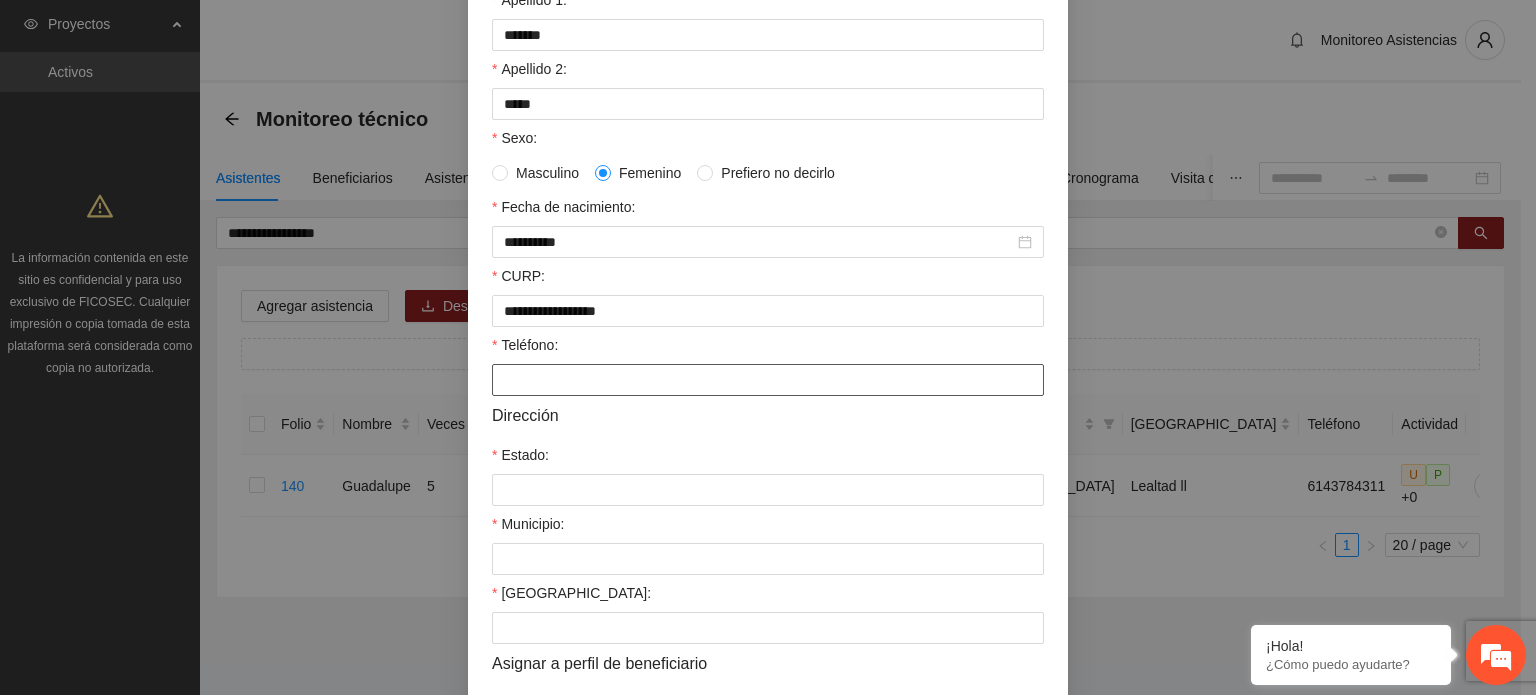 paste on "**********" 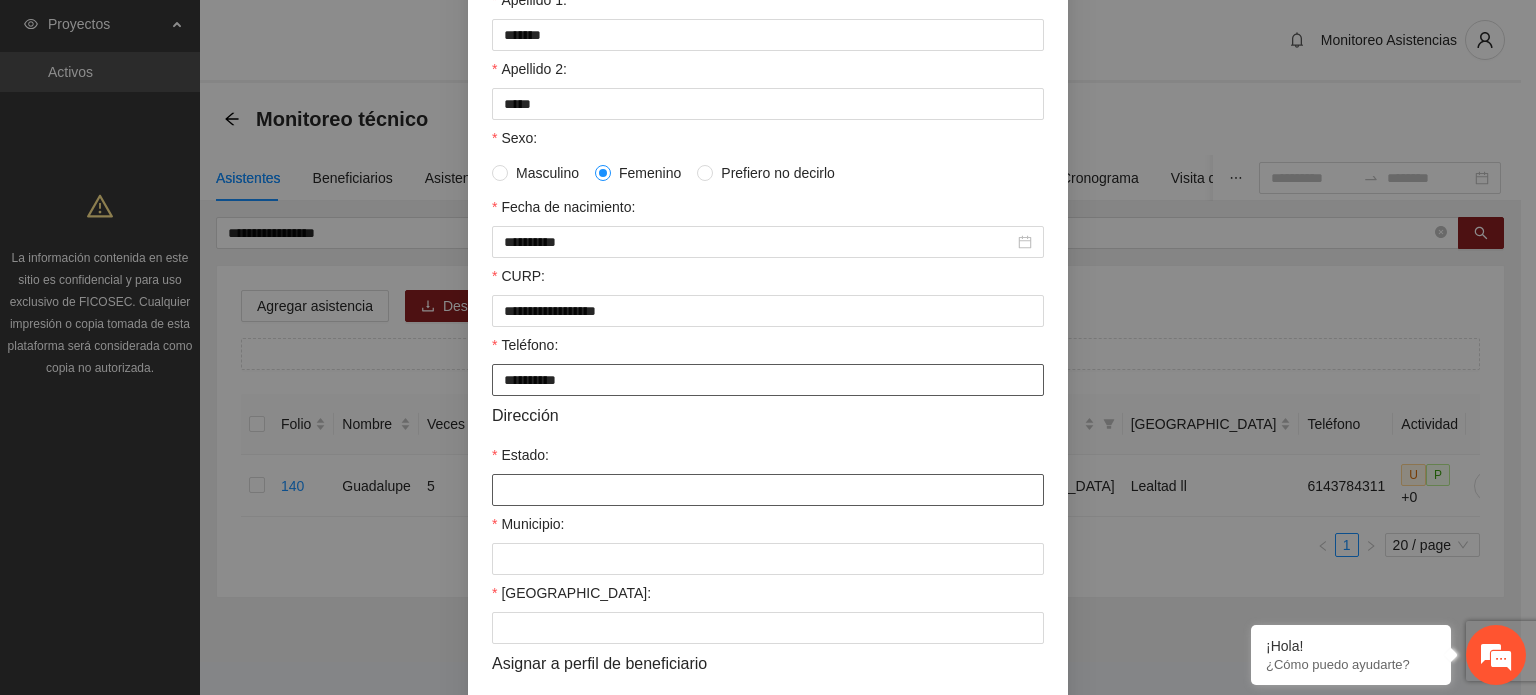 type on "**********" 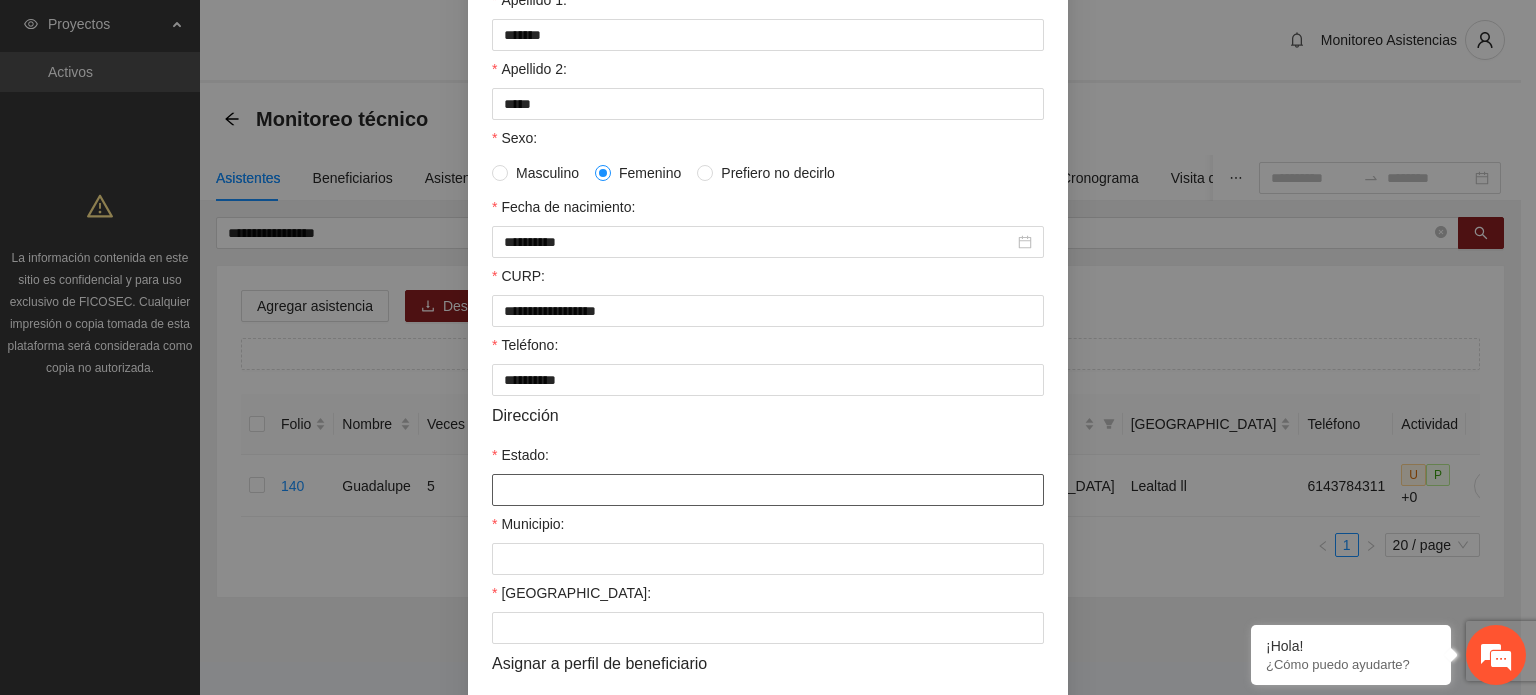 click on "Estado:" at bounding box center [768, 490] 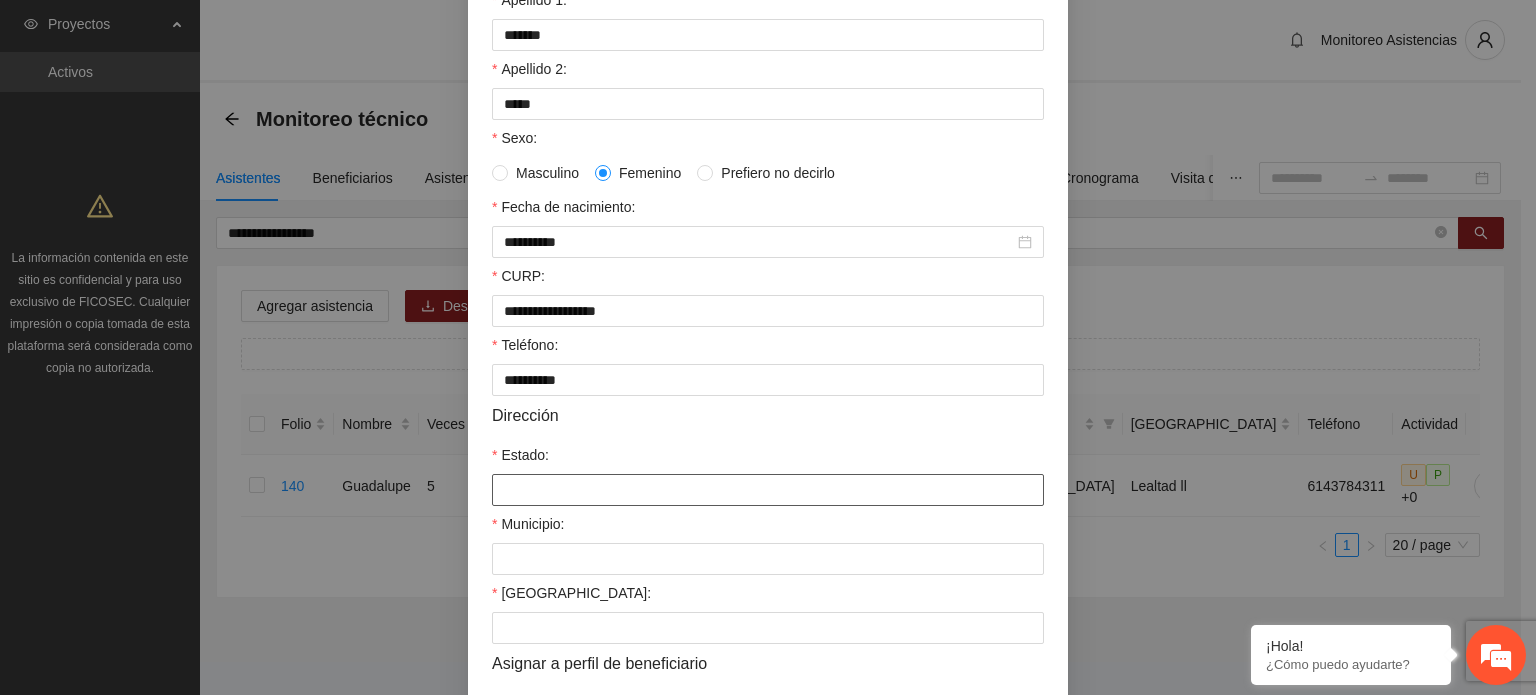 type on "*********" 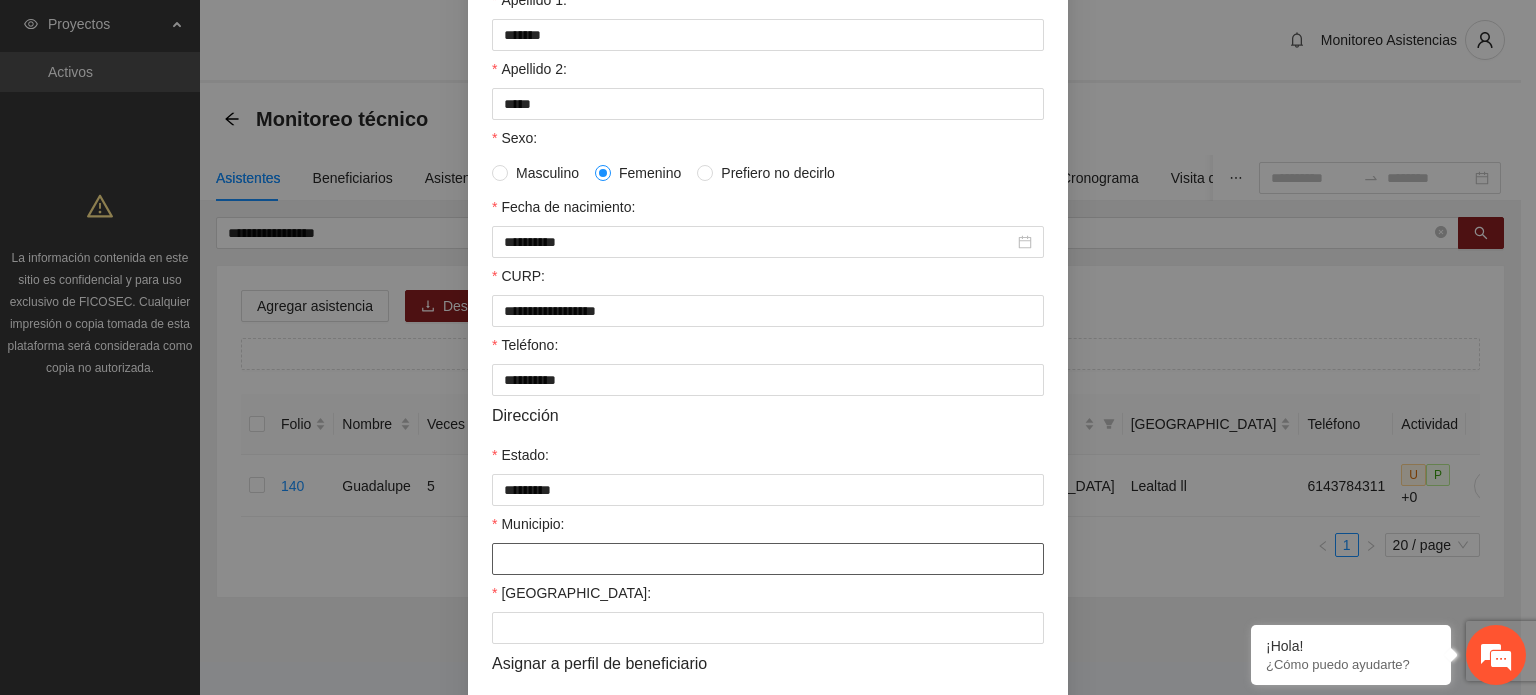 click on "Municipio:" at bounding box center [768, 559] 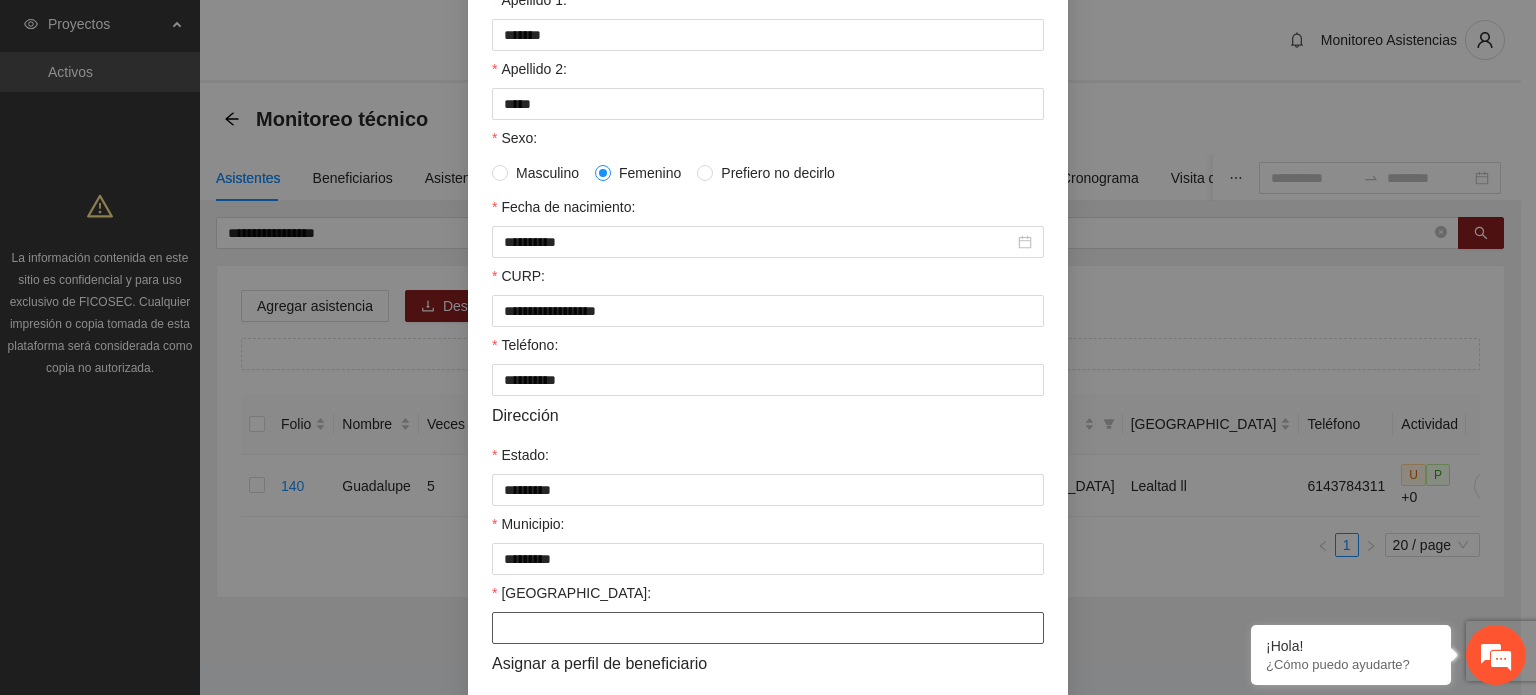 click on "[GEOGRAPHIC_DATA]:" at bounding box center (768, 628) 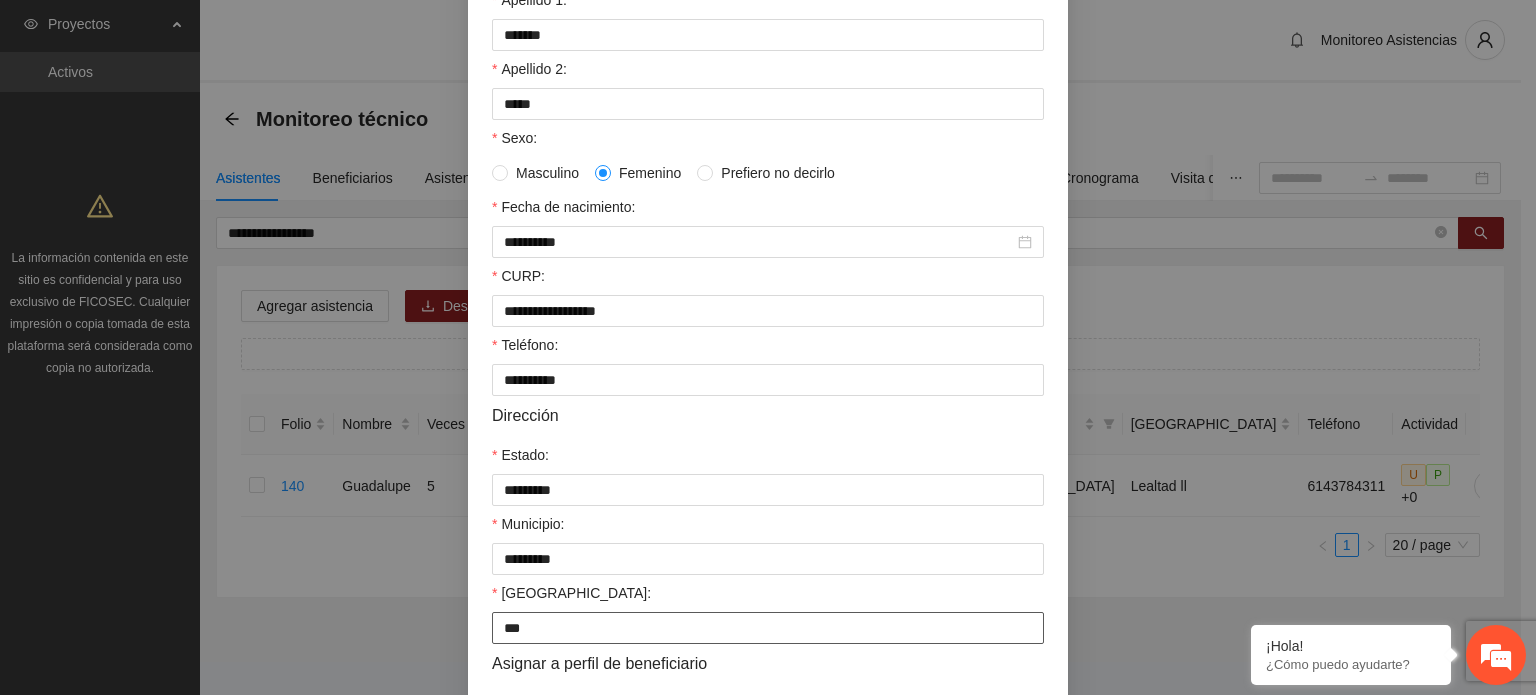 type on "**********" 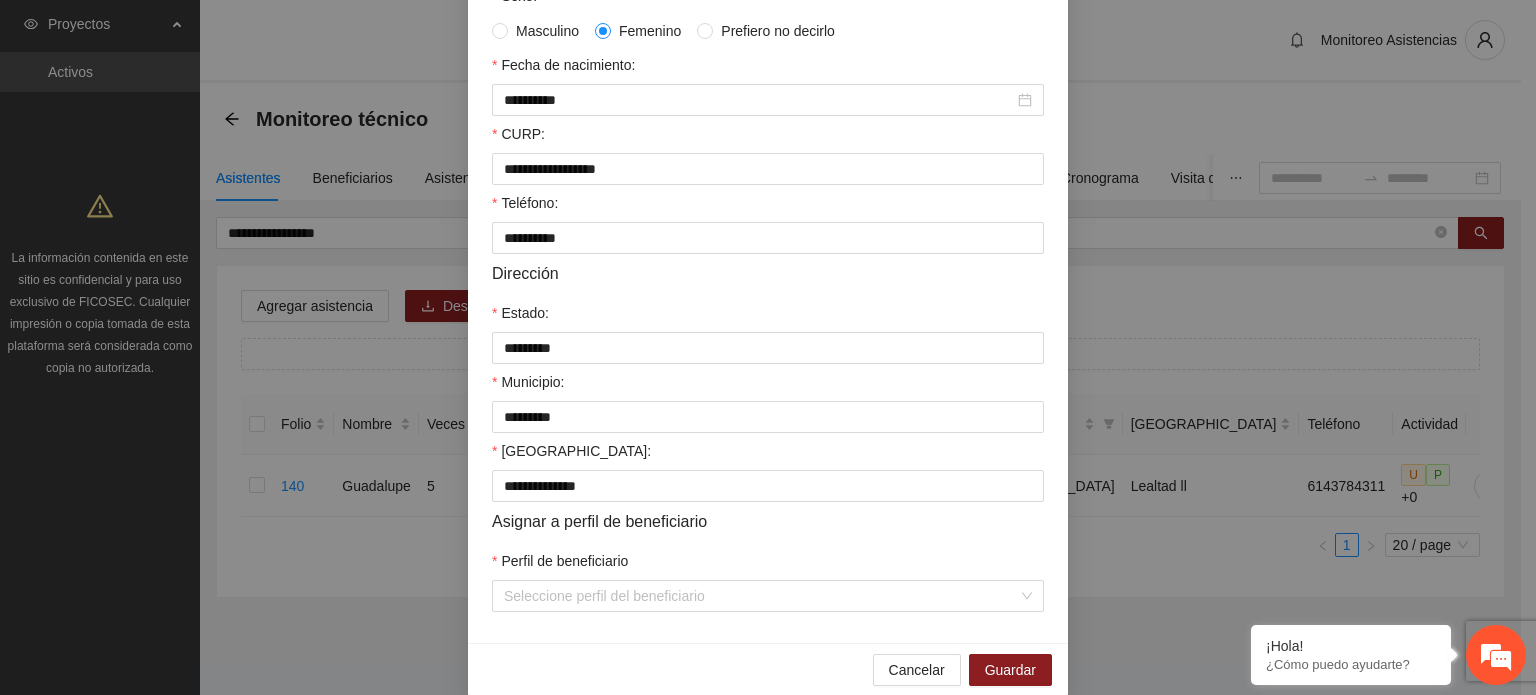 scroll, scrollTop: 476, scrollLeft: 0, axis: vertical 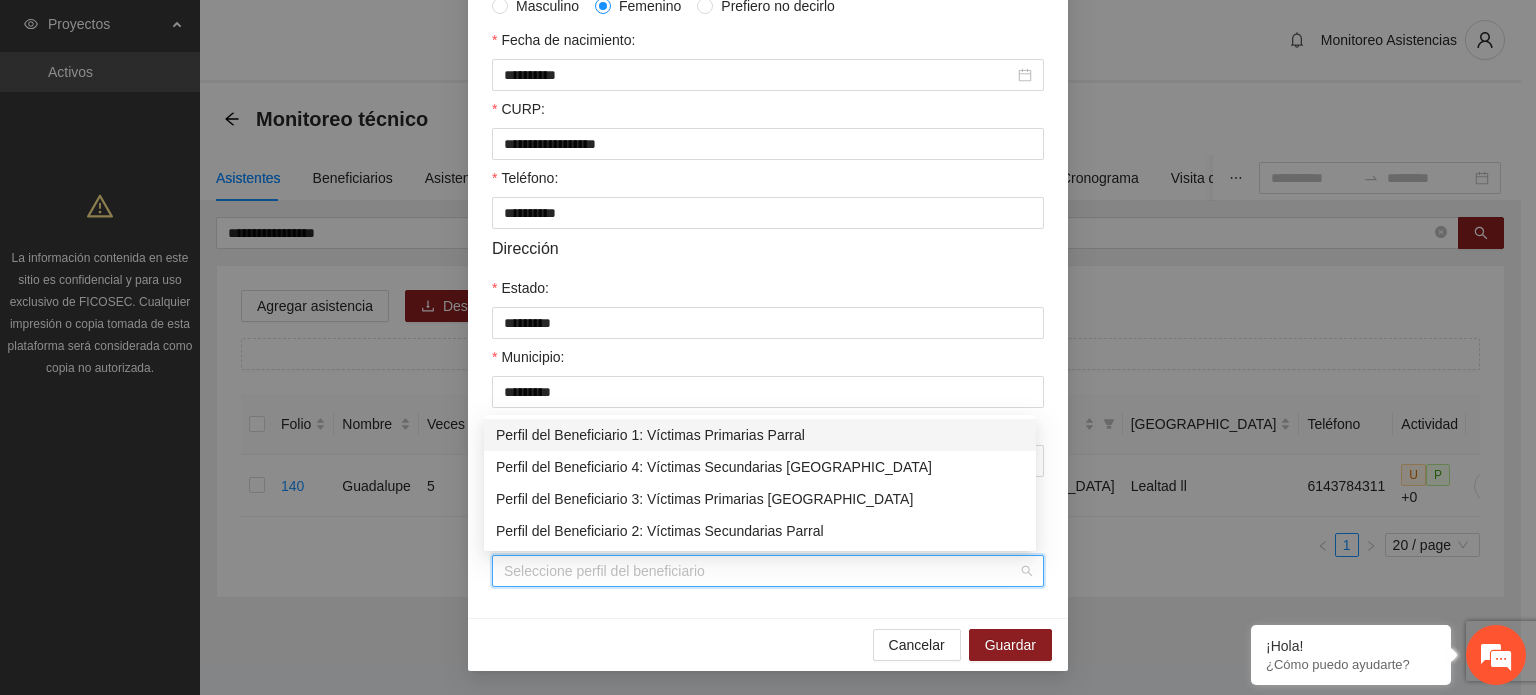 click on "Perfil de beneficiario" at bounding box center [761, 571] 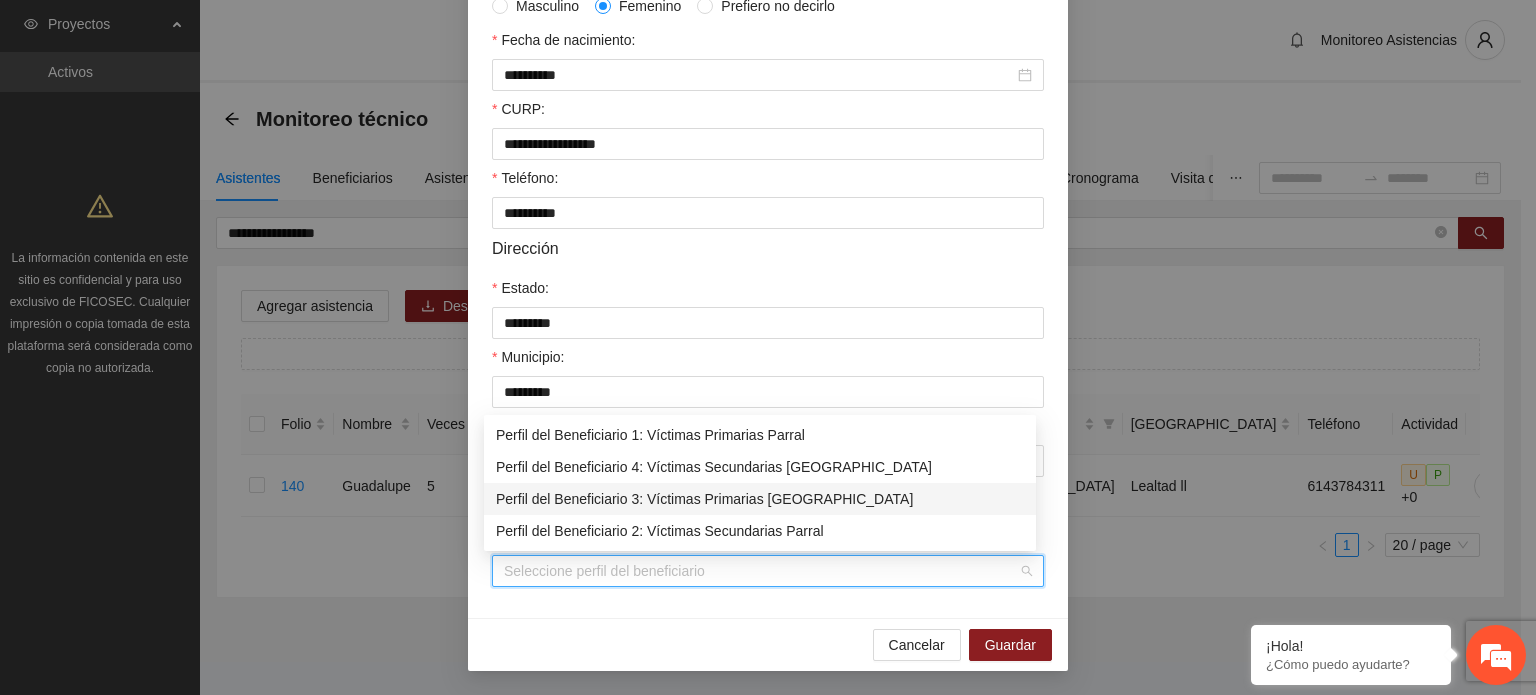 click on "Perfil del Beneficiario 3: Víctimas Primarias [GEOGRAPHIC_DATA]" at bounding box center [760, 499] 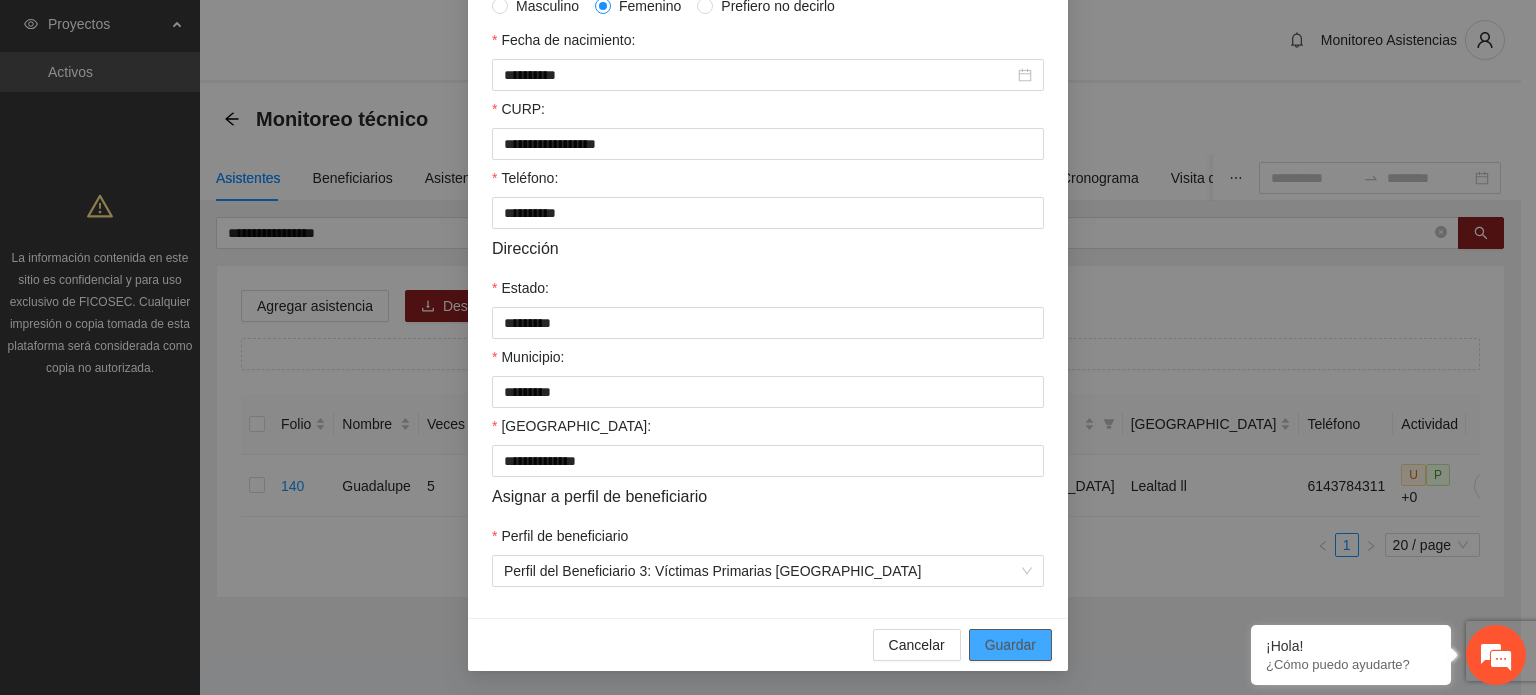 click on "Guardar" at bounding box center (1010, 645) 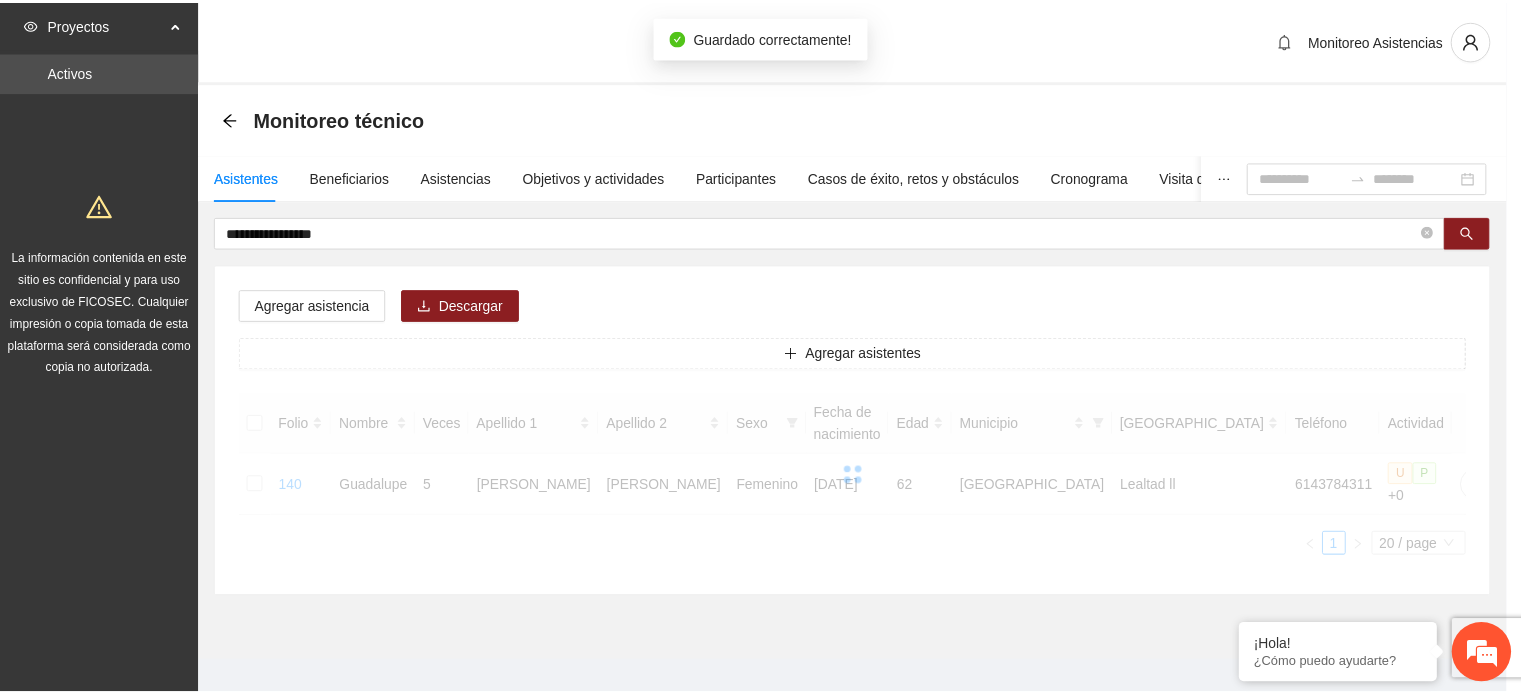 scroll, scrollTop: 376, scrollLeft: 0, axis: vertical 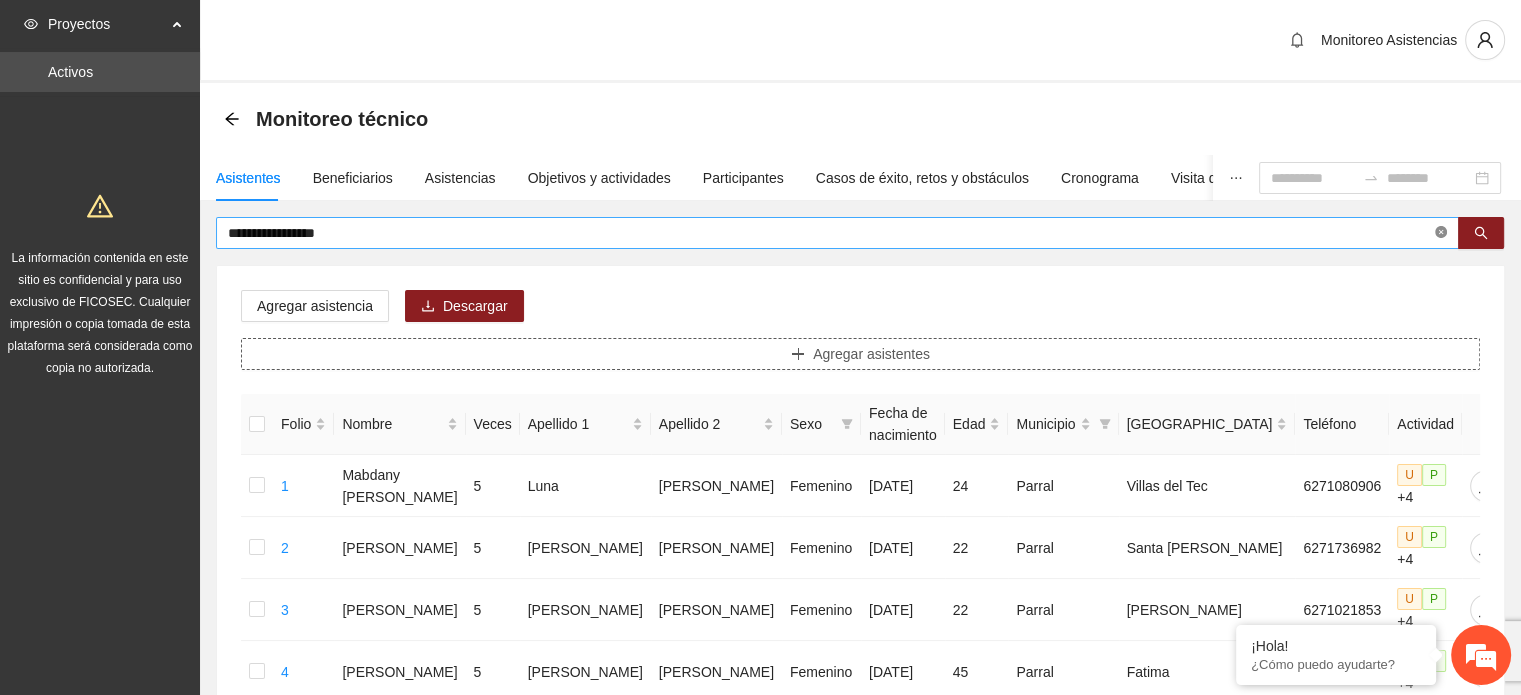 click 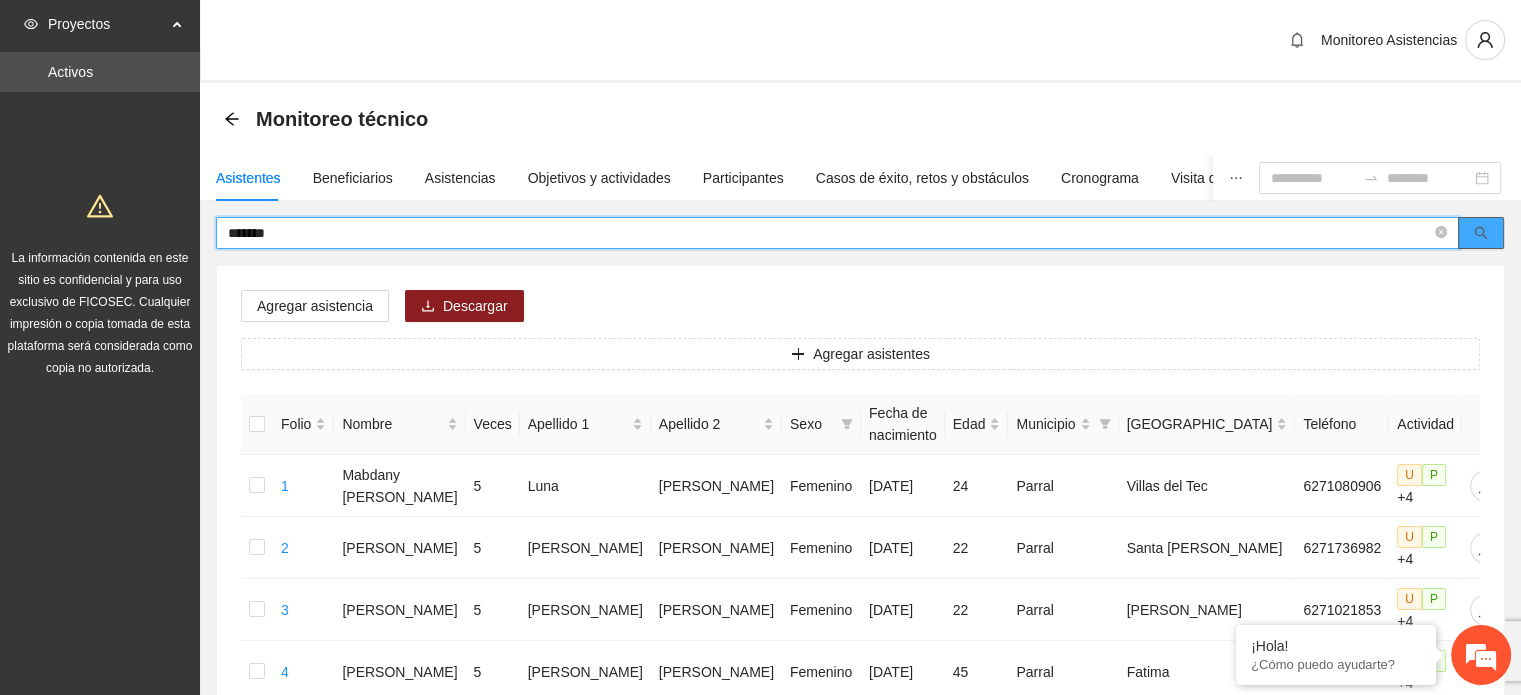 click 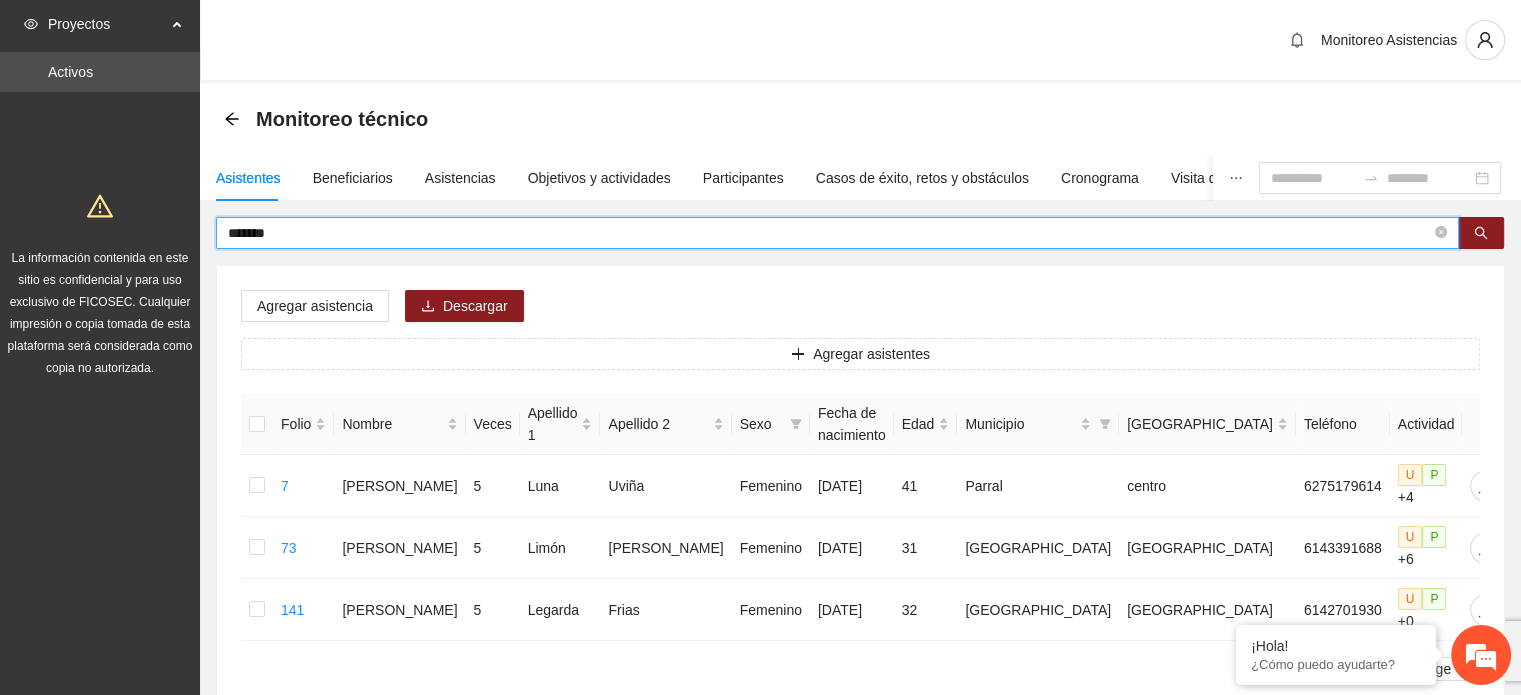 type on "*******" 